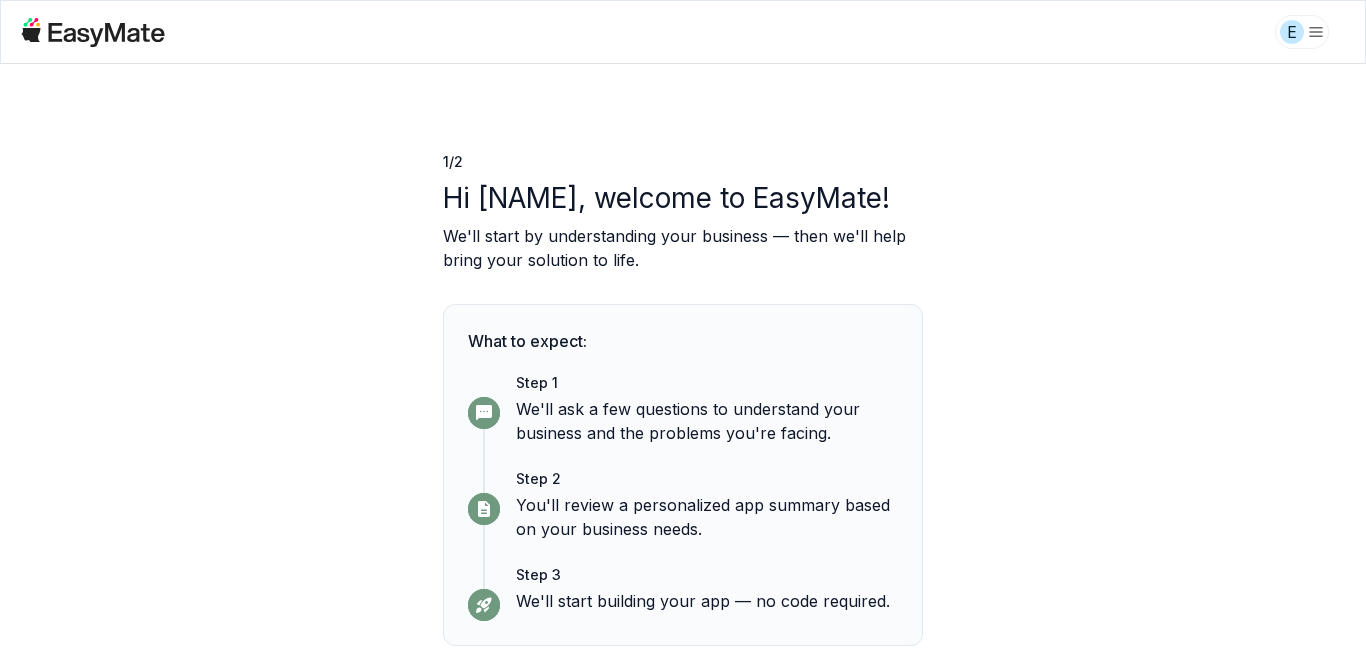 scroll, scrollTop: 0, scrollLeft: 0, axis: both 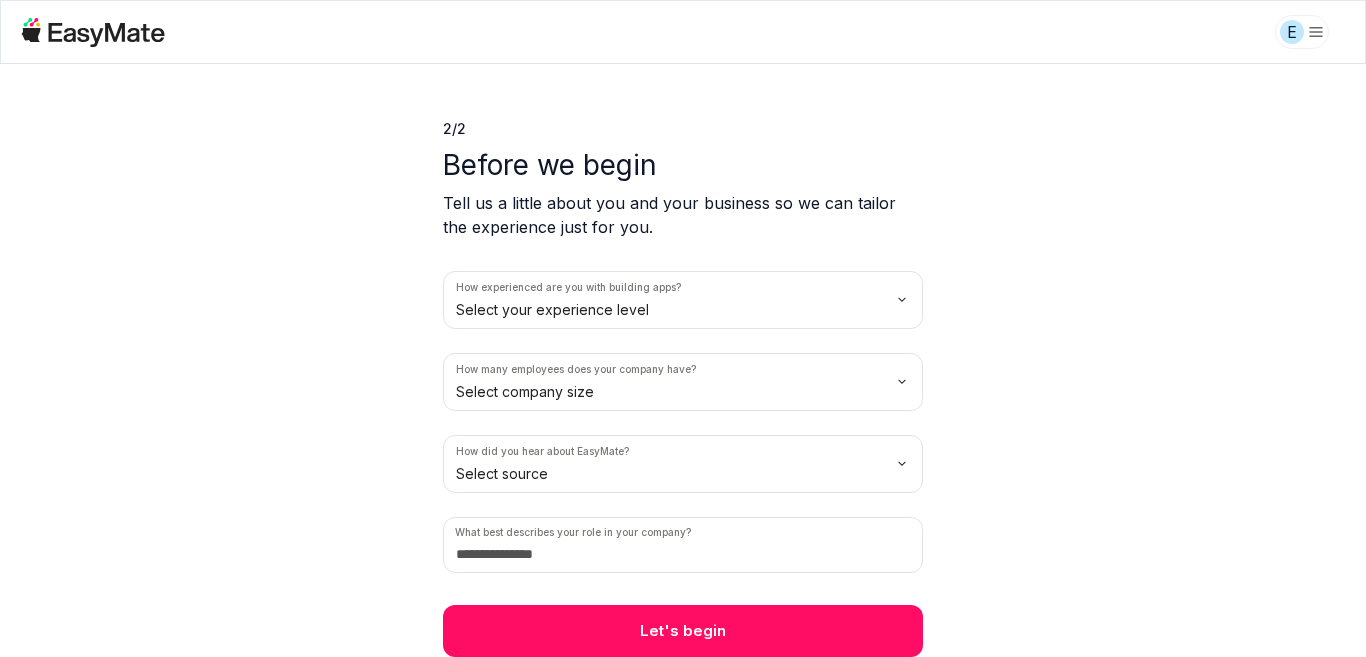 drag, startPoint x: 717, startPoint y: 638, endPoint x: 771, endPoint y: 607, distance: 62.26556 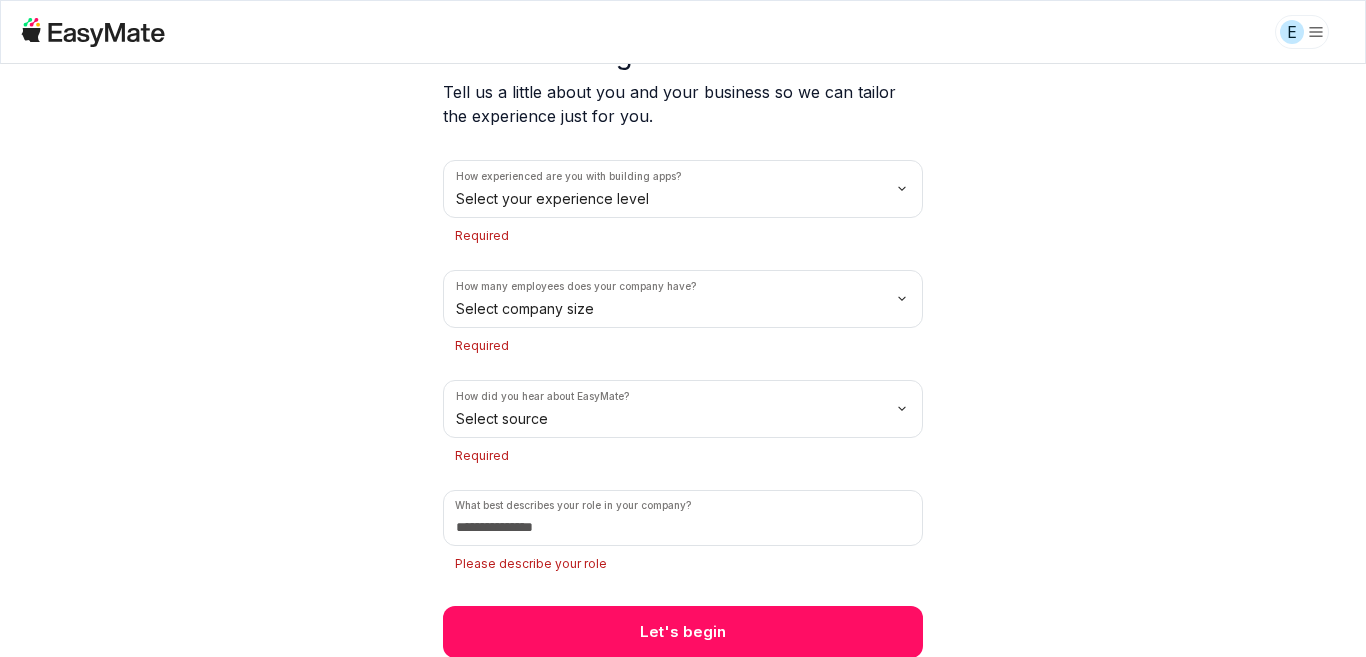 scroll, scrollTop: 145, scrollLeft: 0, axis: vertical 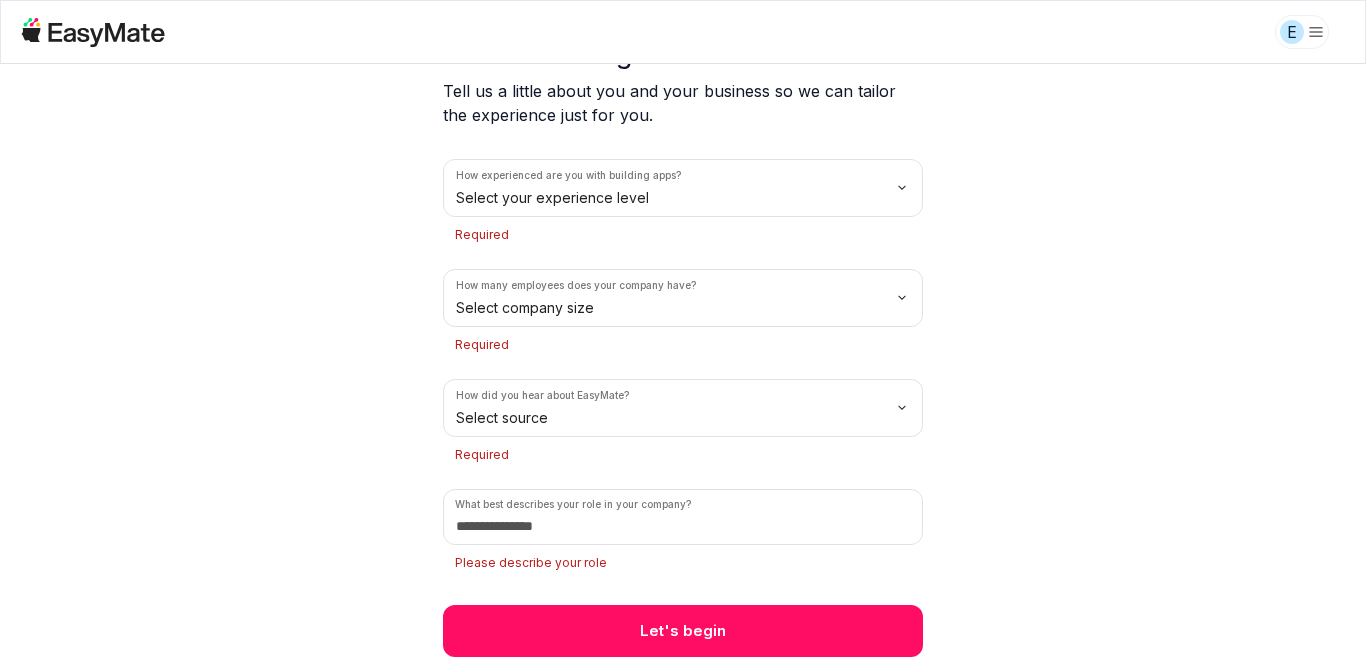 click on "We value your privacy We use cookies to enhance your browsing experience, serve personalised ads or content, and analyse our traffic. By clicking "Accept All", you consent to our use of cookies. Customize   Reject All   Accept All   Customize Consent Preferences   We use cookies to help you navigate efficiently and perform certain functions. You will find detailed information about all cookies under each consent category below. The cookies that are categorised as "Necessary" are stored on your browser as they are essential for enabling the basic functionalities of the site. ...  Show more Necessary Always Active Necessary cookies are required to enable the basic features of this site, such as providing secure log-in or adjusting your consent preferences. These cookies do not store any personally identifiable data. Cookie cookieyes-consent Duration 1 year Description Cookie __cf_bm Duration 1 hour Description This cookie, set by Cloudflare, is used to support Cloudflare Bot Management.  Cookie __hssrc session" at bounding box center [683, 328] 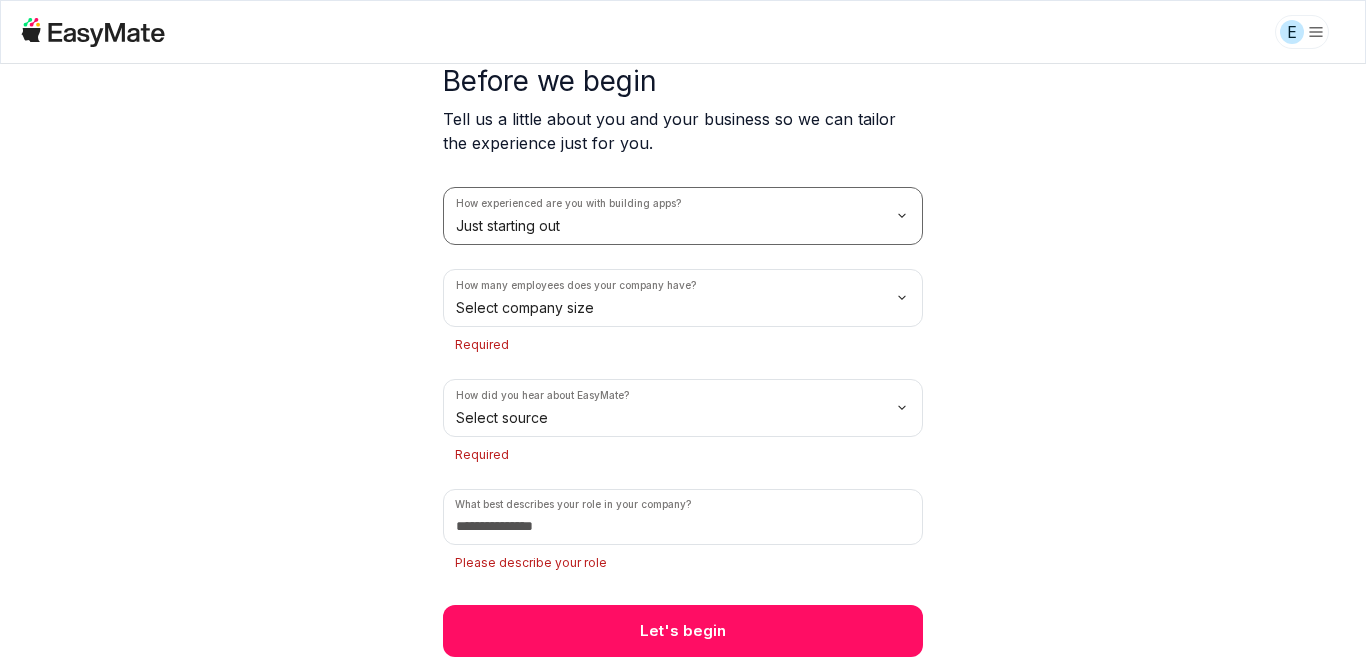 scroll, scrollTop: 117, scrollLeft: 0, axis: vertical 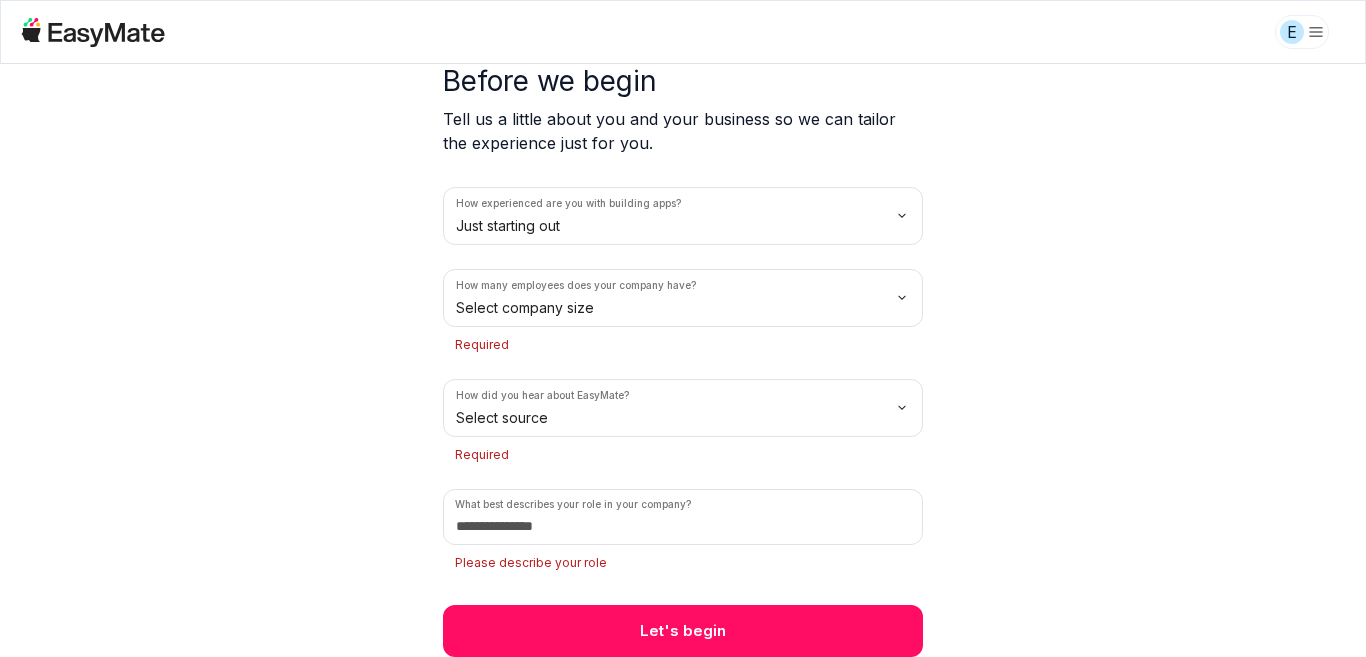 click on "We value your privacy We use cookies to enhance your browsing experience, serve personalised ads or content, and analyse our traffic. By clicking "Accept All", you consent to our use of cookies. Customize   Reject All   Accept All   Customize Consent Preferences   We use cookies to help you navigate efficiently and perform certain functions. You will find detailed information about all cookies under each consent category below. The cookies that are categorised as "Necessary" are stored on your browser as they are essential for enabling the basic functionalities of the site. ...  Show more Necessary Always Active Necessary cookies are required to enable the basic features of this site, such as providing secure log-in or adjusting your consent preferences. These cookies do not store any personally identifiable data. Cookie cookieyes-consent Duration 1 year Description Cookie __cf_bm Duration 1 hour Description This cookie, set by Cloudflare, is used to support Cloudflare Bot Management.  Cookie __hssrc session" at bounding box center [683, 328] 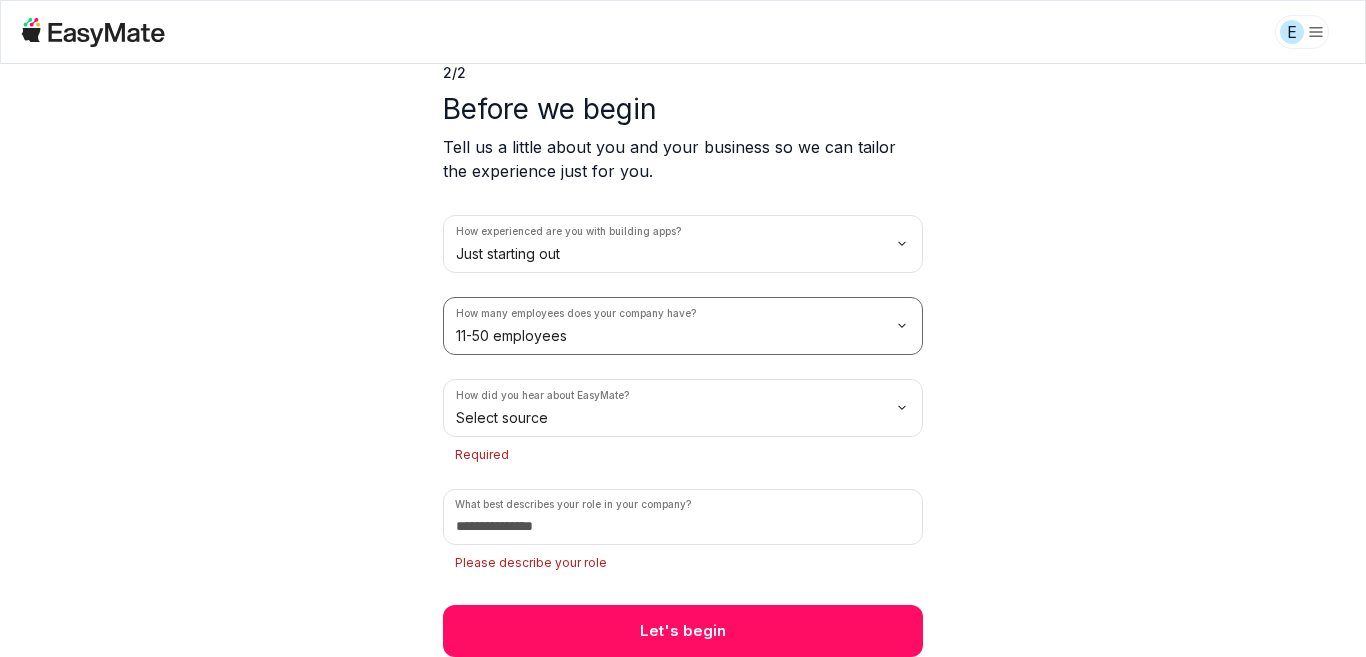 scroll, scrollTop: 89, scrollLeft: 0, axis: vertical 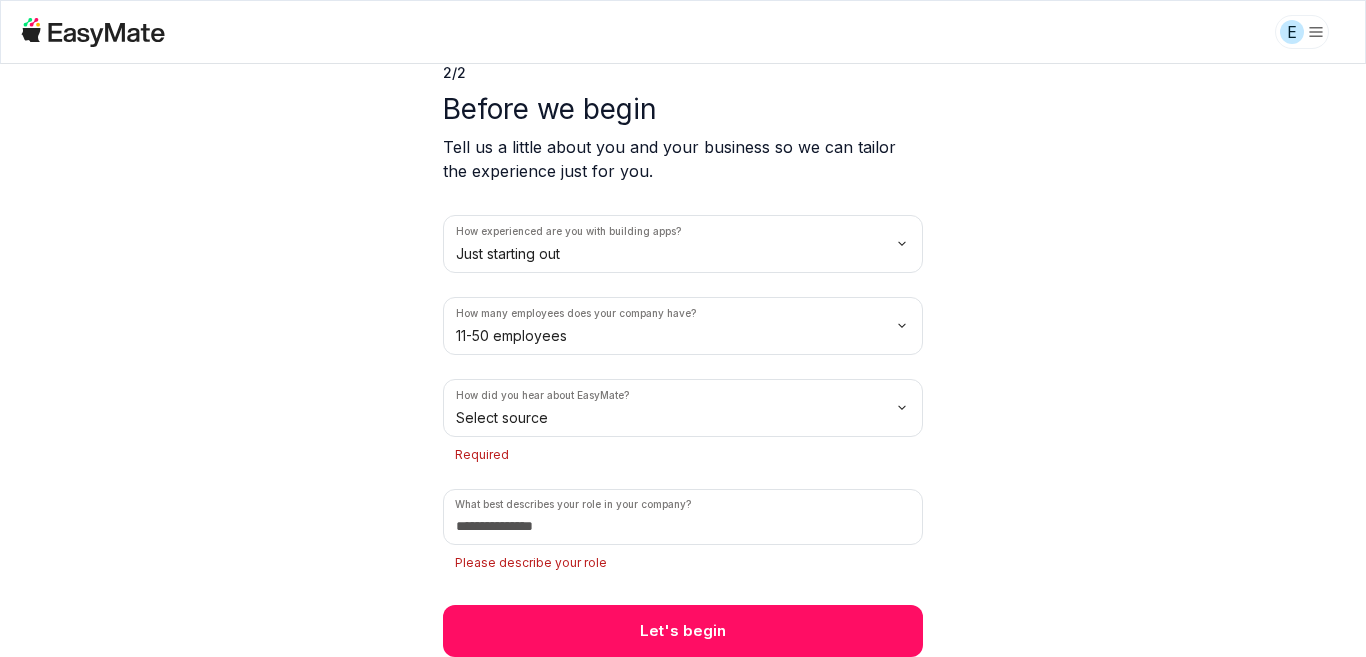 click on "We value your privacy We use cookies to enhance your browsing experience, serve personalised ads or content, and analyse our traffic. By clicking "Accept All", you consent to our use of cookies. Customize   Reject All   Accept All   Customize Consent Preferences   We use cookies to help you navigate efficiently and perform certain functions. You will find detailed information about all cookies under each consent category below. The cookies that are categorised as "Necessary" are stored on your browser as they are essential for enabling the basic functionalities of the site. ...  Show more Necessary Always Active Necessary cookies are required to enable the basic features of this site, such as providing secure log-in or adjusting your consent preferences. These cookies do not store any personally identifiable data. Cookie cookieyes-consent Duration 1 year Description Cookie __cf_bm Duration 1 hour Description This cookie, set by Cloudflare, is used to support Cloudflare Bot Management.  Cookie __hssrc session" at bounding box center (683, 328) 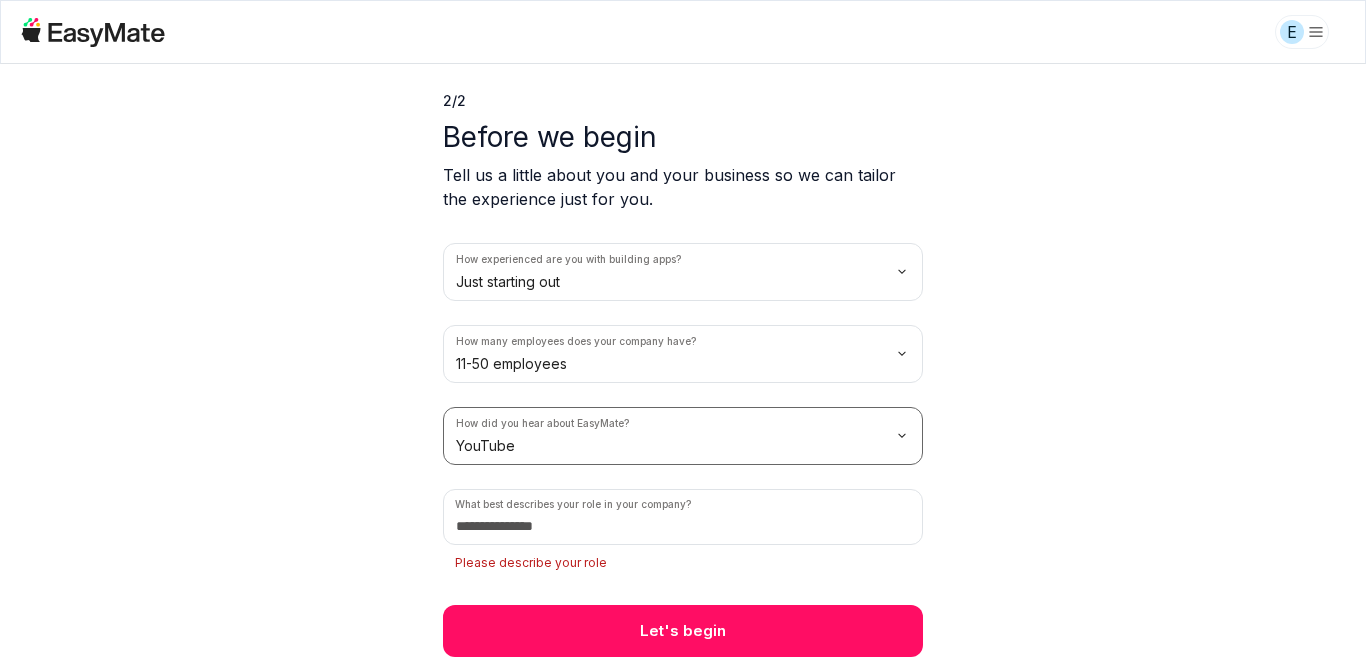 scroll, scrollTop: 61, scrollLeft: 0, axis: vertical 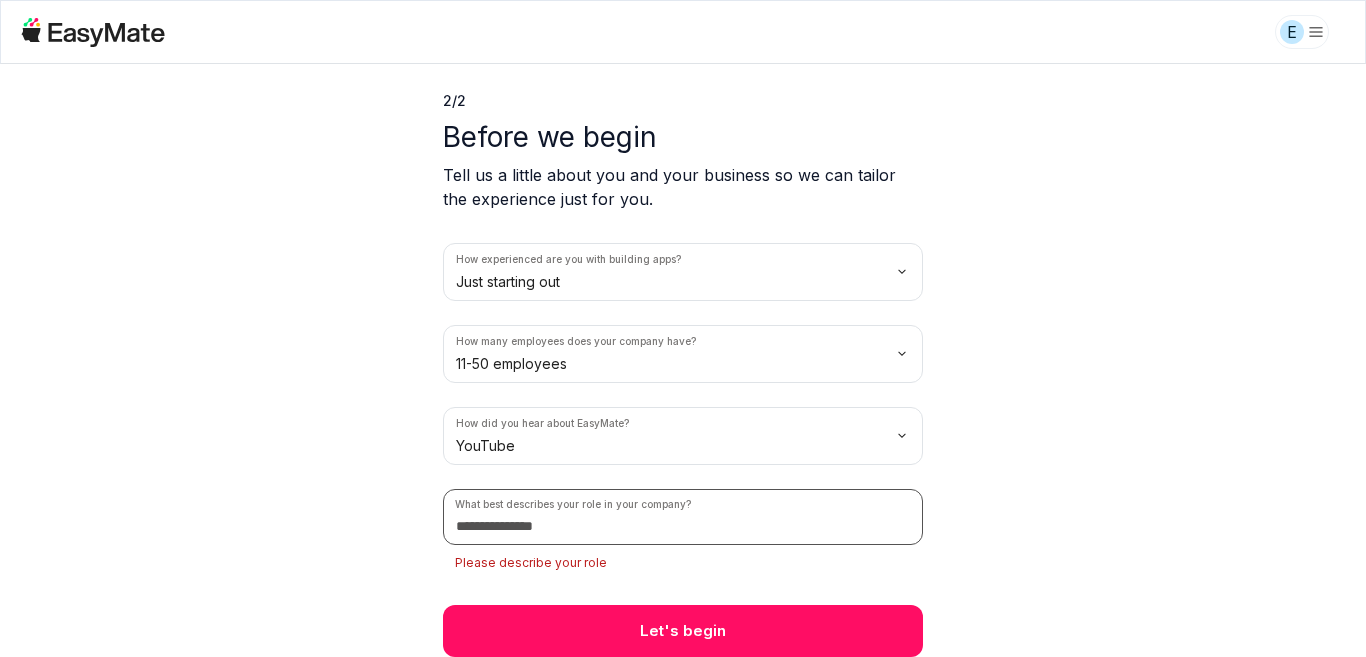 click at bounding box center (683, 517) 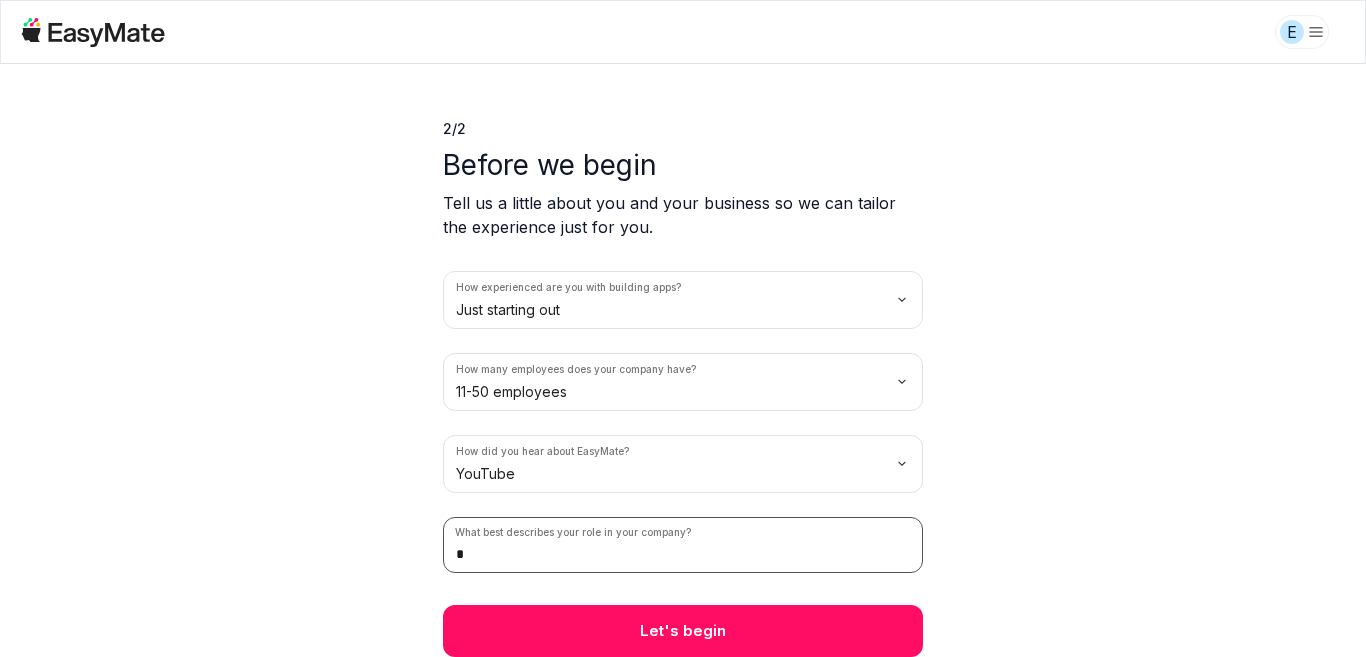 scroll, scrollTop: 33, scrollLeft: 0, axis: vertical 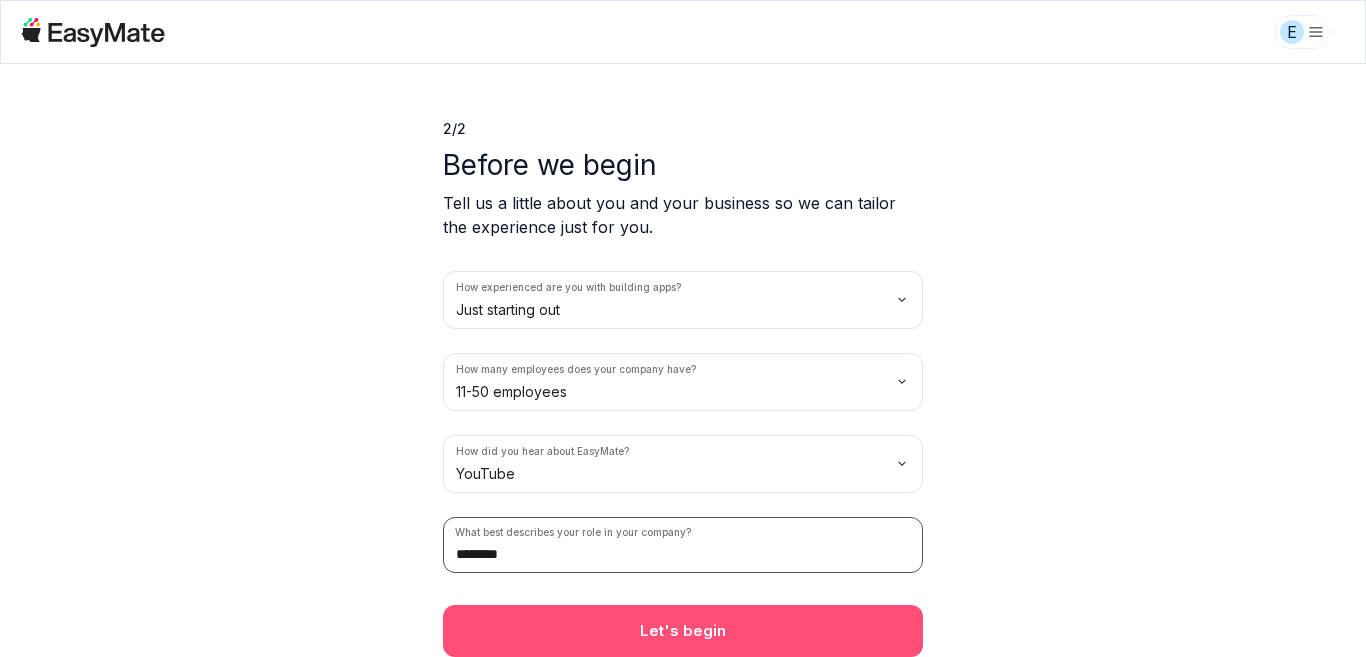 type on "********" 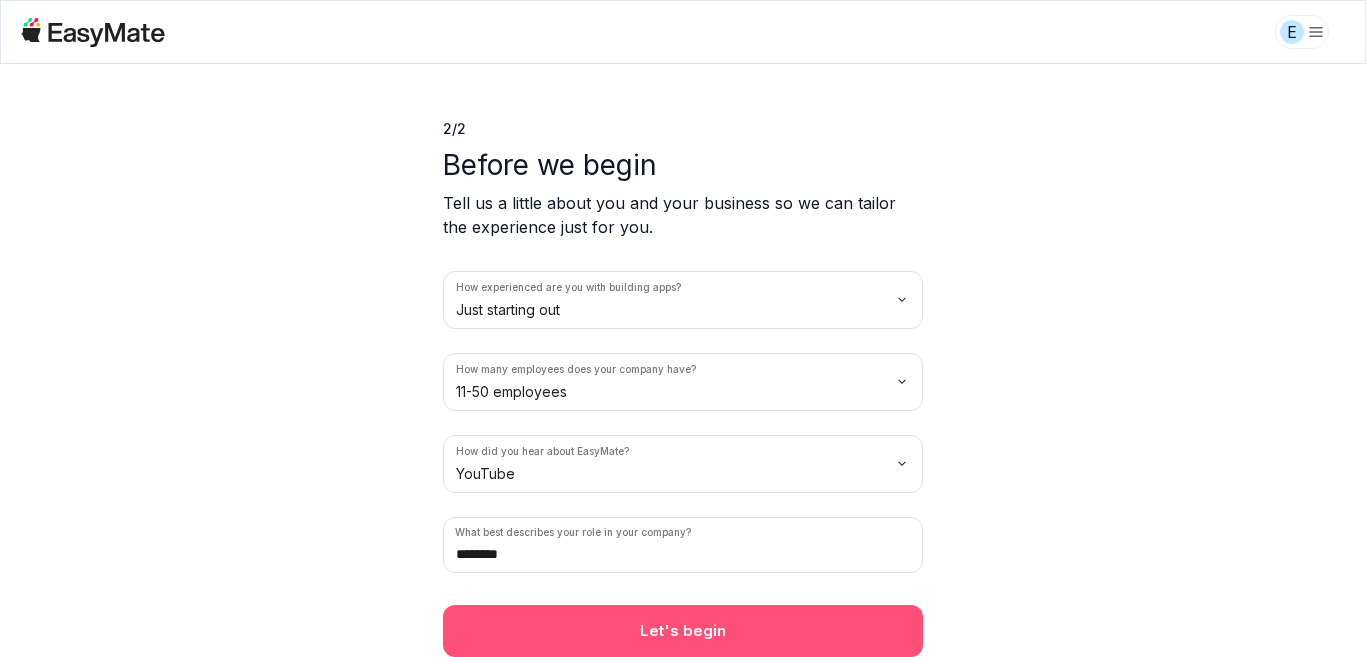 click on "Let's begin" at bounding box center [683, 631] 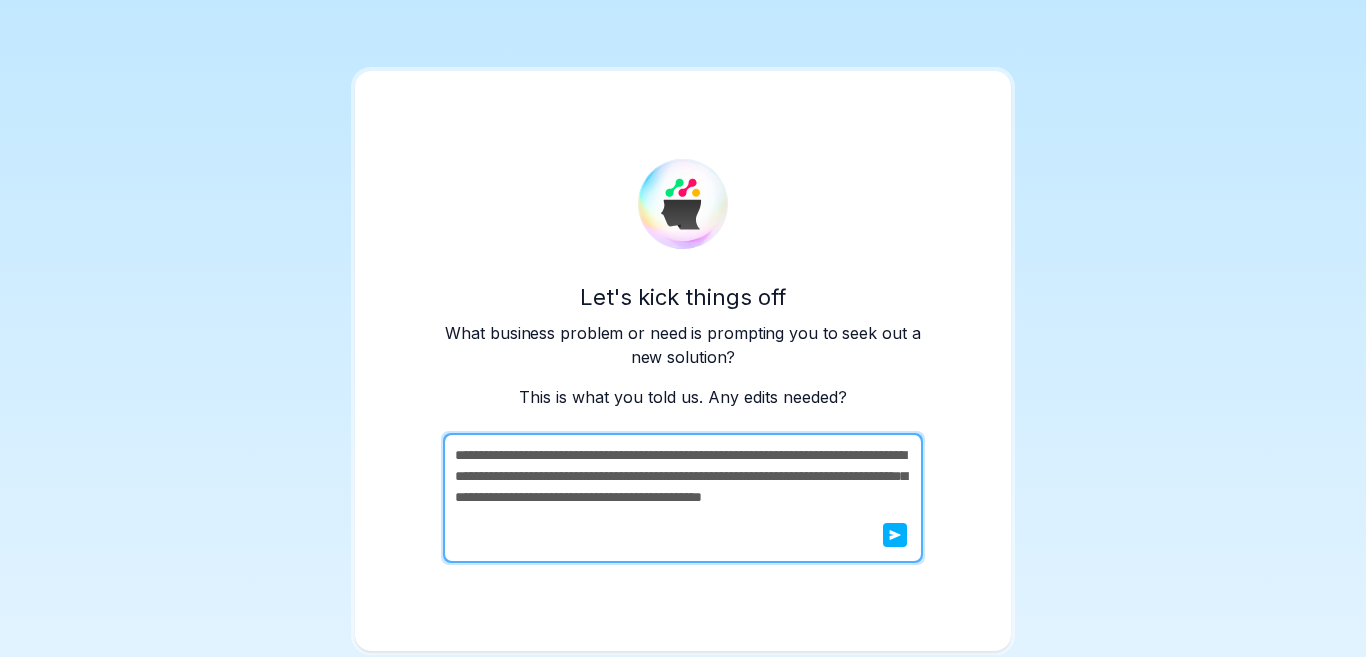 scroll, scrollTop: 0, scrollLeft: 0, axis: both 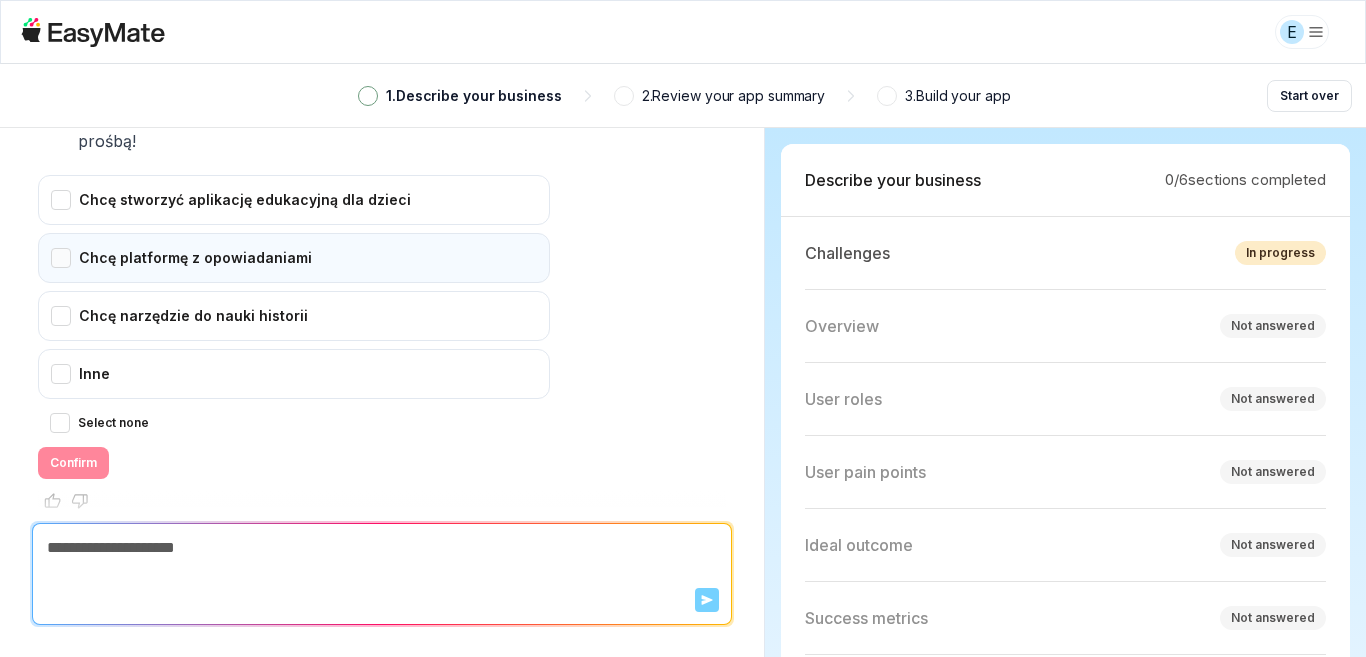 click on "Chcę platformę z opowiadaniami" at bounding box center (294, 258) 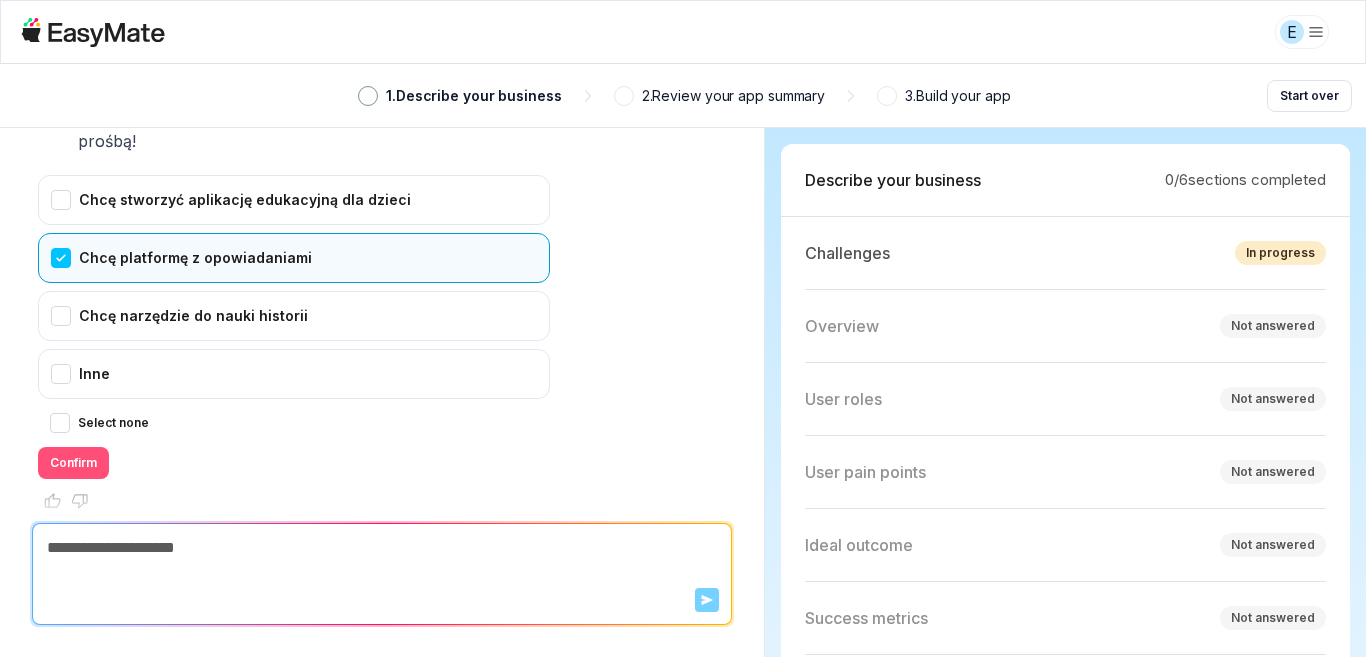 click on "Confirm" at bounding box center (73, 463) 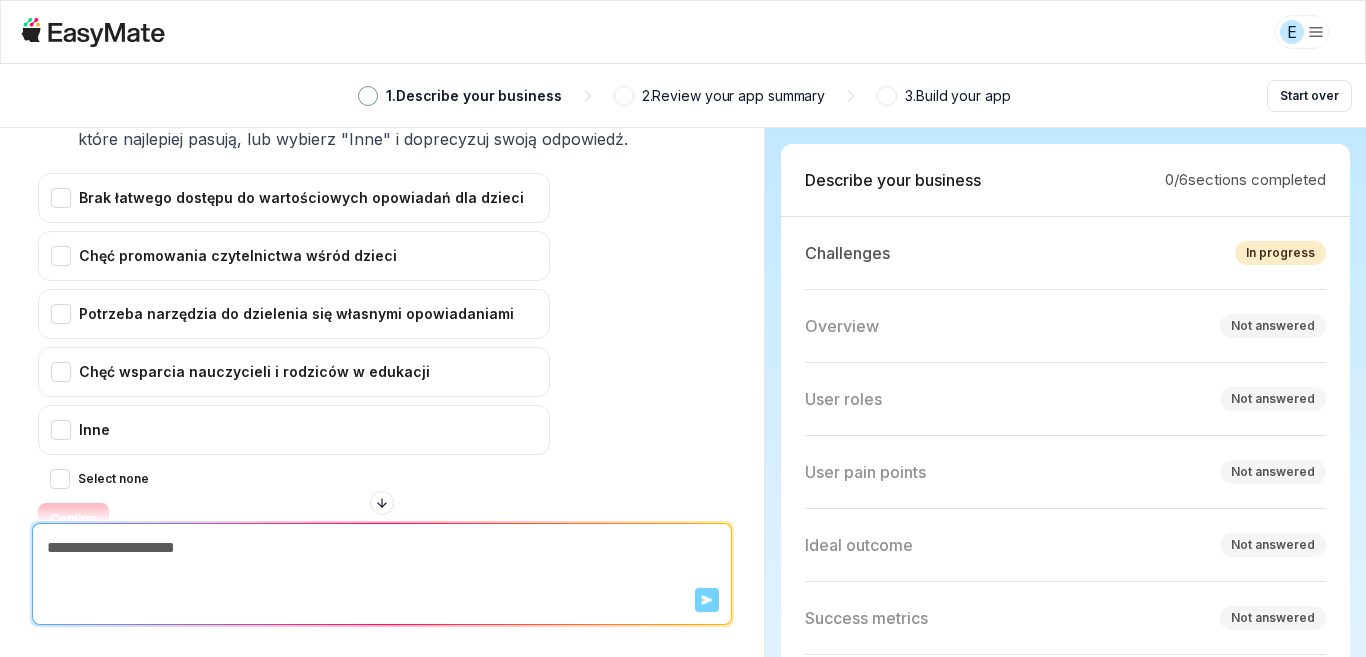 scroll, scrollTop: 1207, scrollLeft: 0, axis: vertical 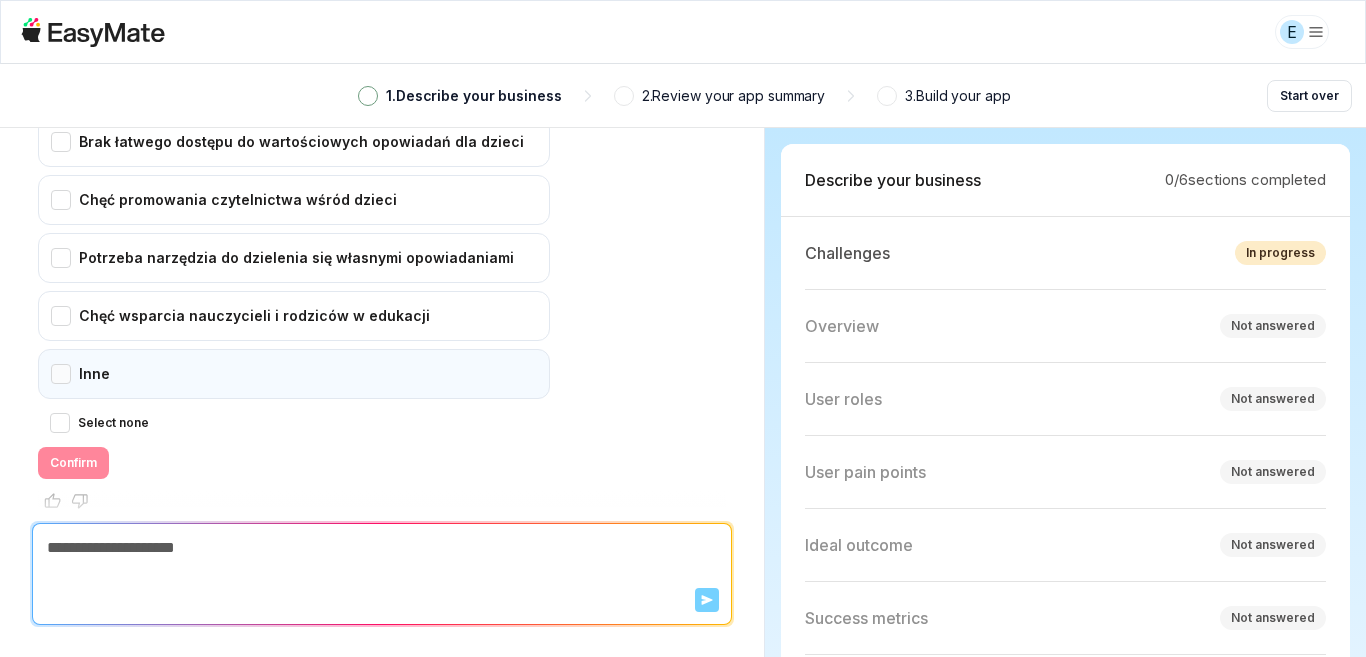 click on "Inne" at bounding box center (294, 374) 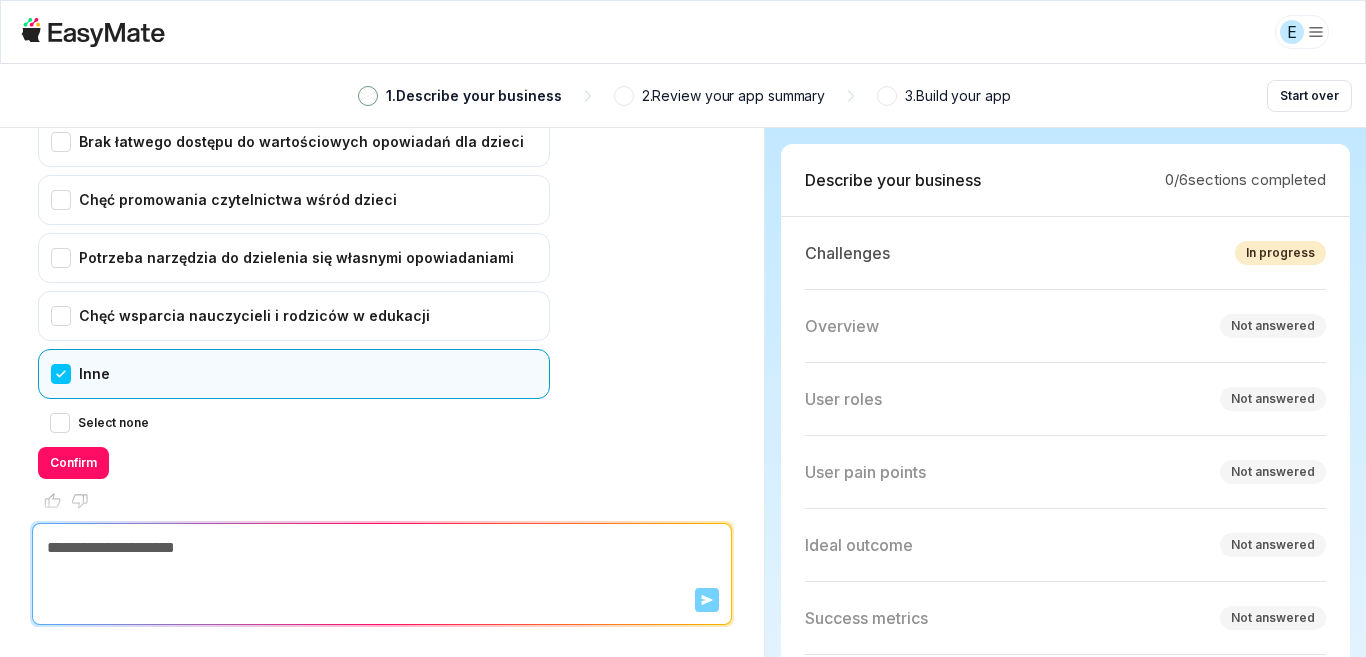 click at bounding box center [382, 548] 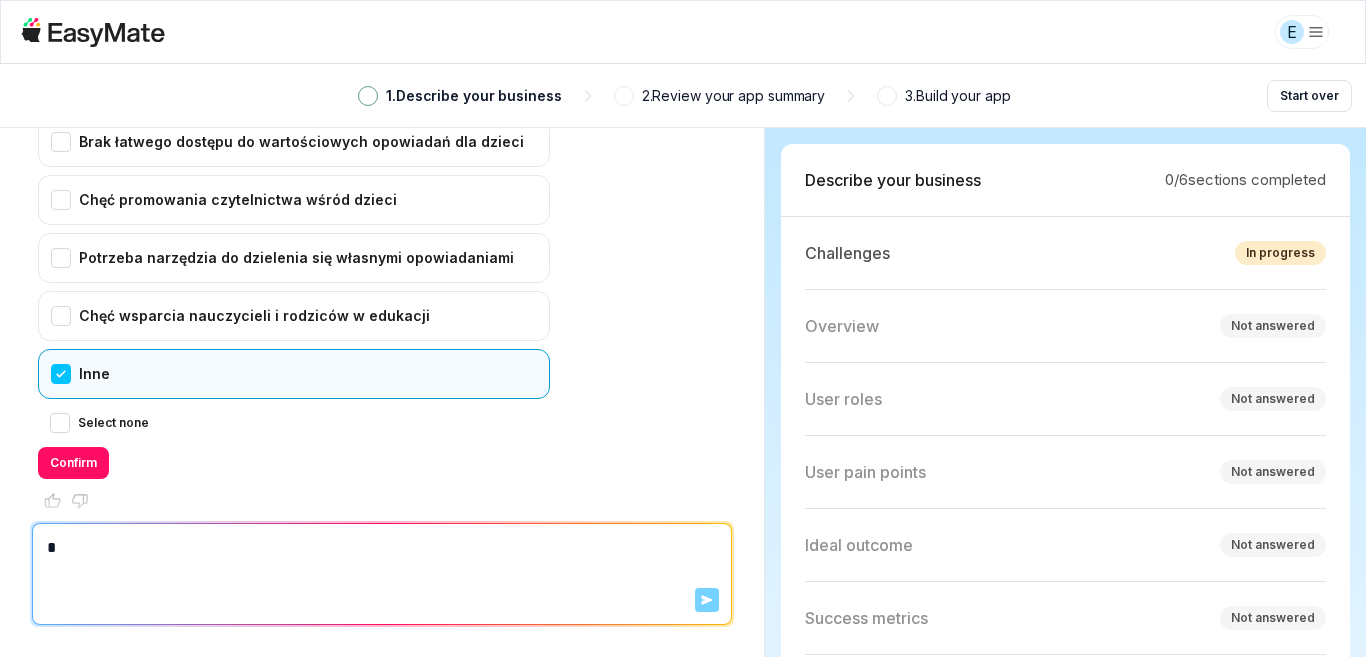 type on "*" 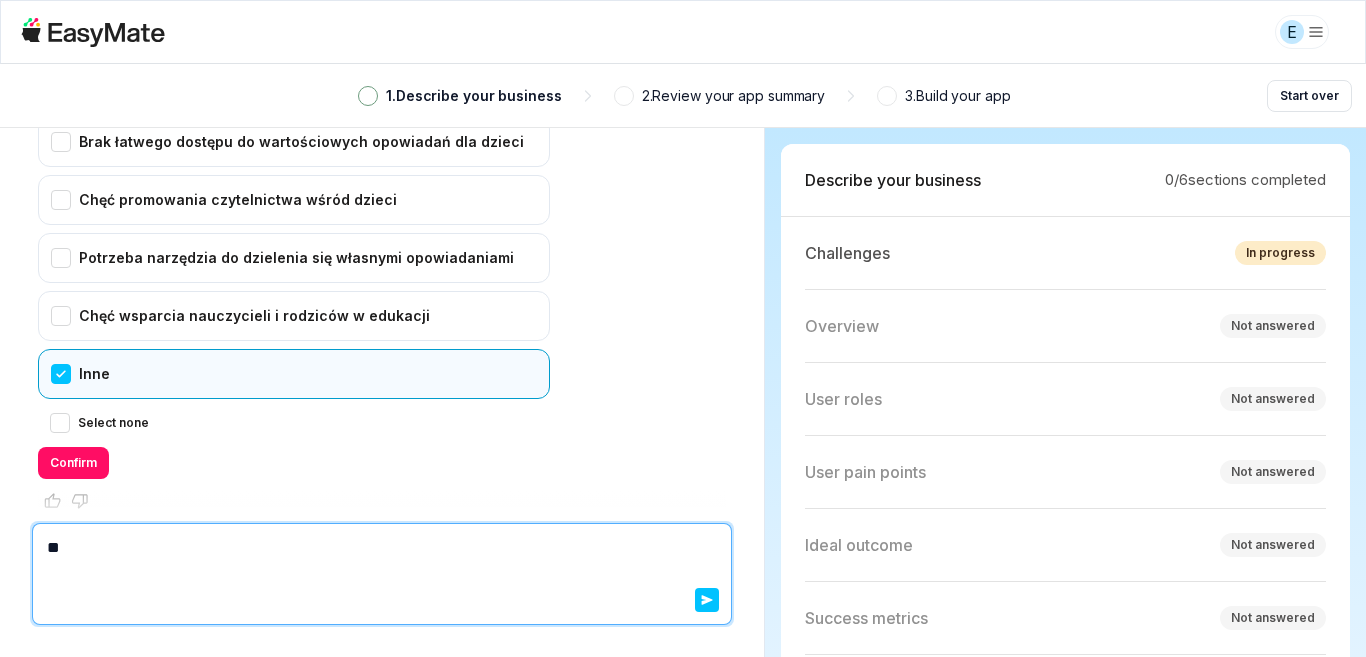 type on "*" 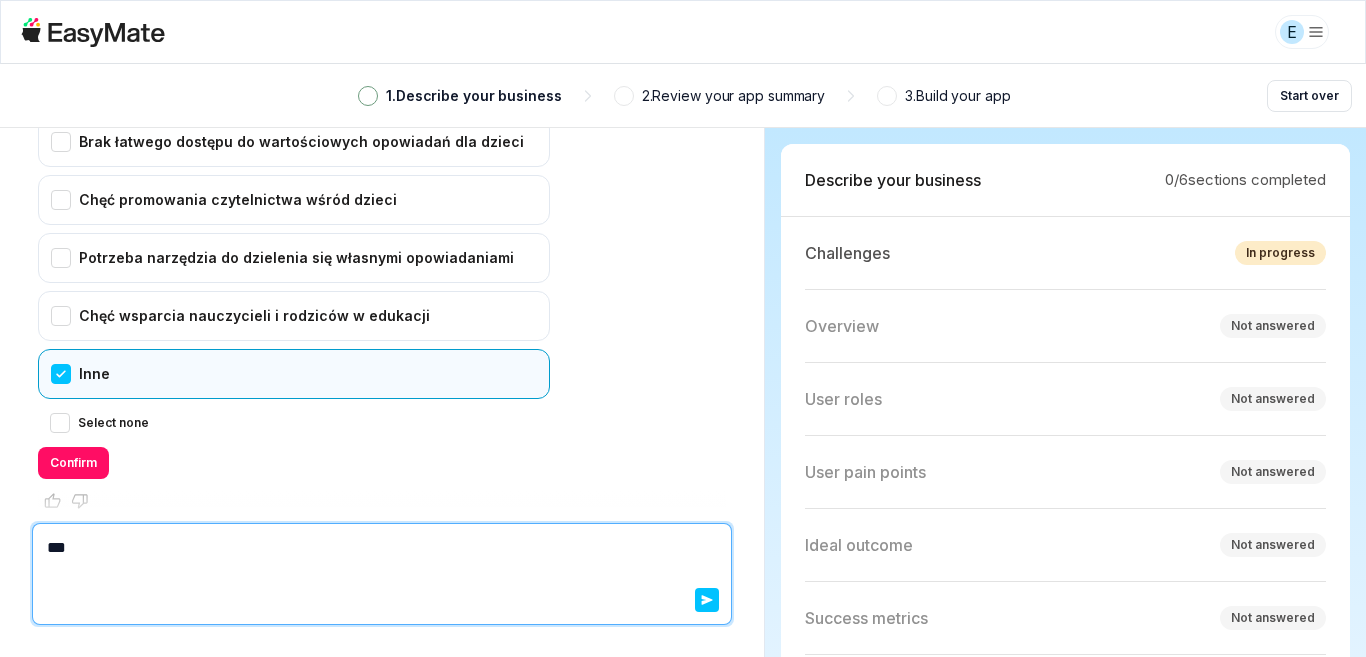 type on "*" 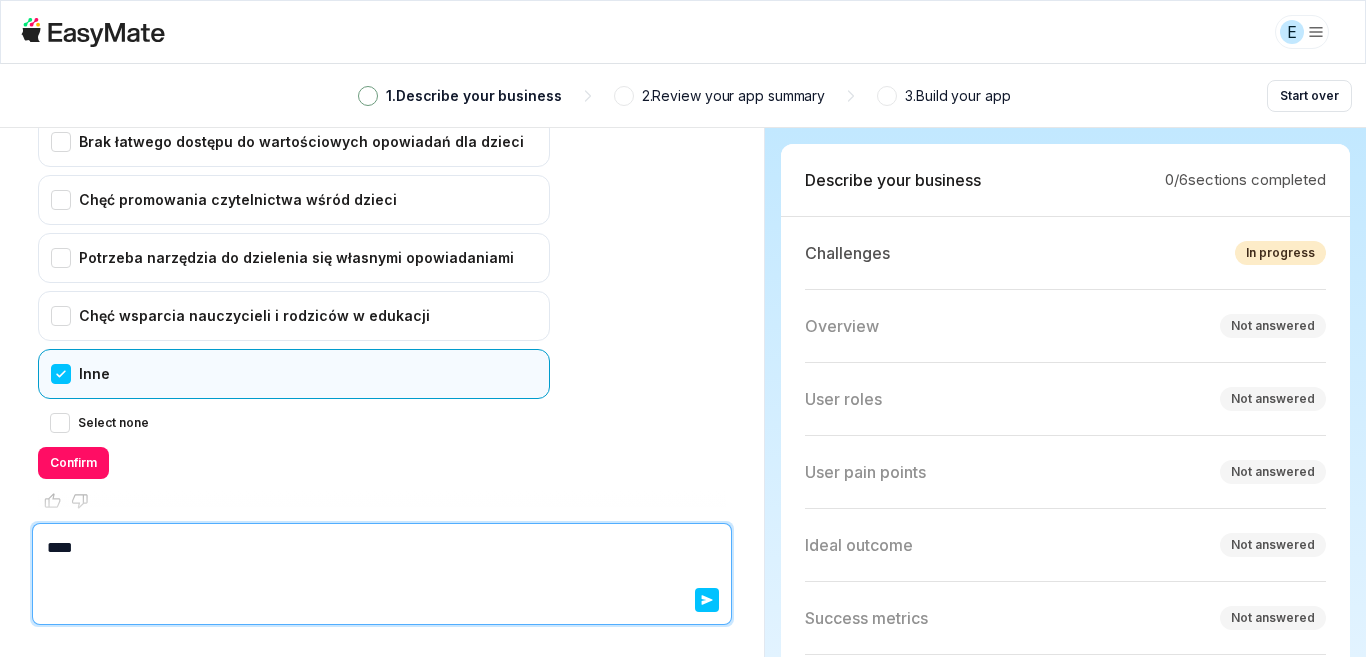 type on "*" 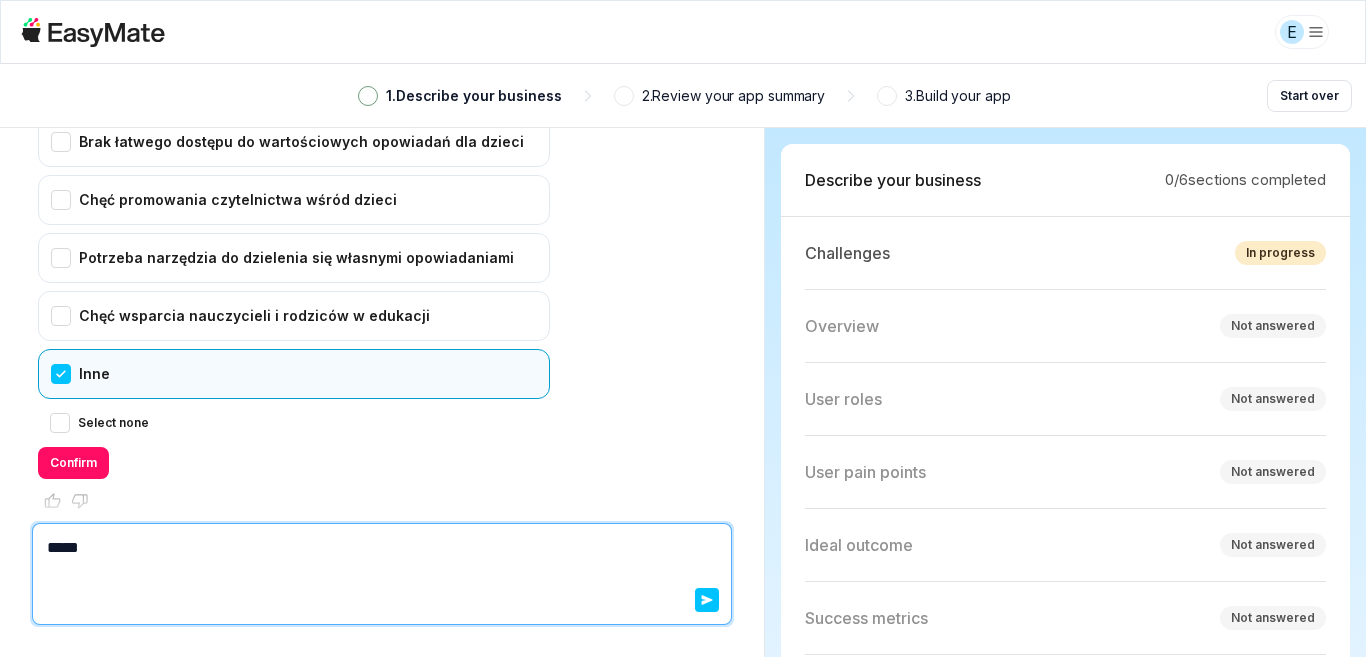 type on "*" 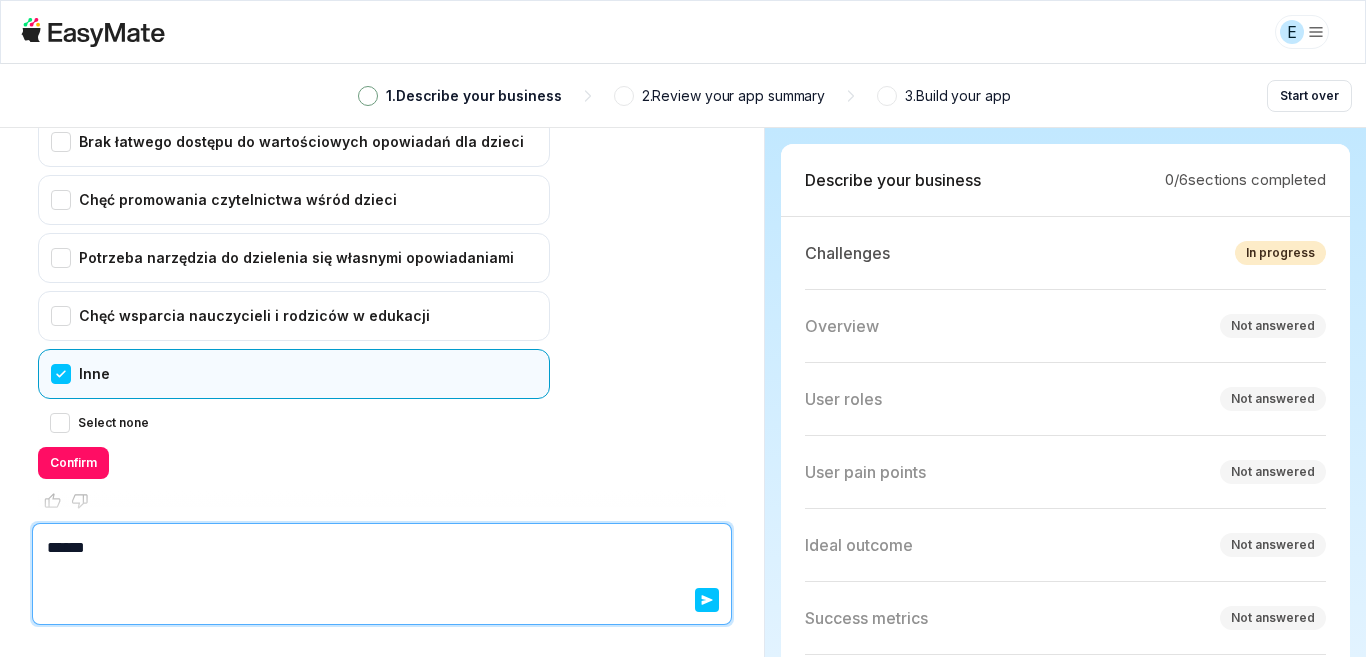 type on "*" 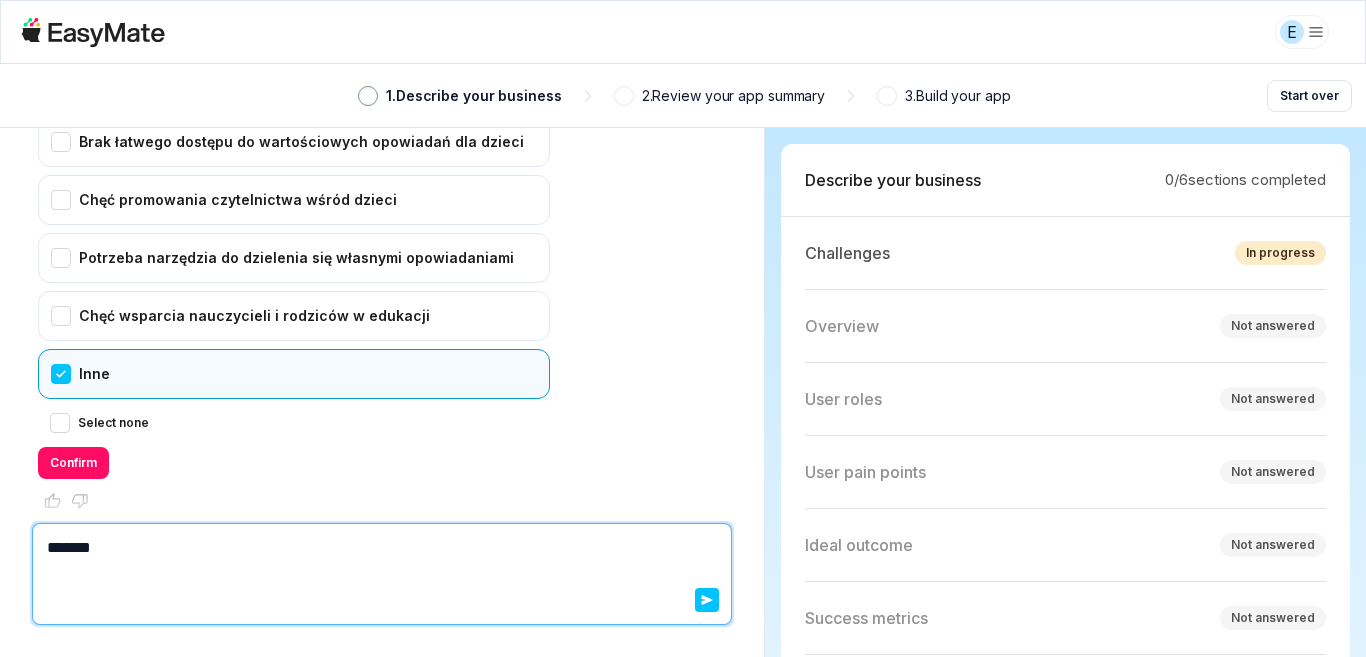 type on "*" 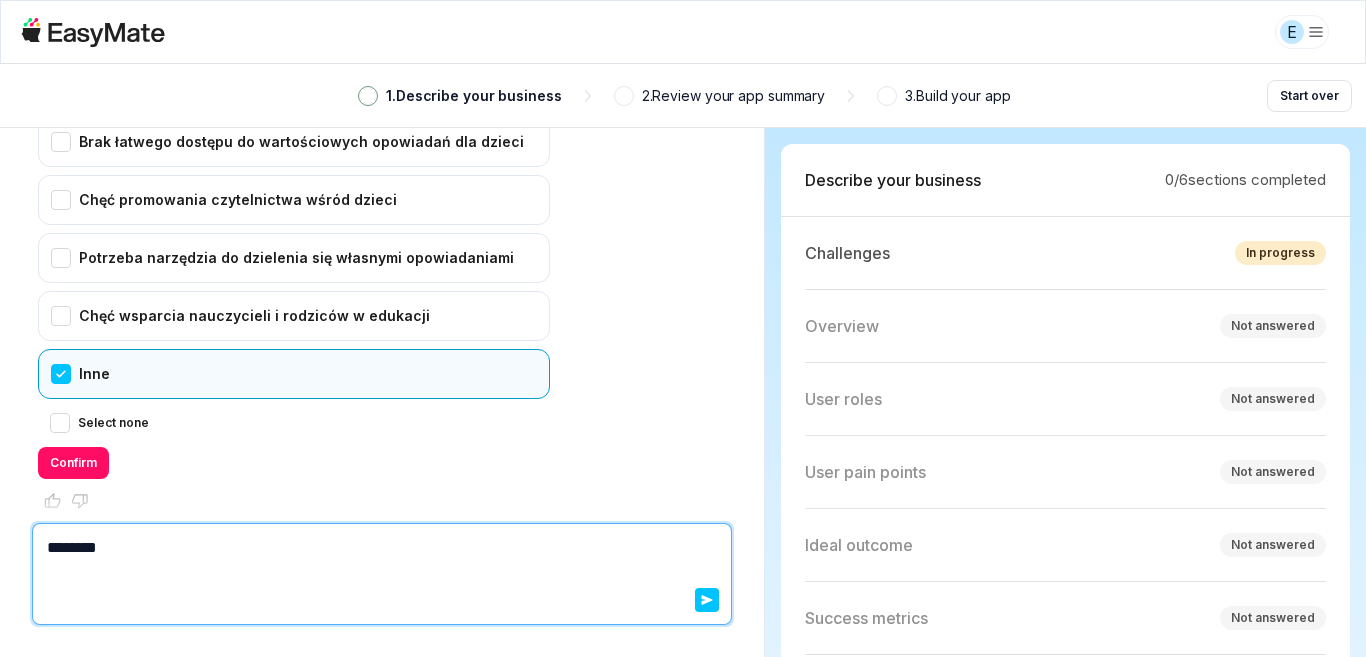 type on "*" 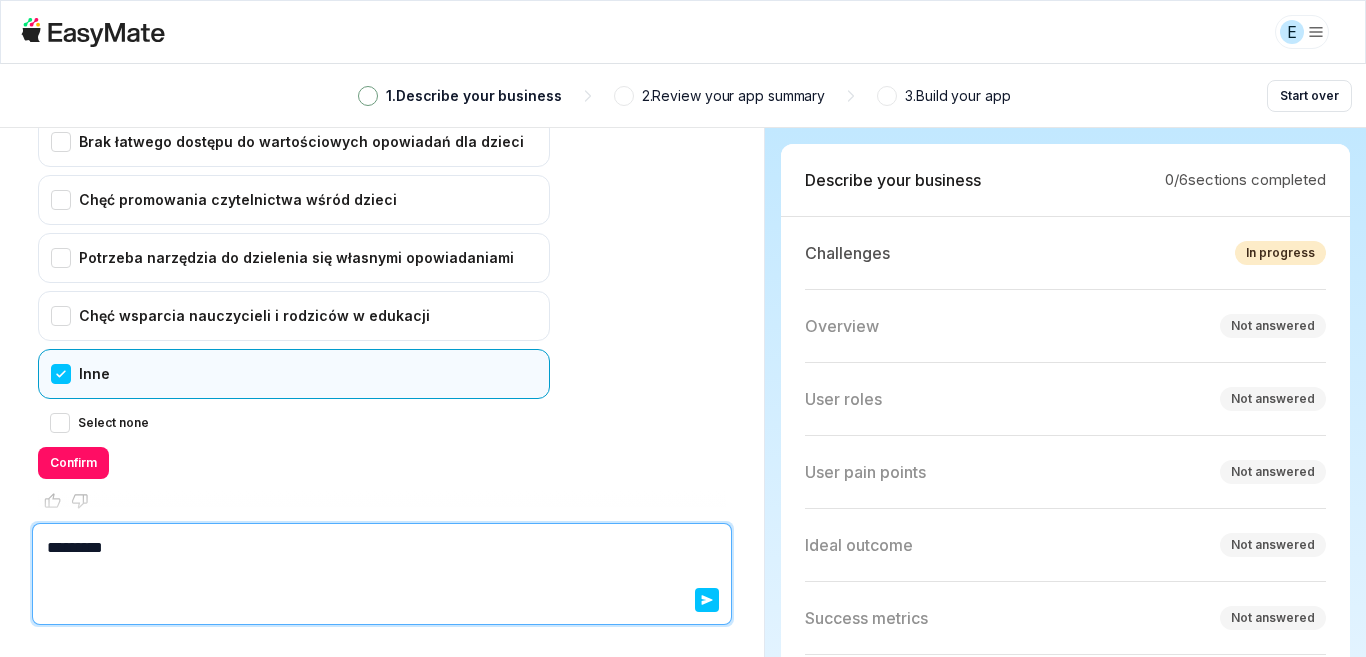 type on "*" 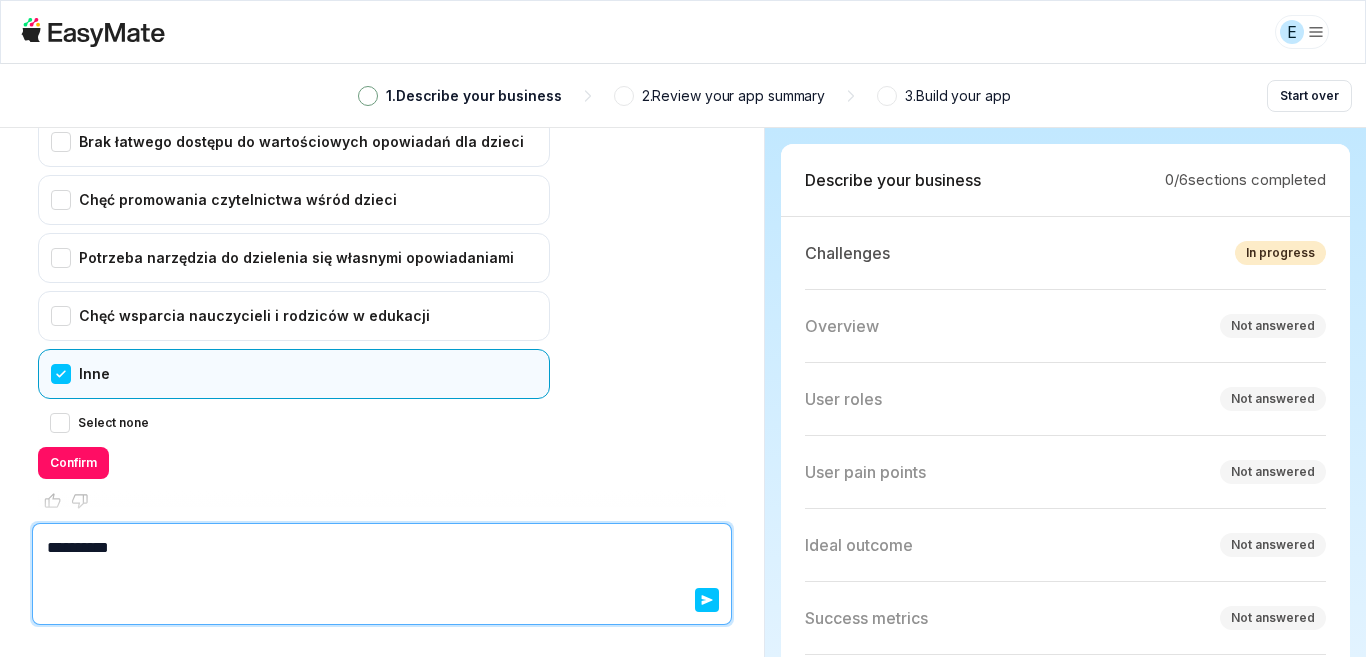 type on "*" 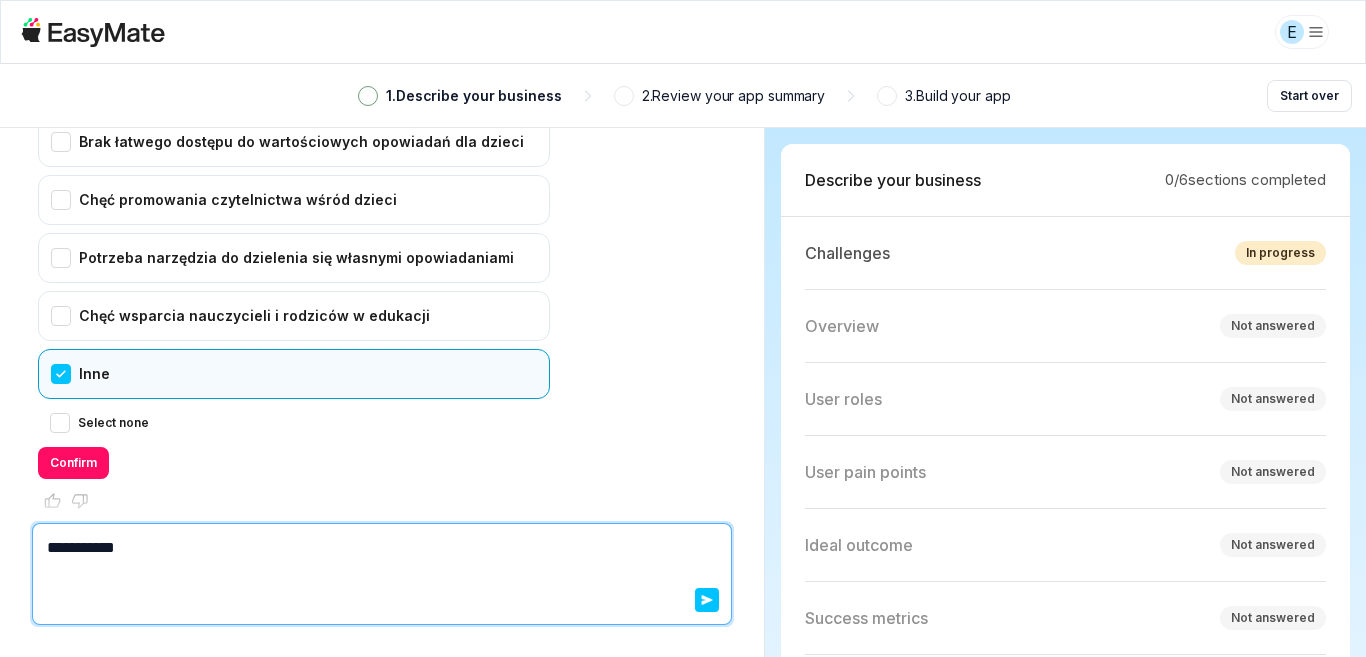 type on "*" 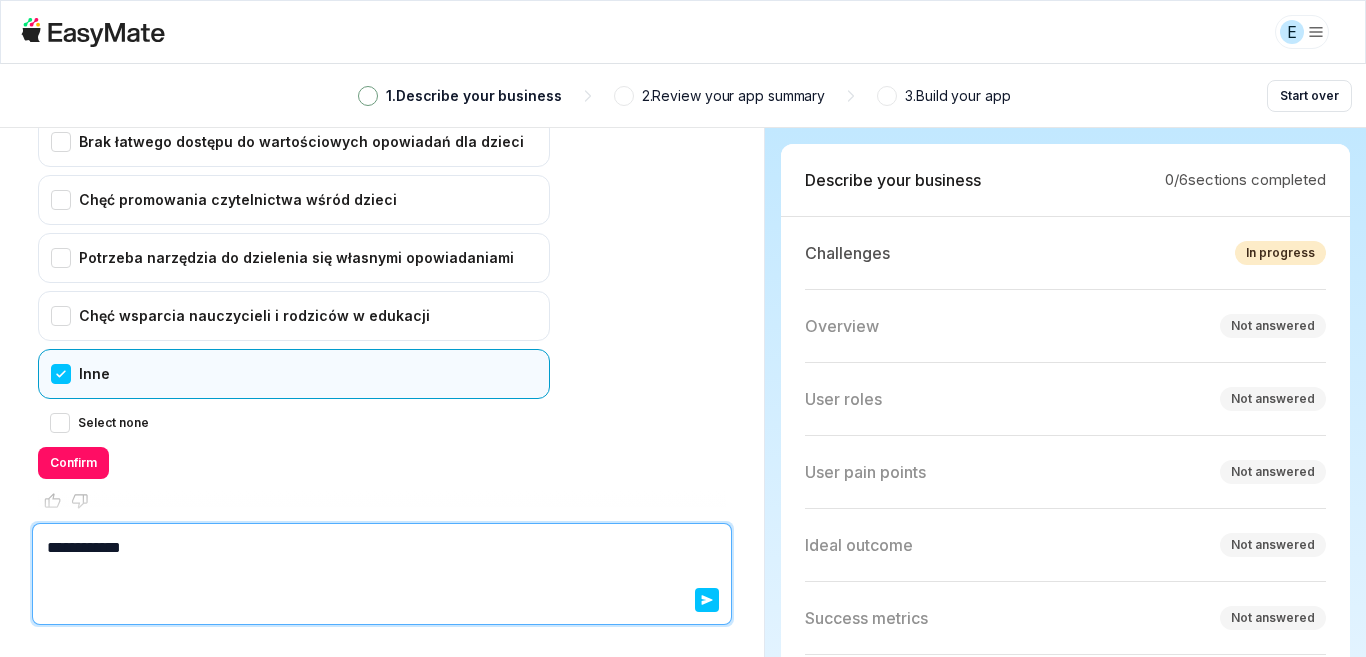 type on "**********" 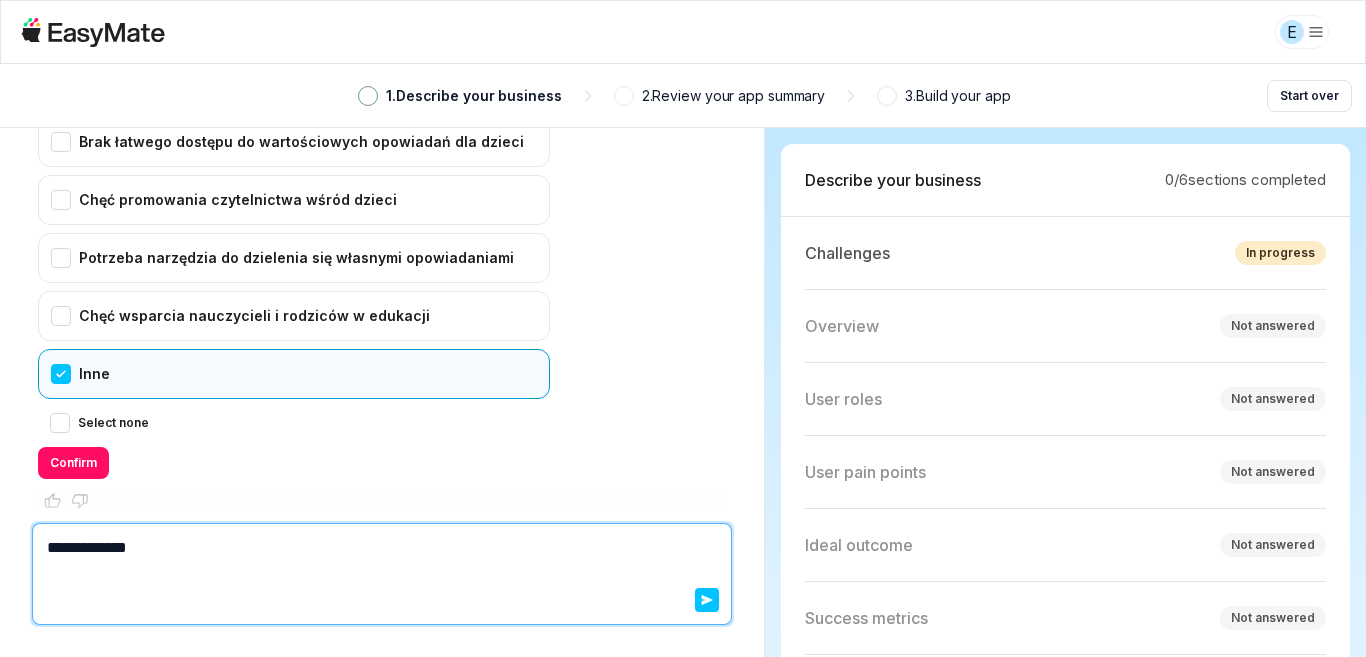 type on "*" 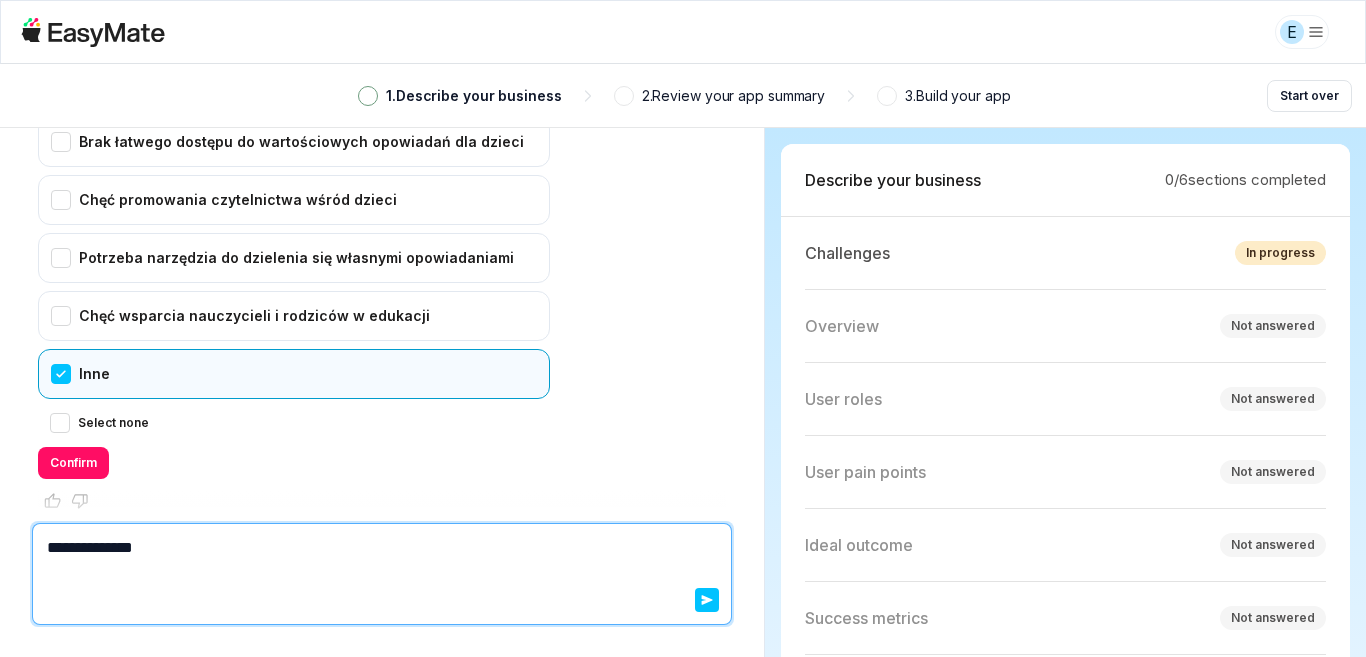 type on "*" 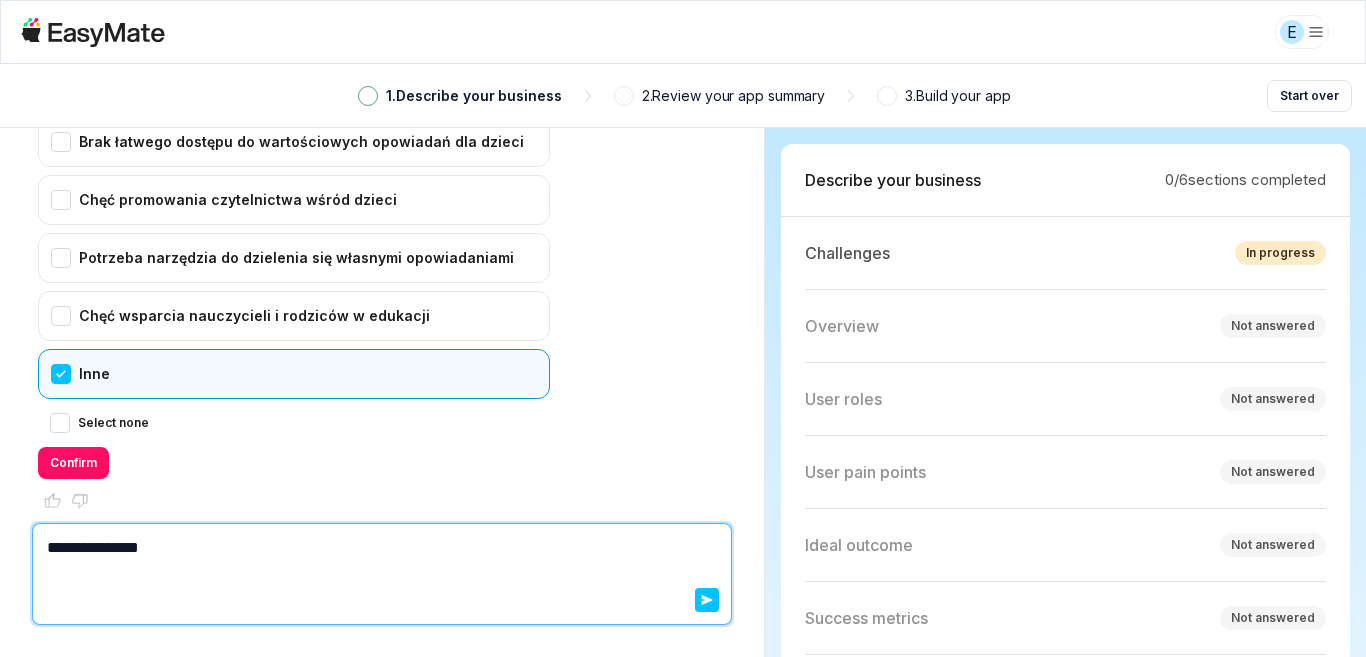 type on "*" 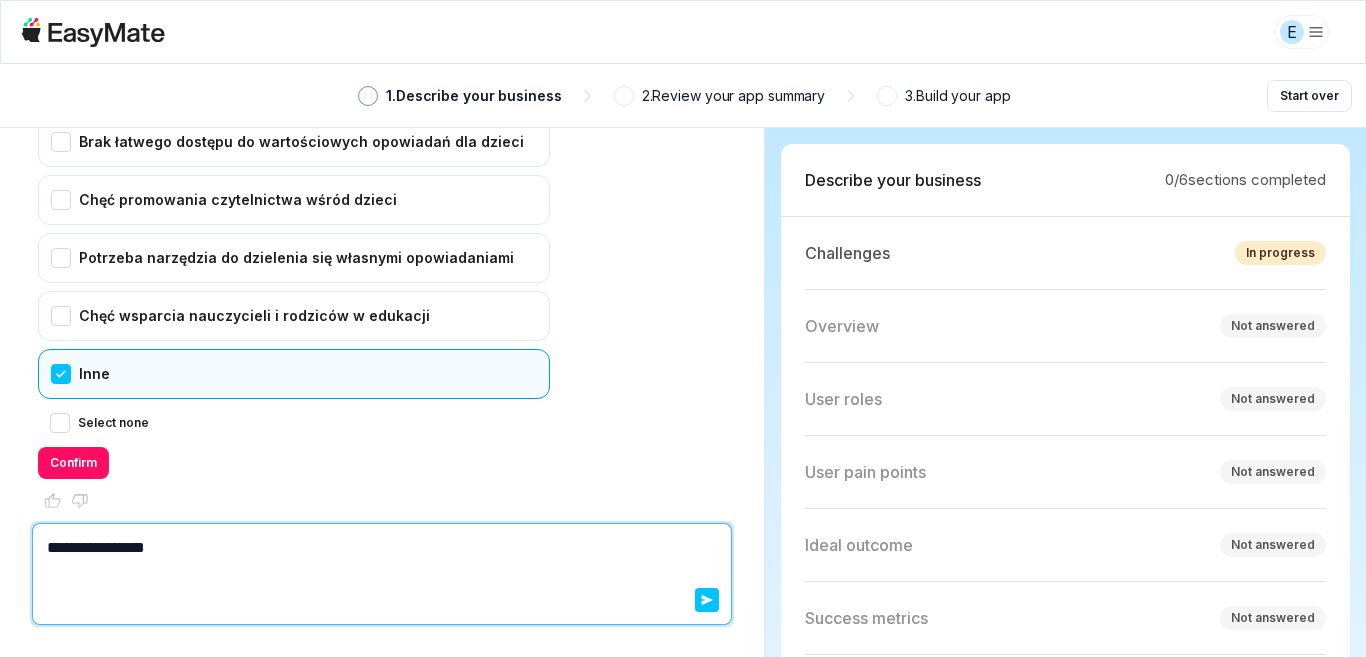 type on "*" 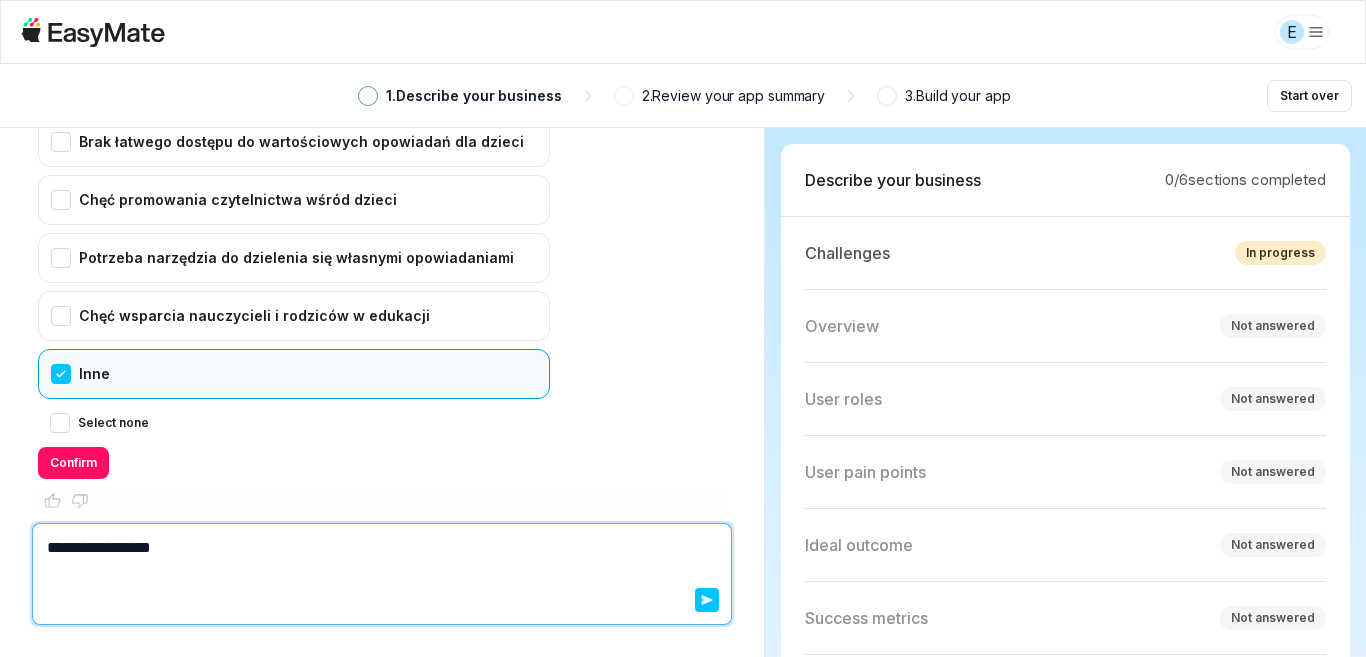 type on "*" 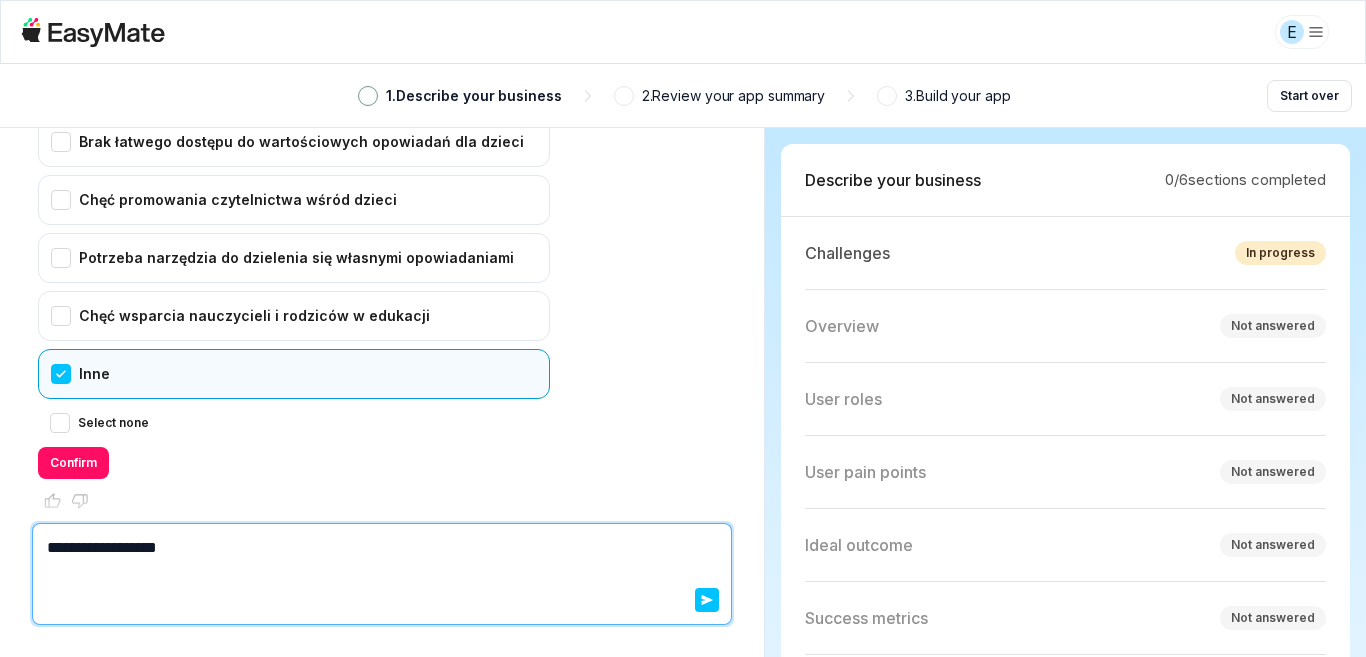 type on "*" 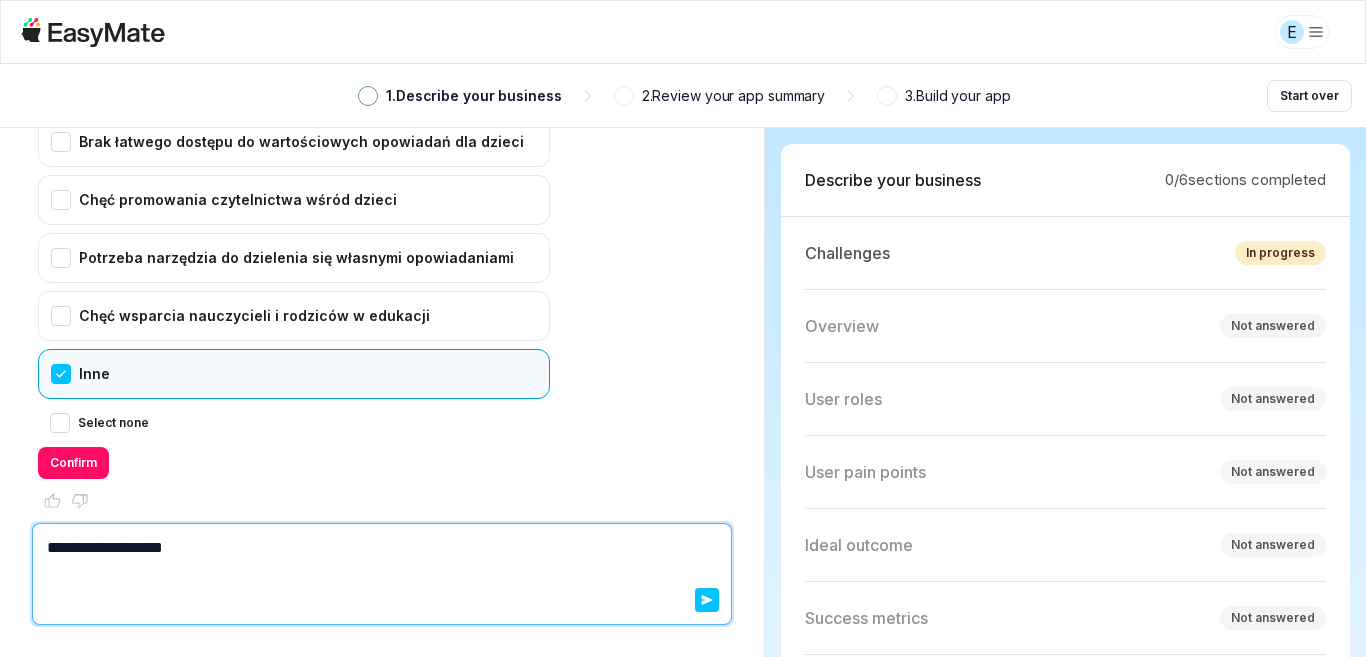 type on "*" 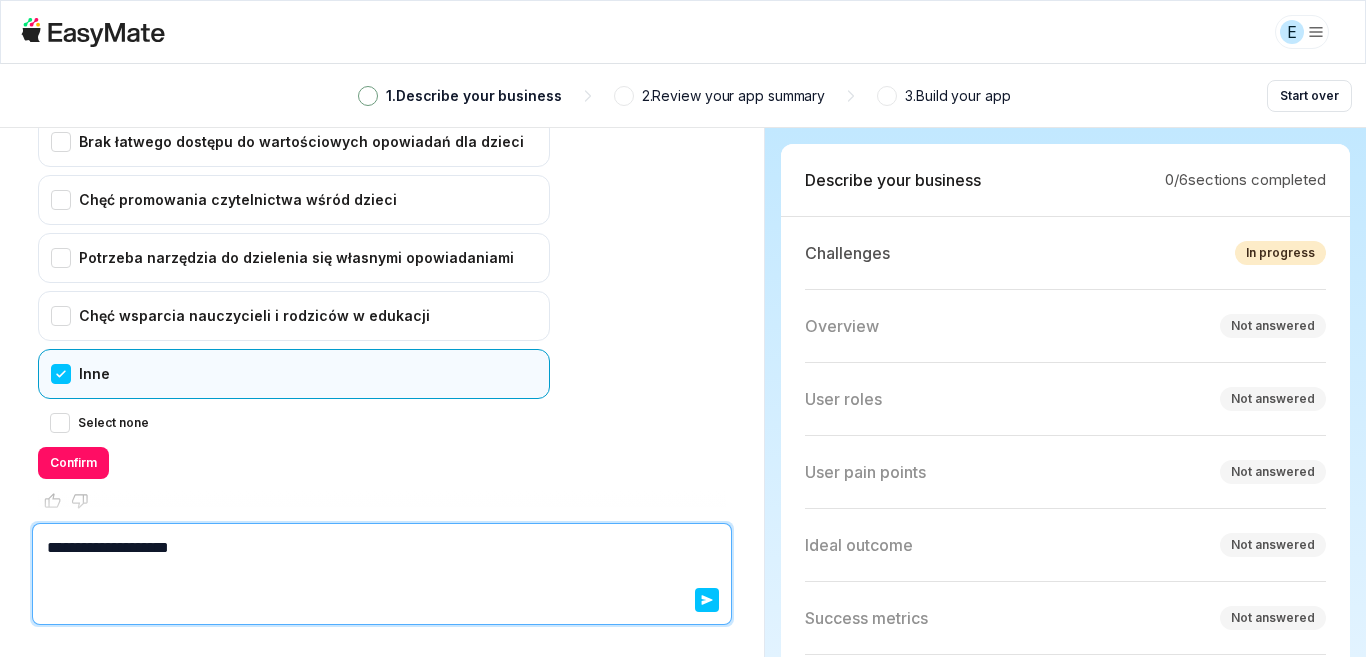 type on "**********" 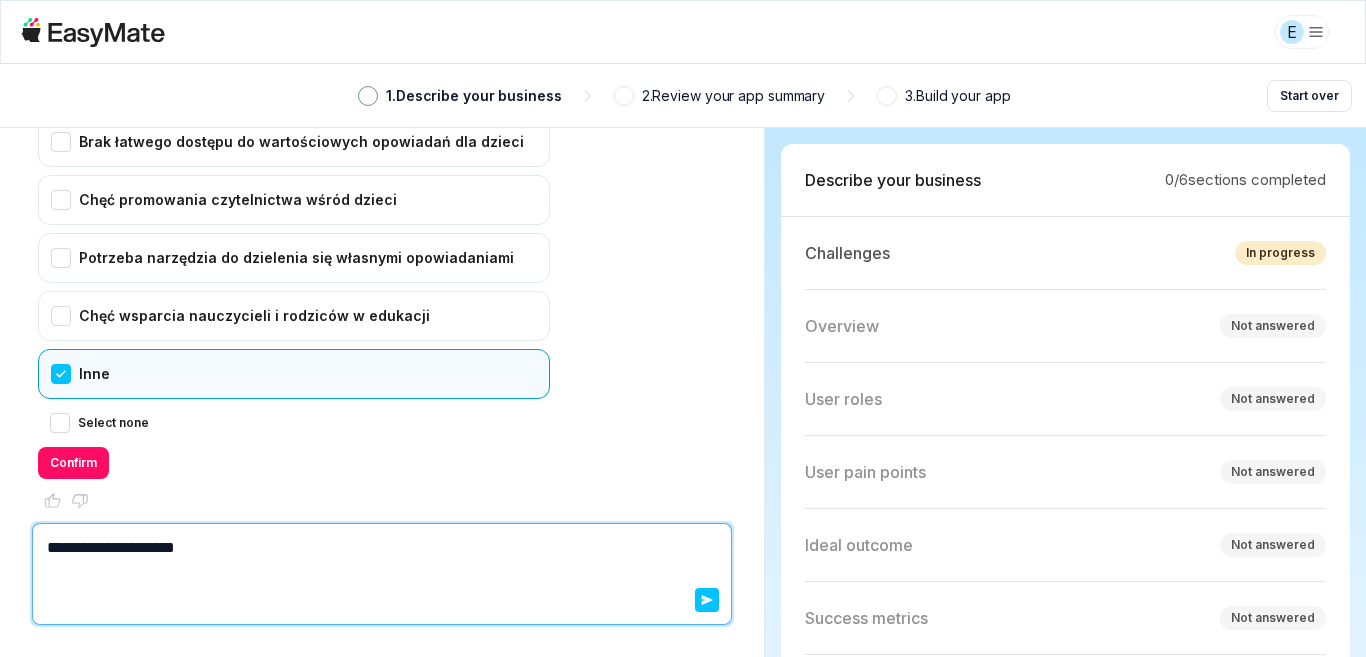 type on "*" 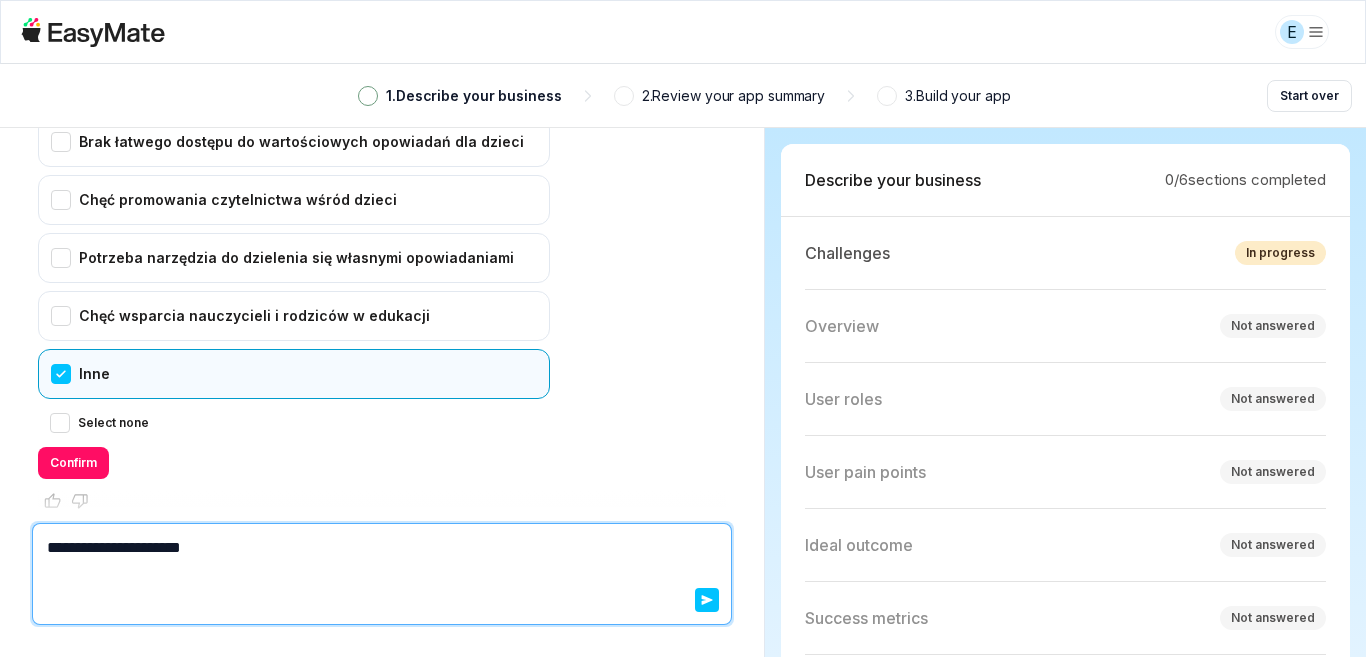 type on "*" 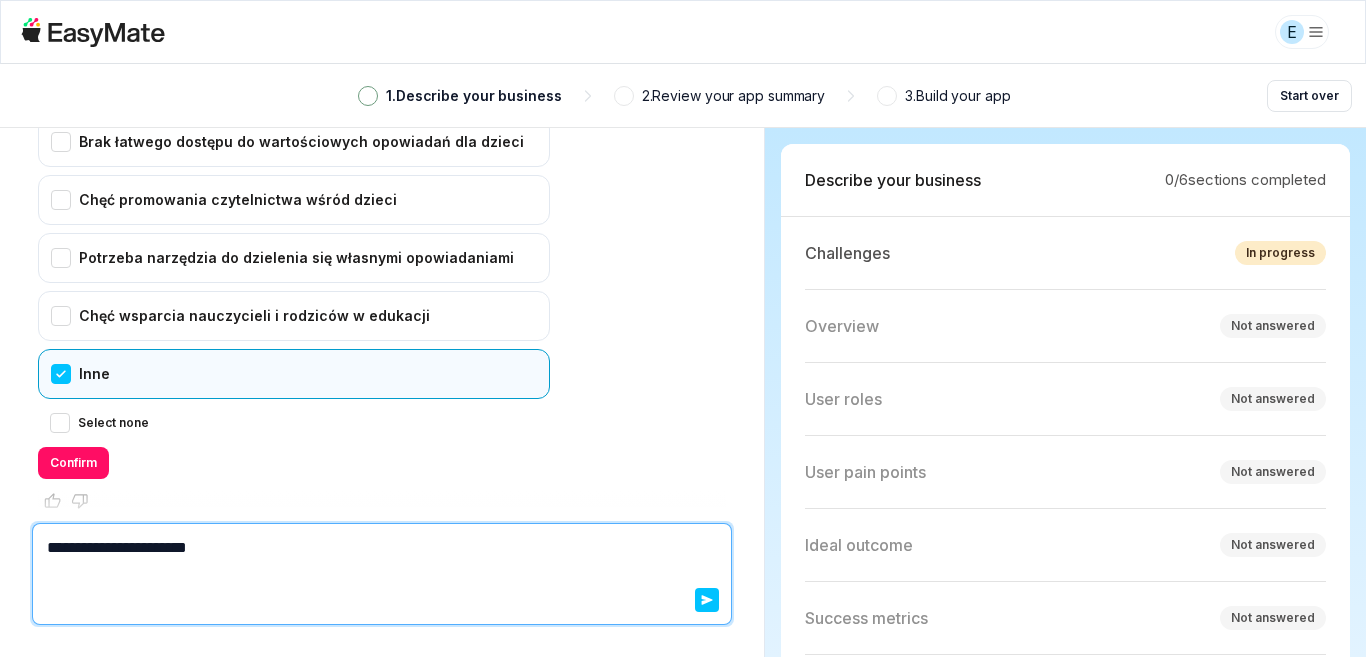 type on "*" 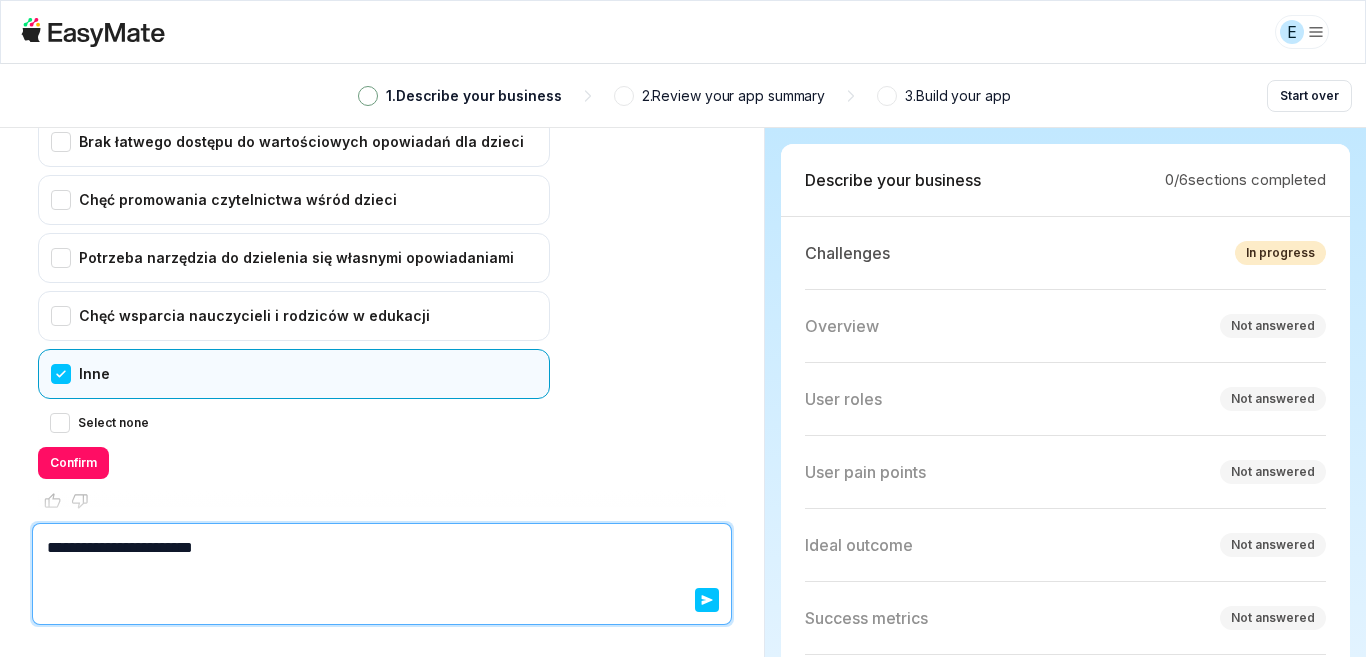 type on "*" 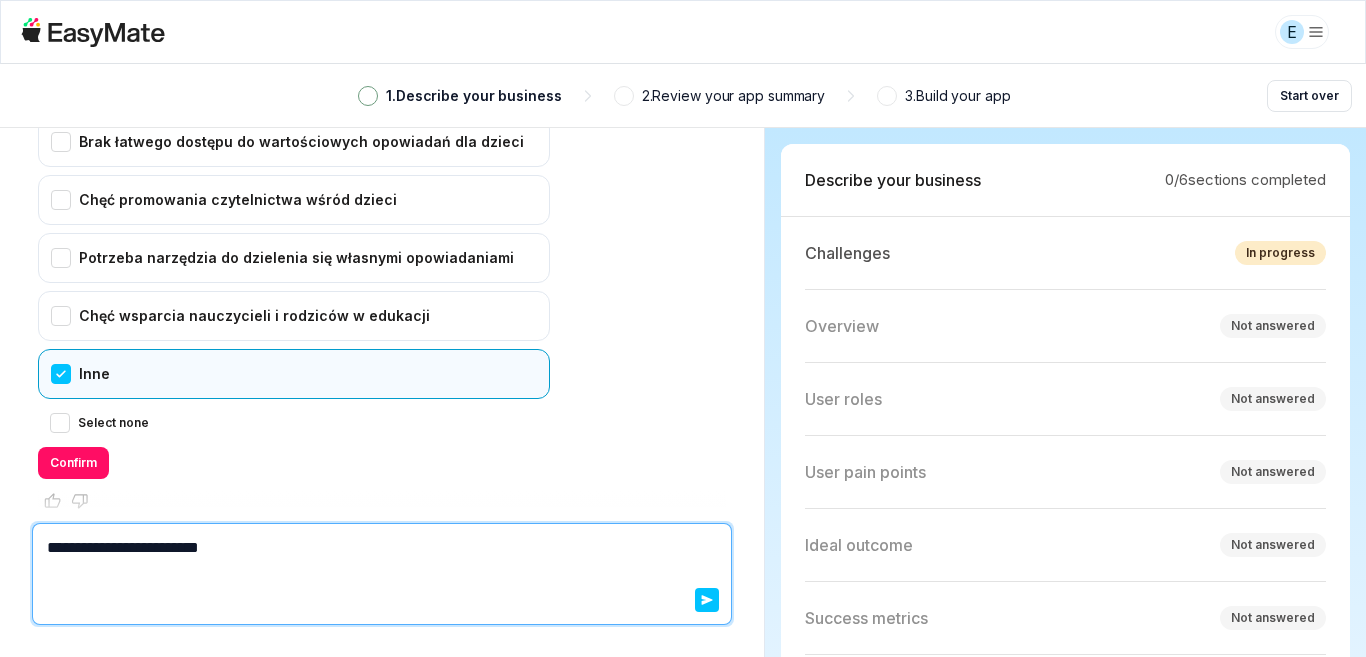 type on "*" 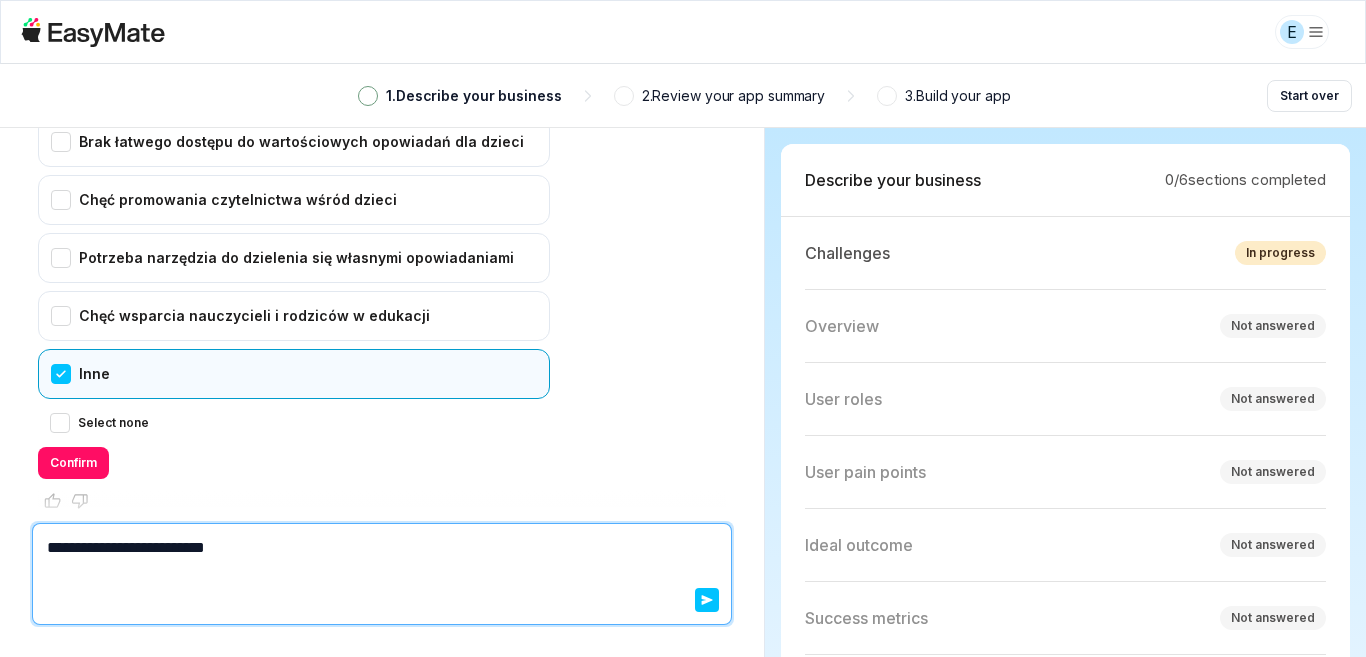 type on "*" 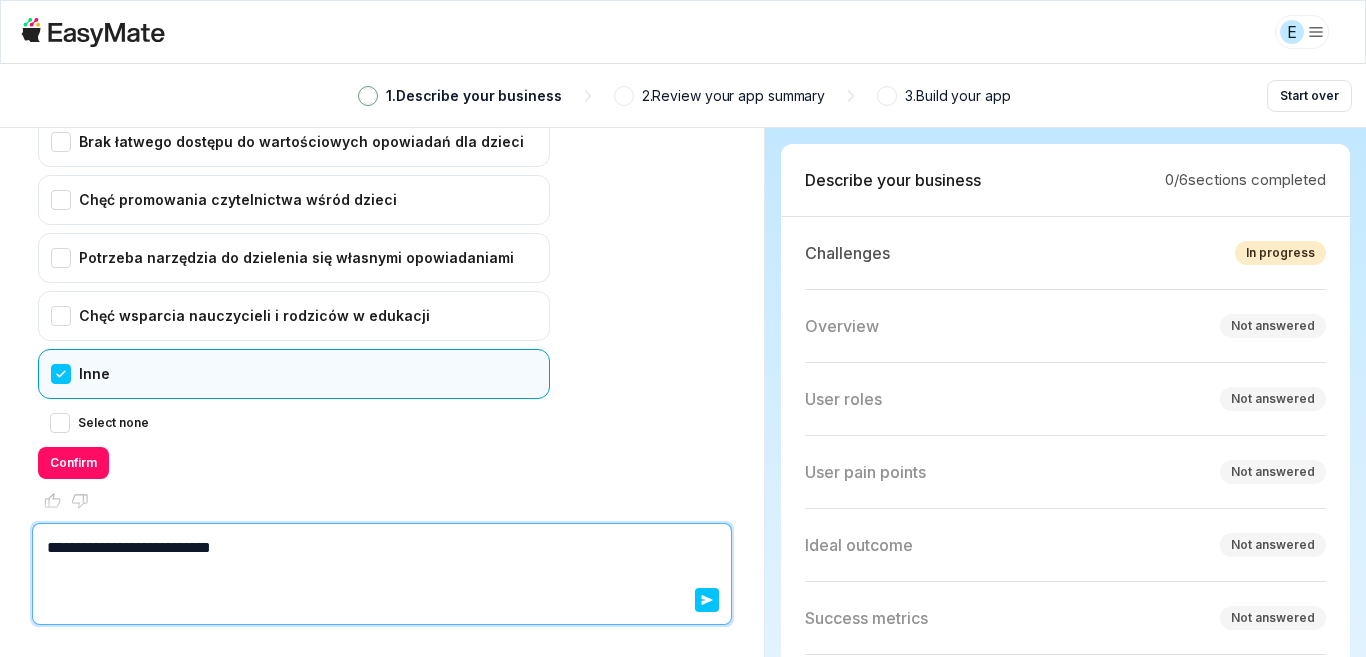type on "*" 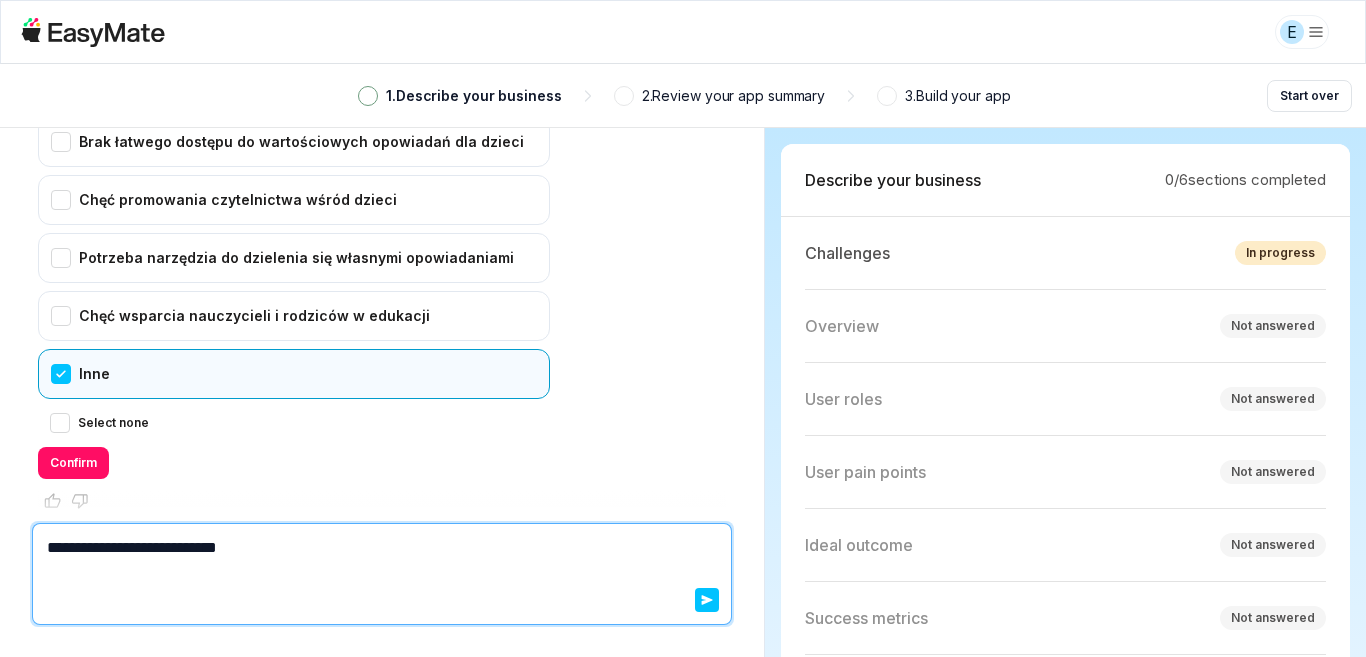 type on "*" 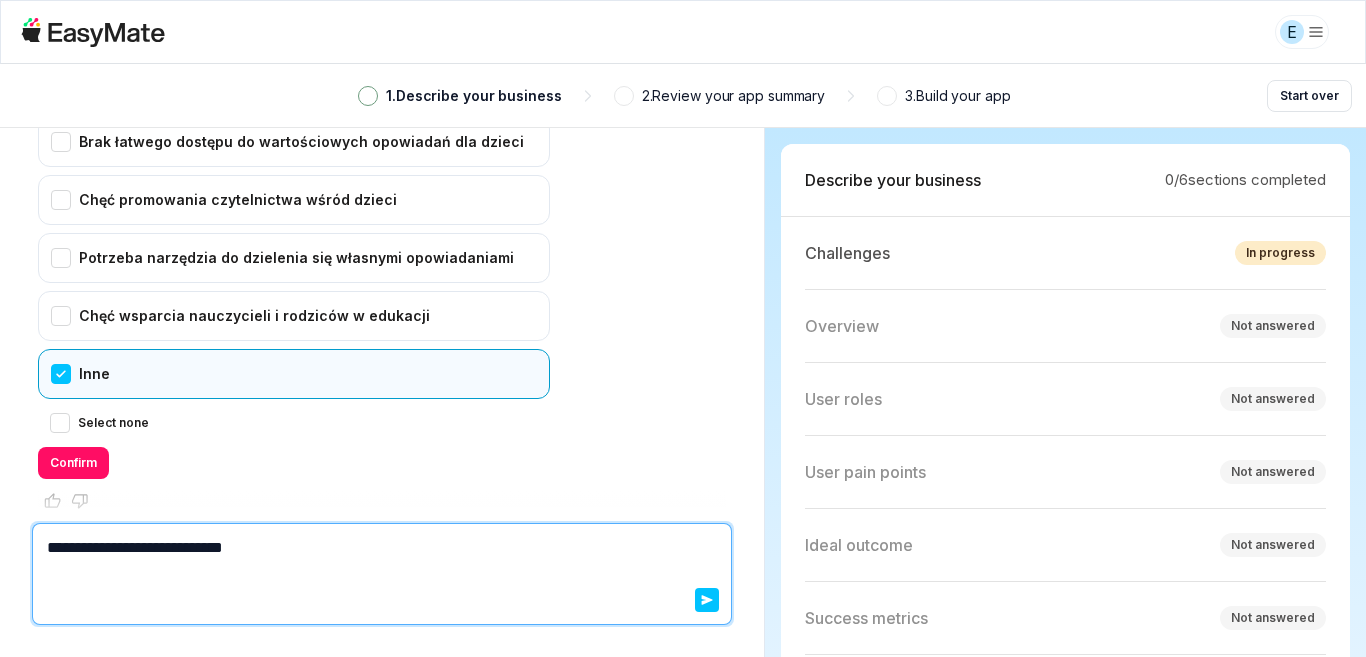 type on "*" 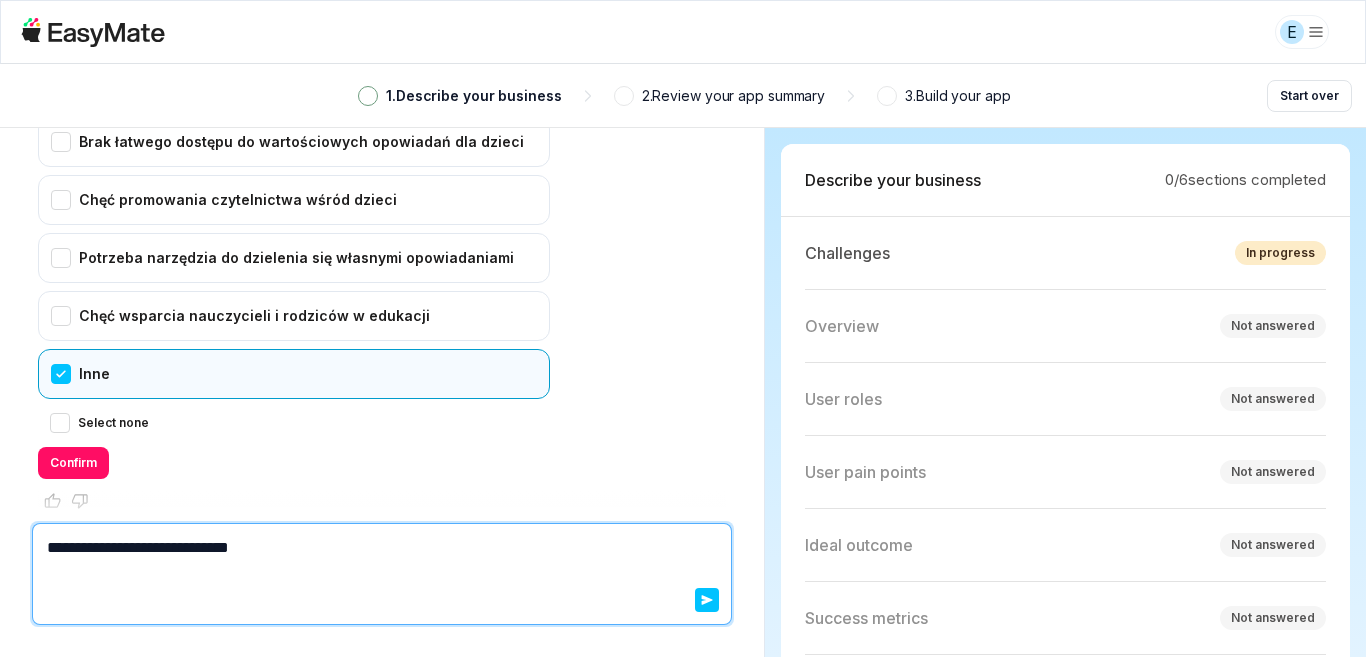 type on "*" 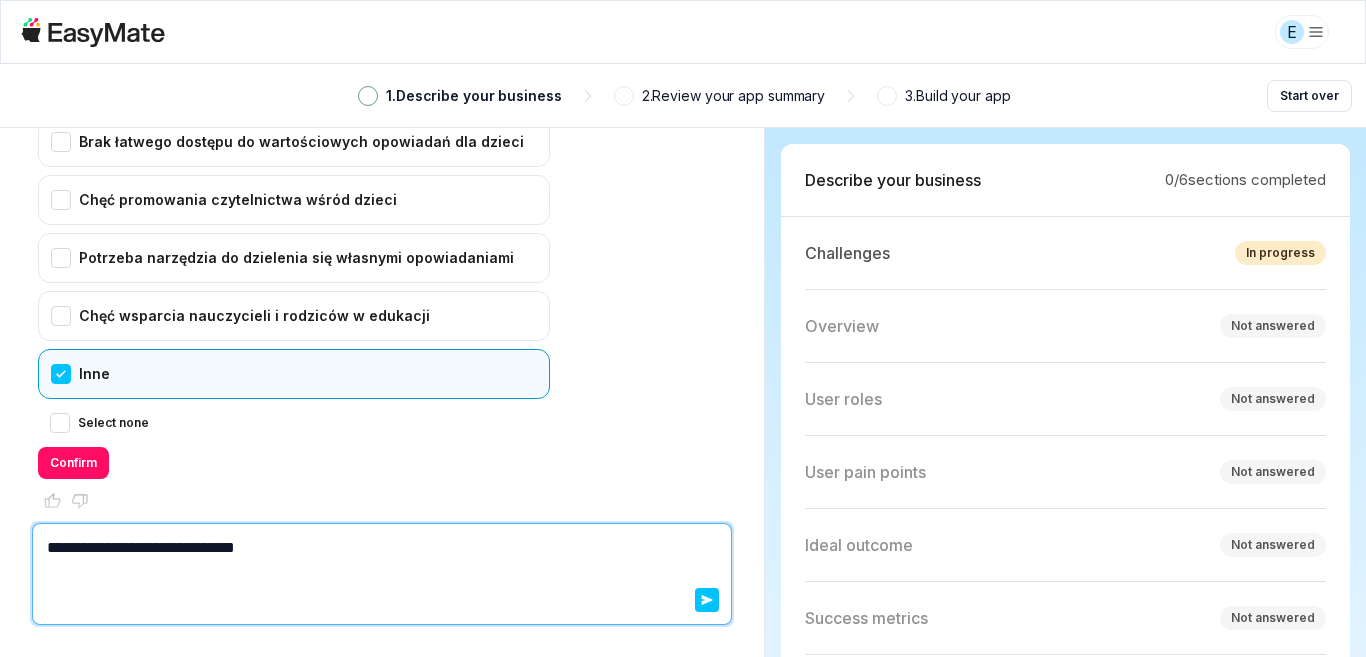 type on "*" 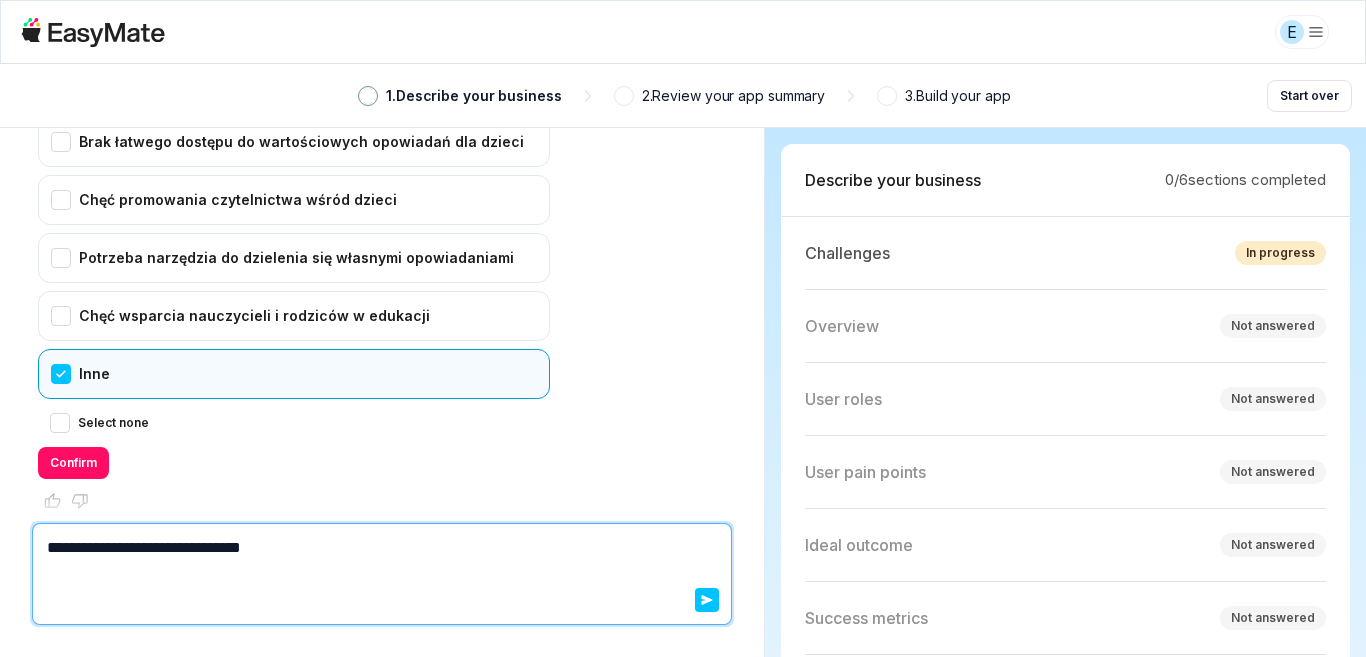 type on "*" 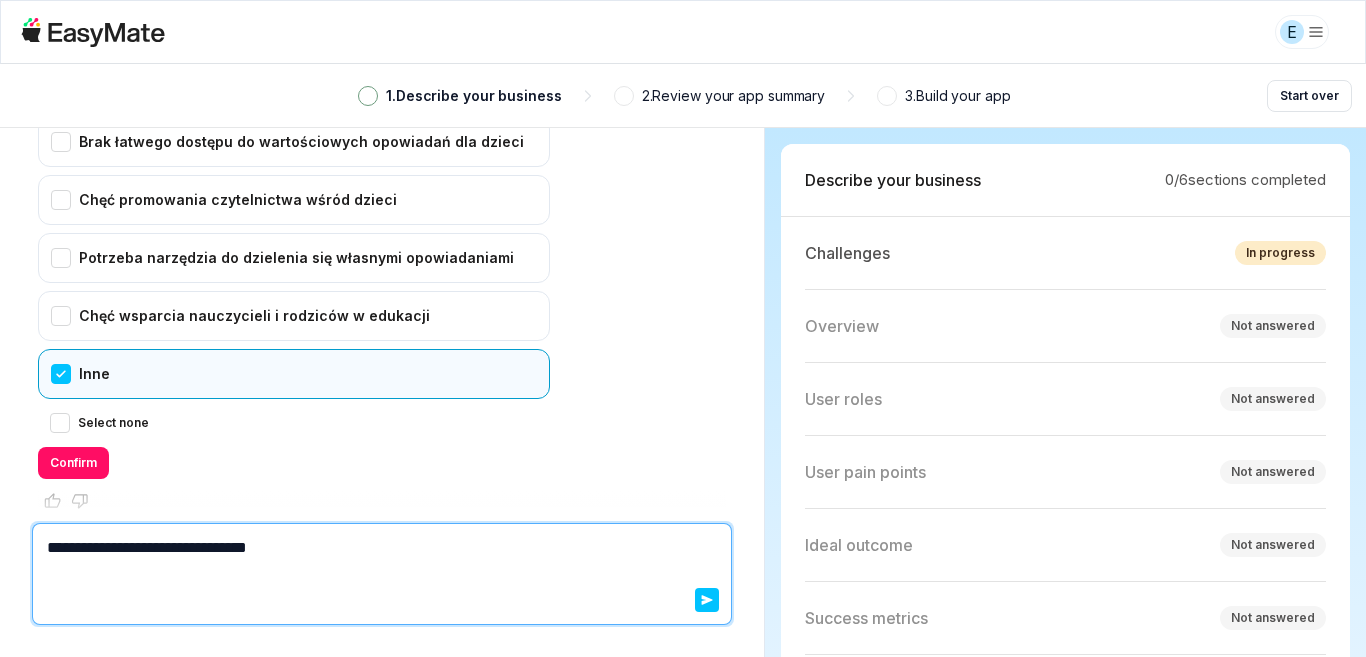 type on "*" 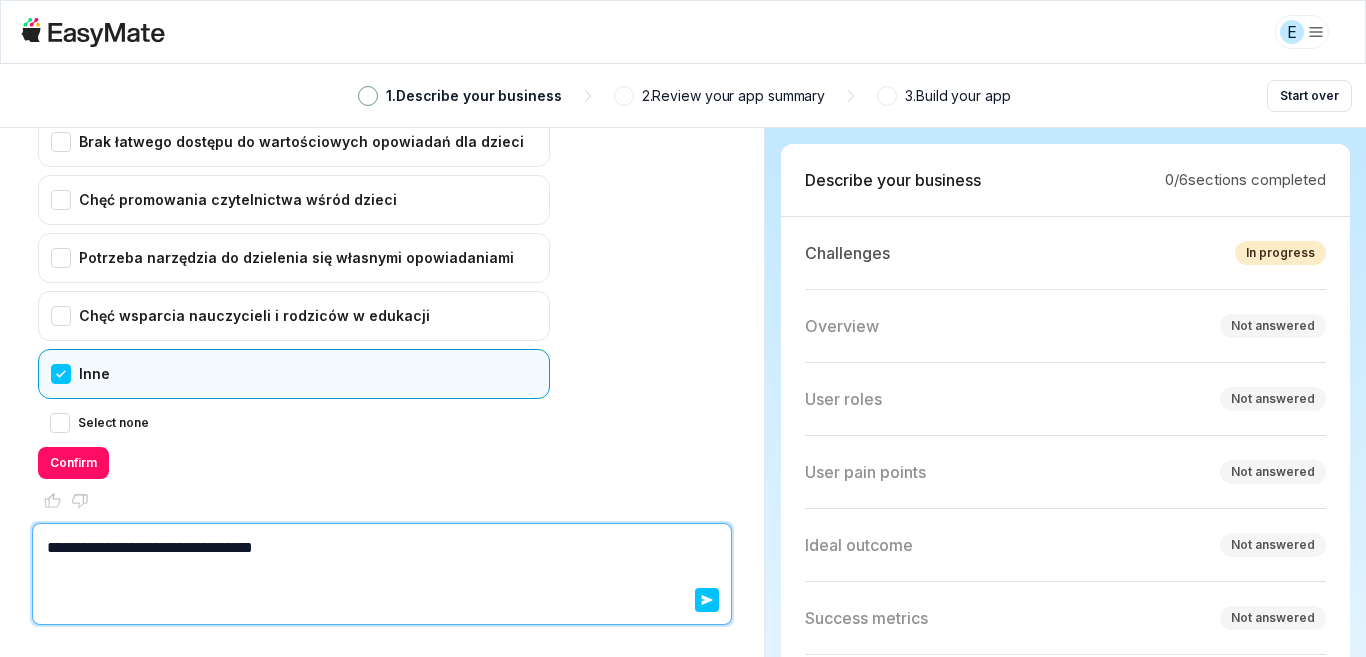 type on "*" 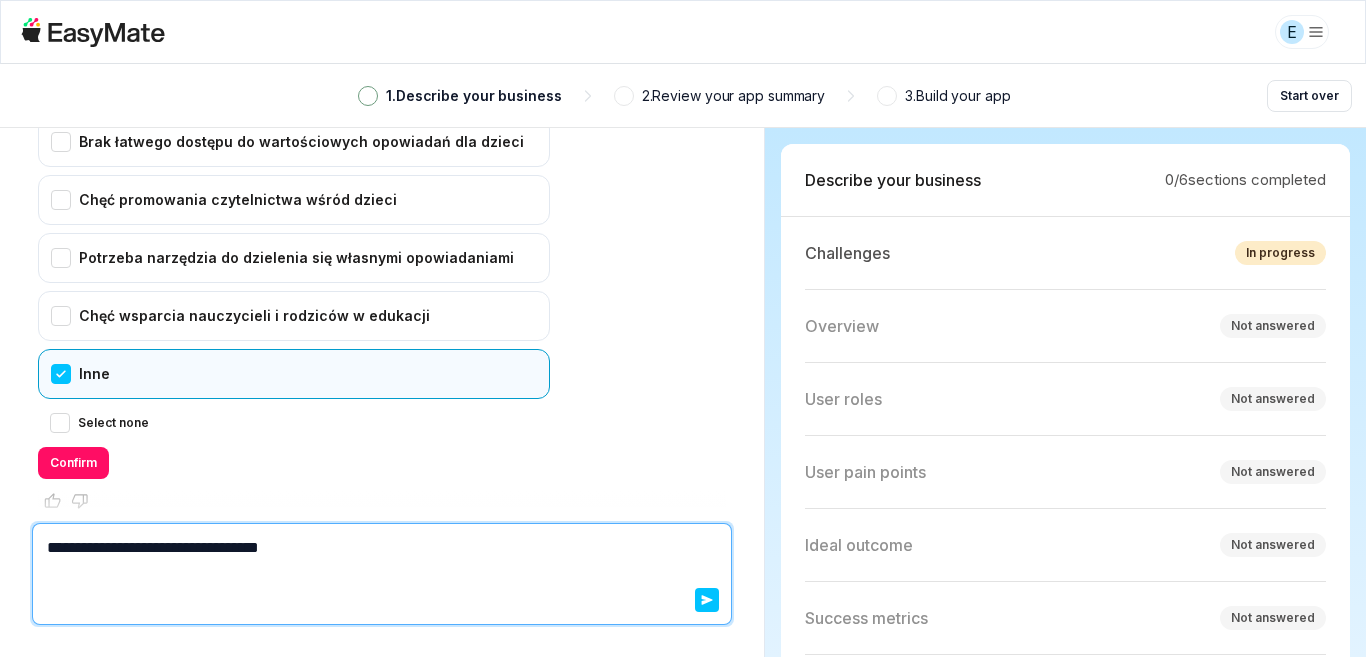 type on "*" 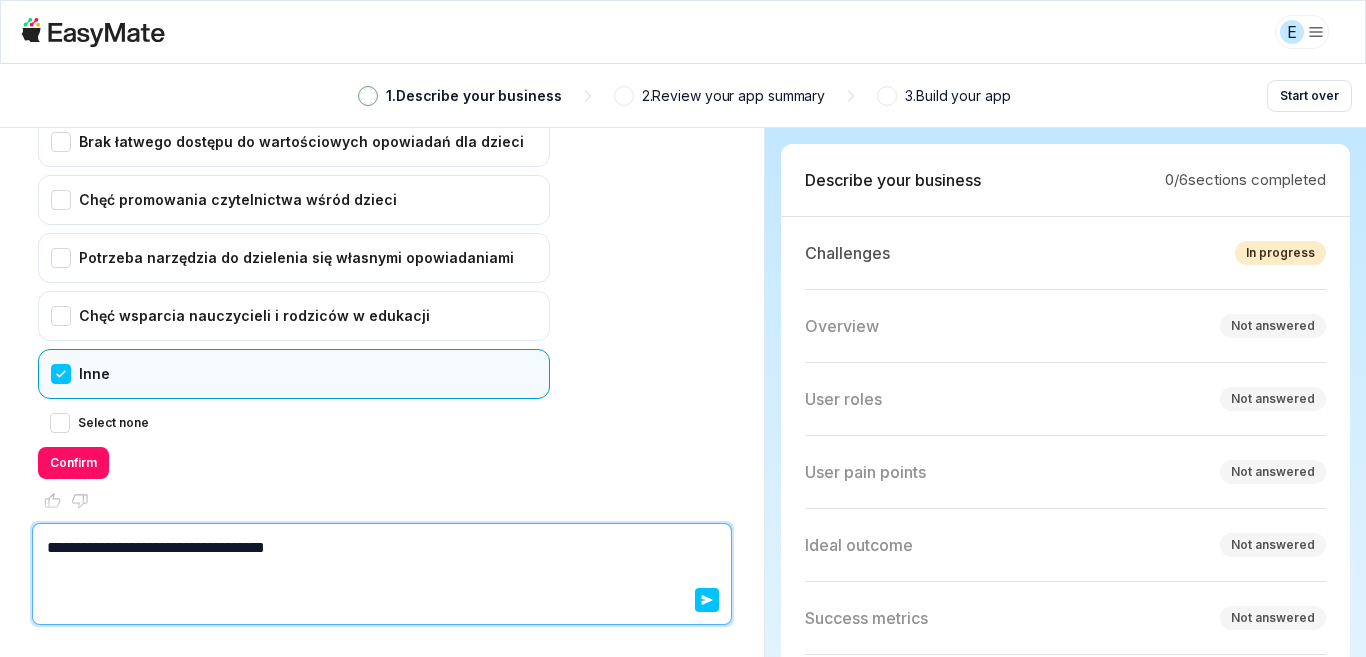 type on "*" 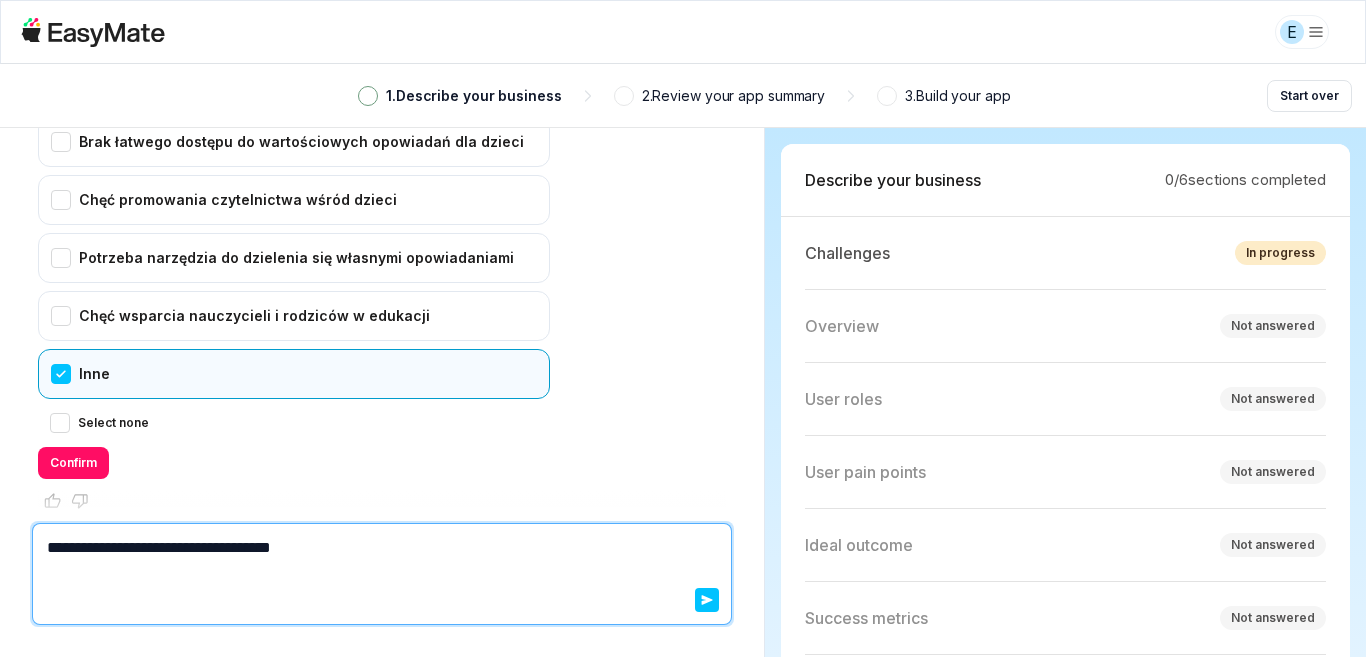 type on "*" 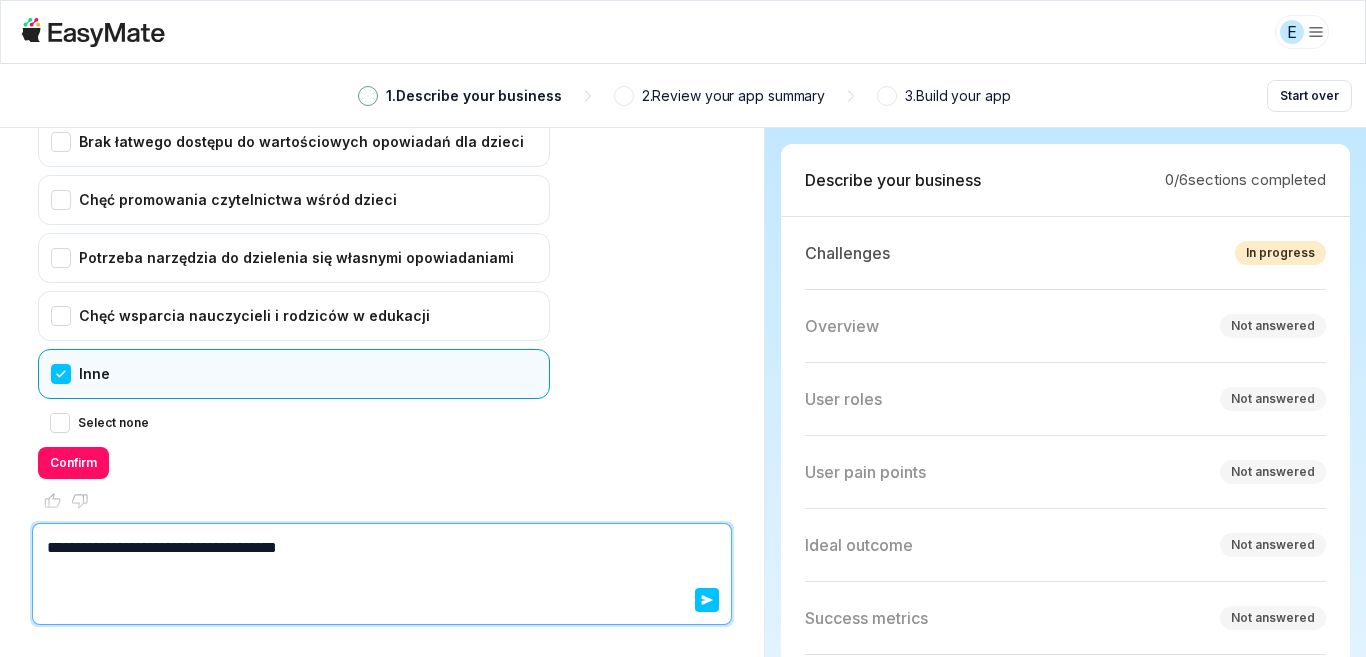 type on "**********" 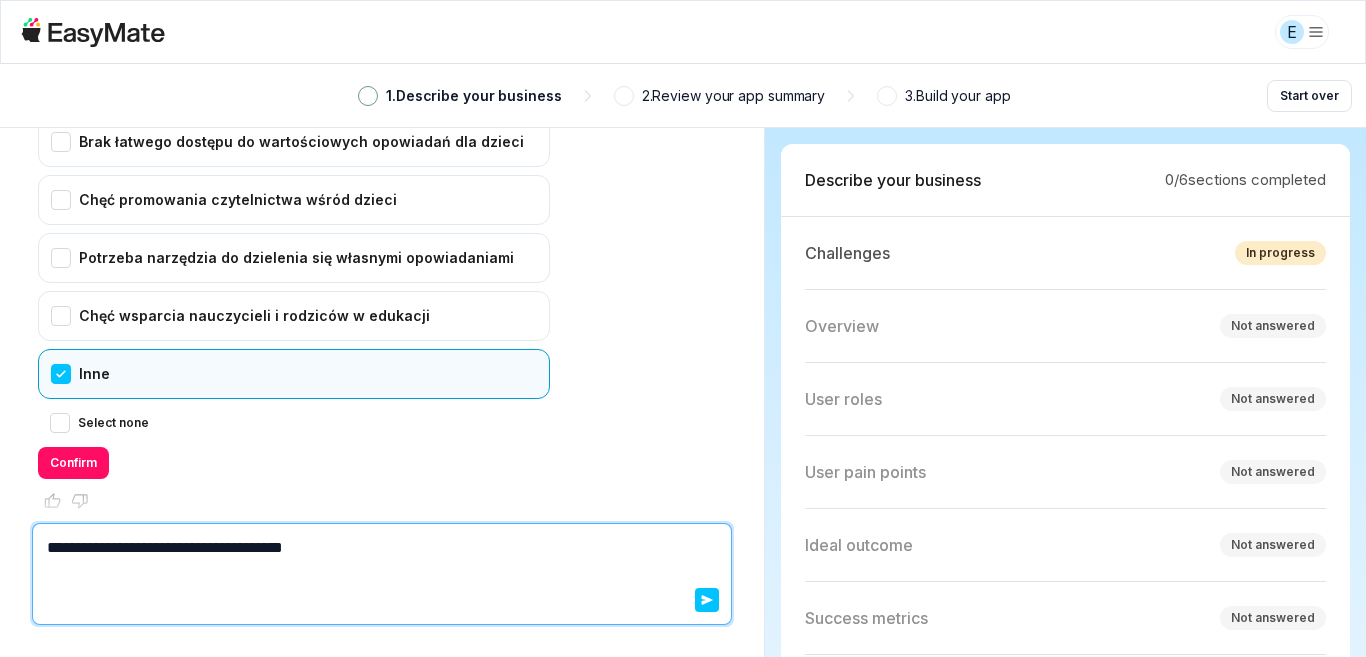 type on "*" 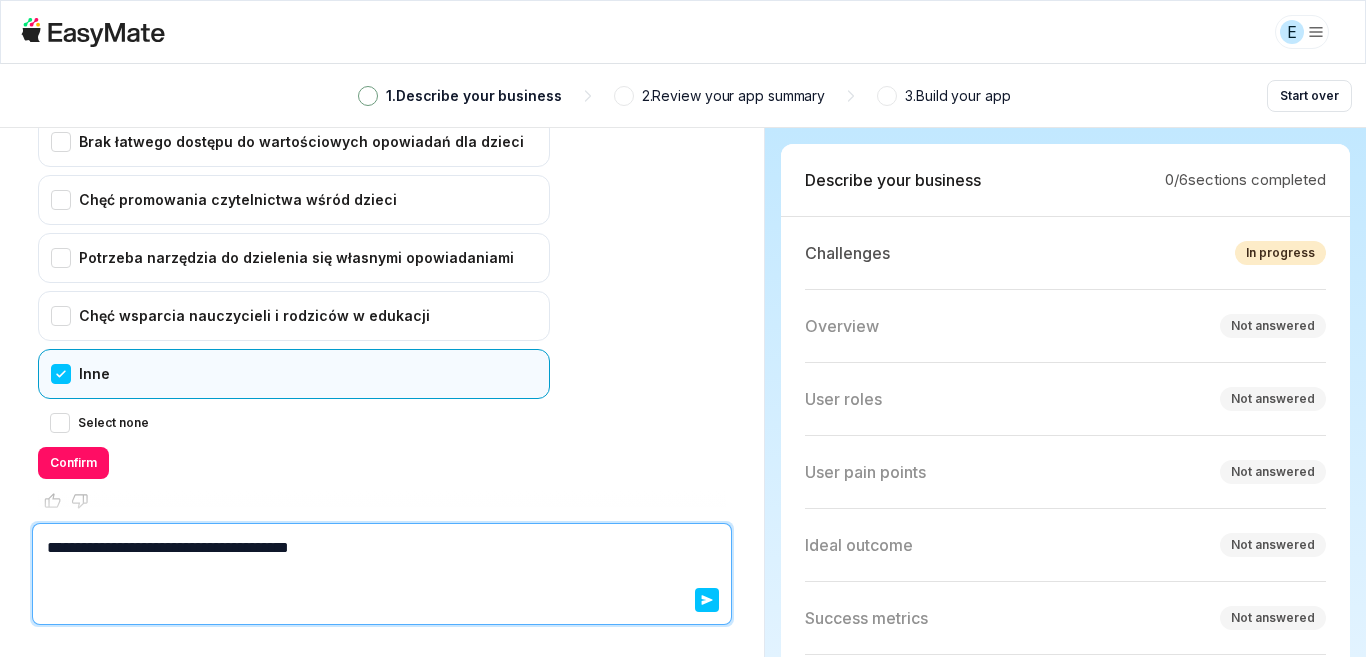 type on "*" 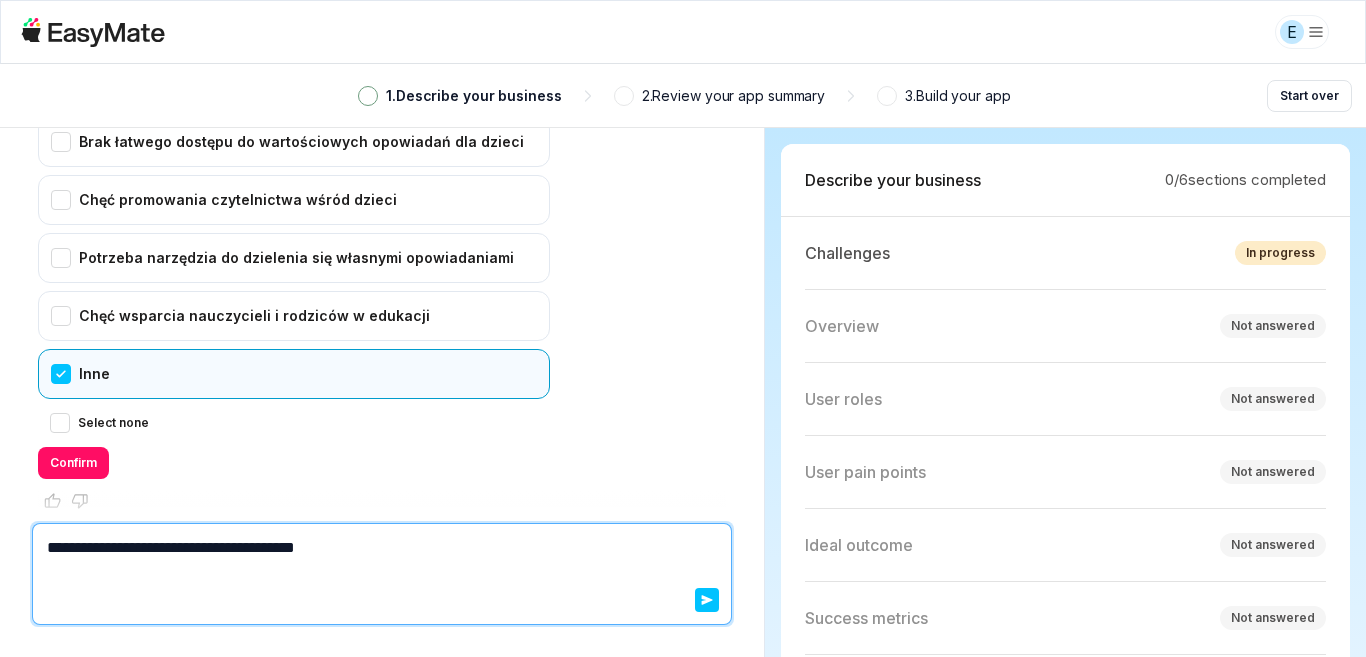 type on "*" 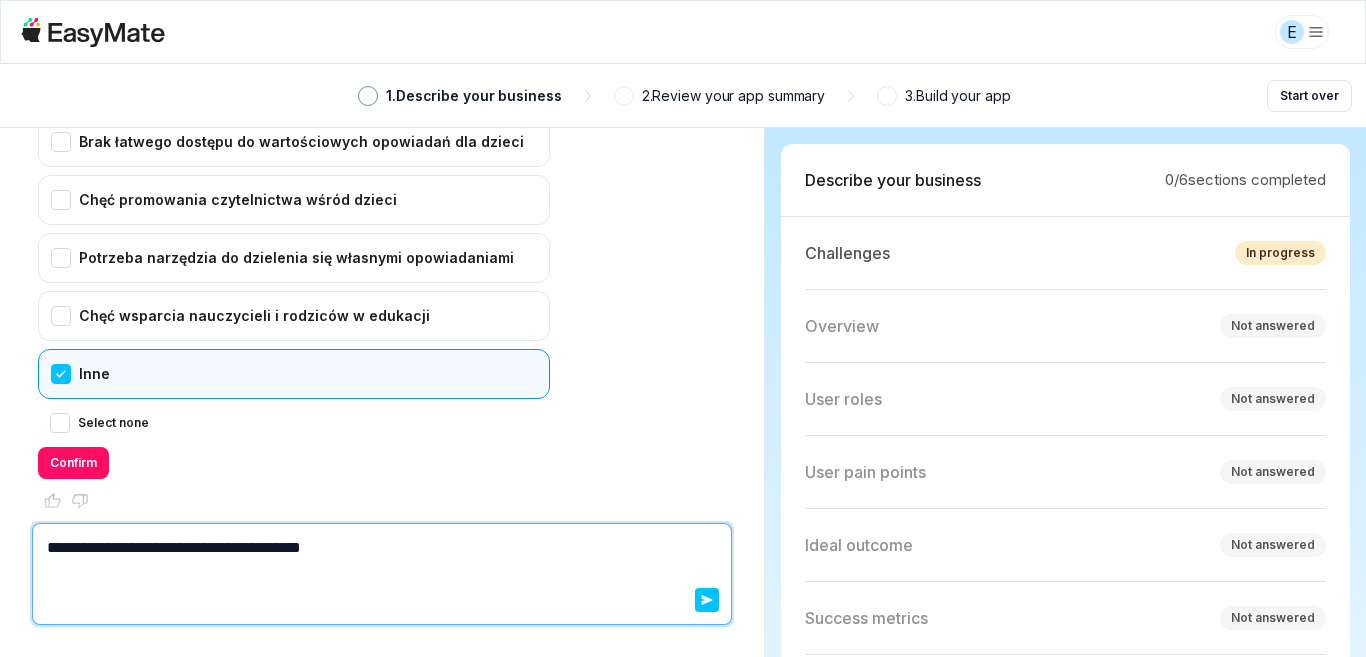 type on "*" 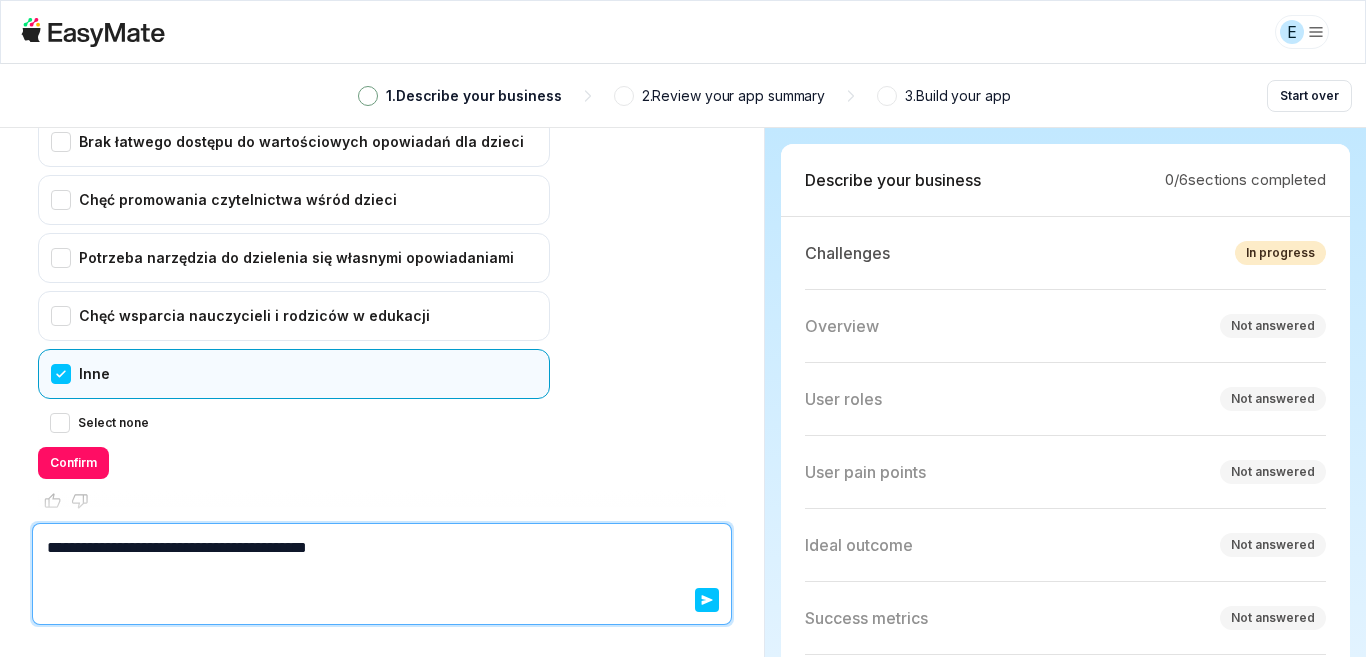 type on "*" 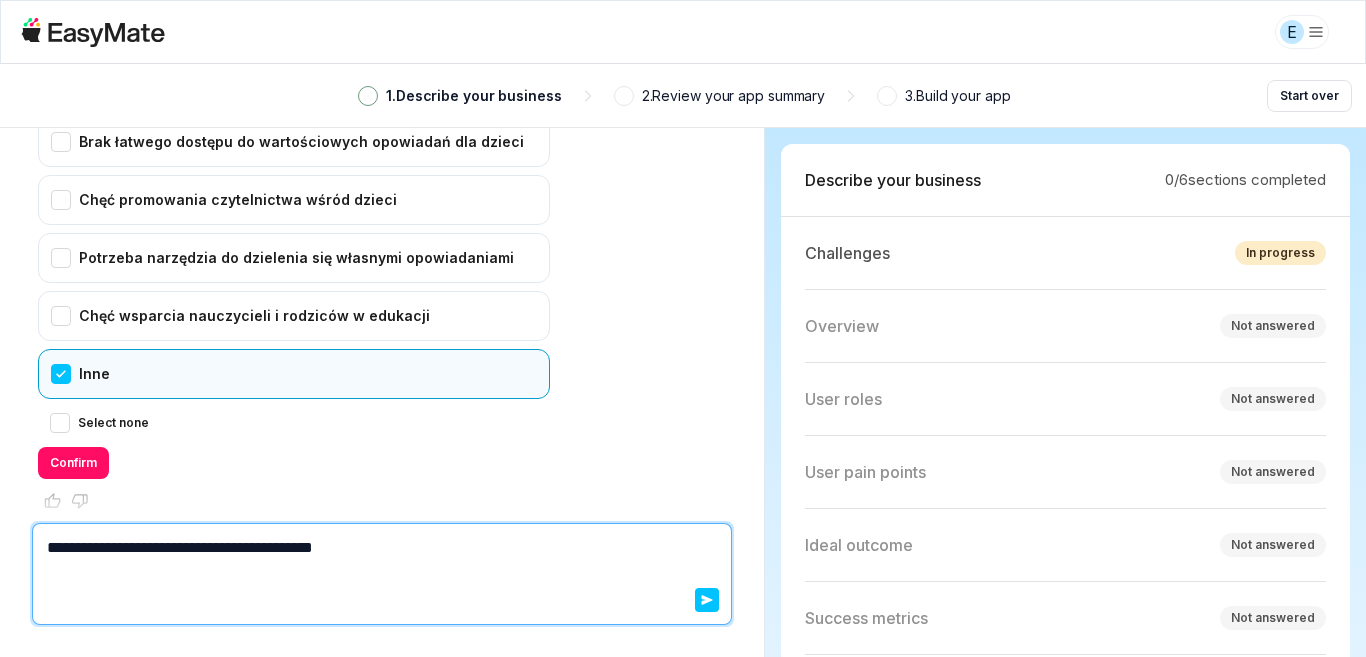 type on "*" 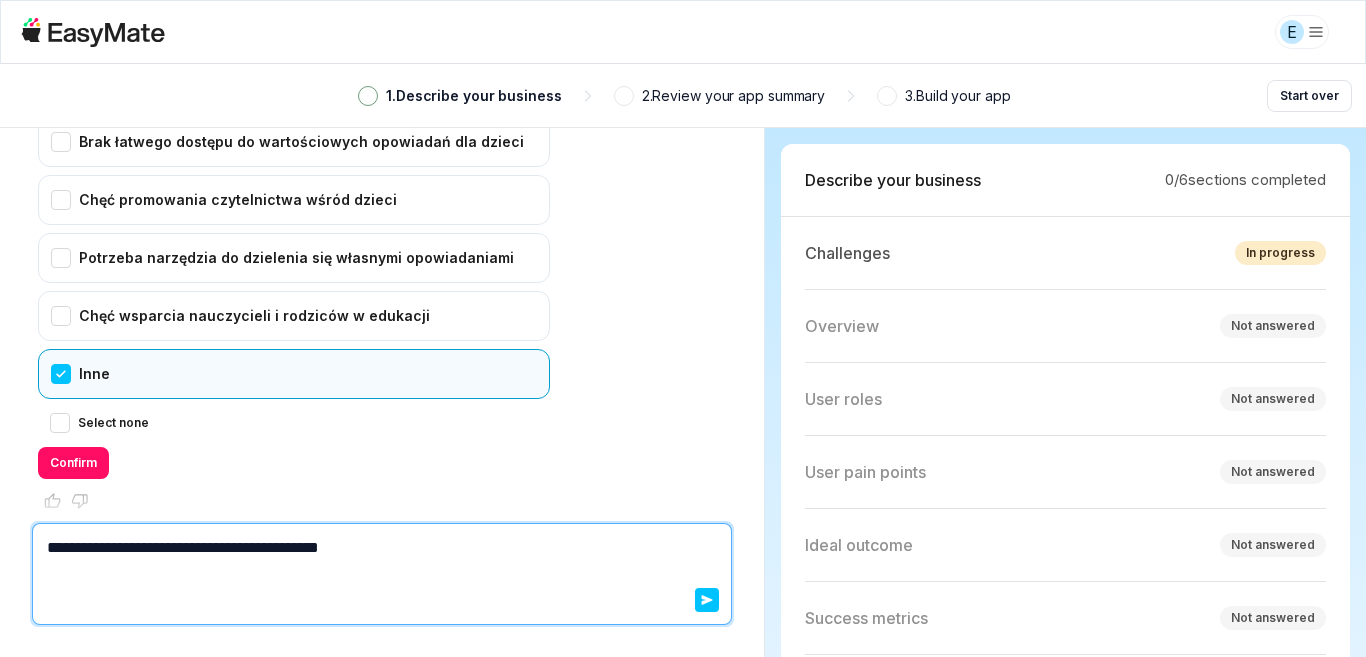 type on "*" 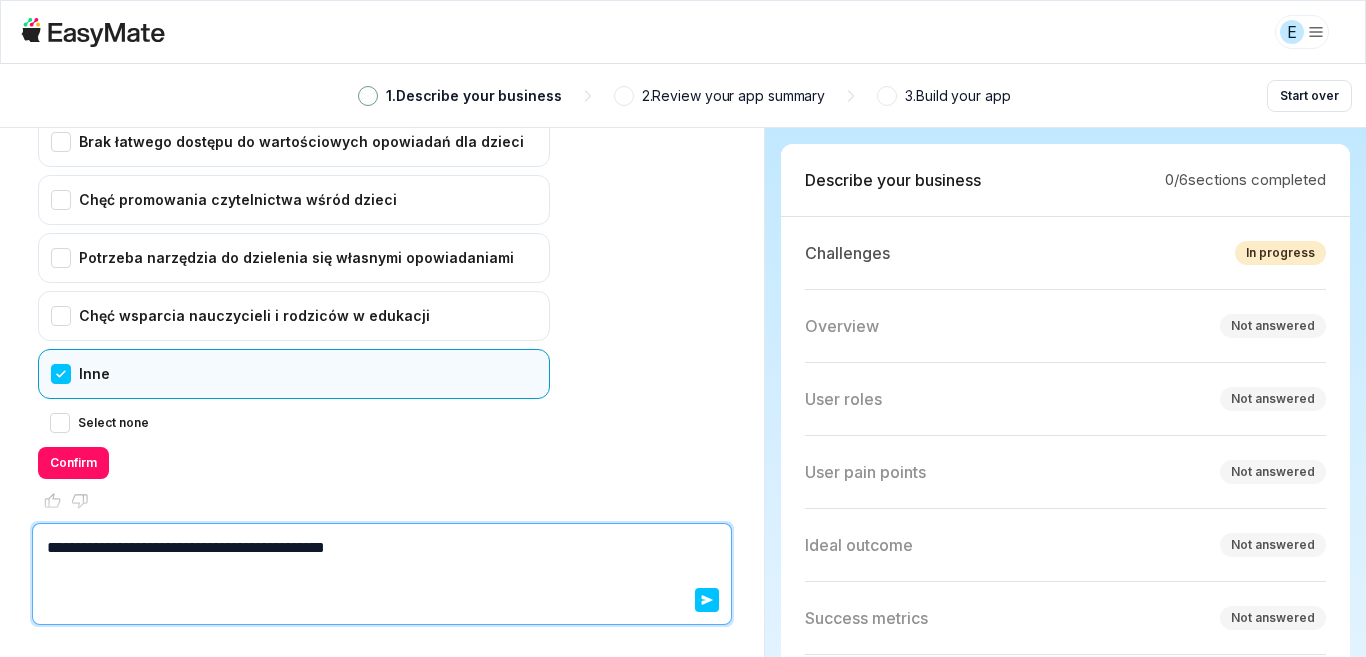 type on "*" 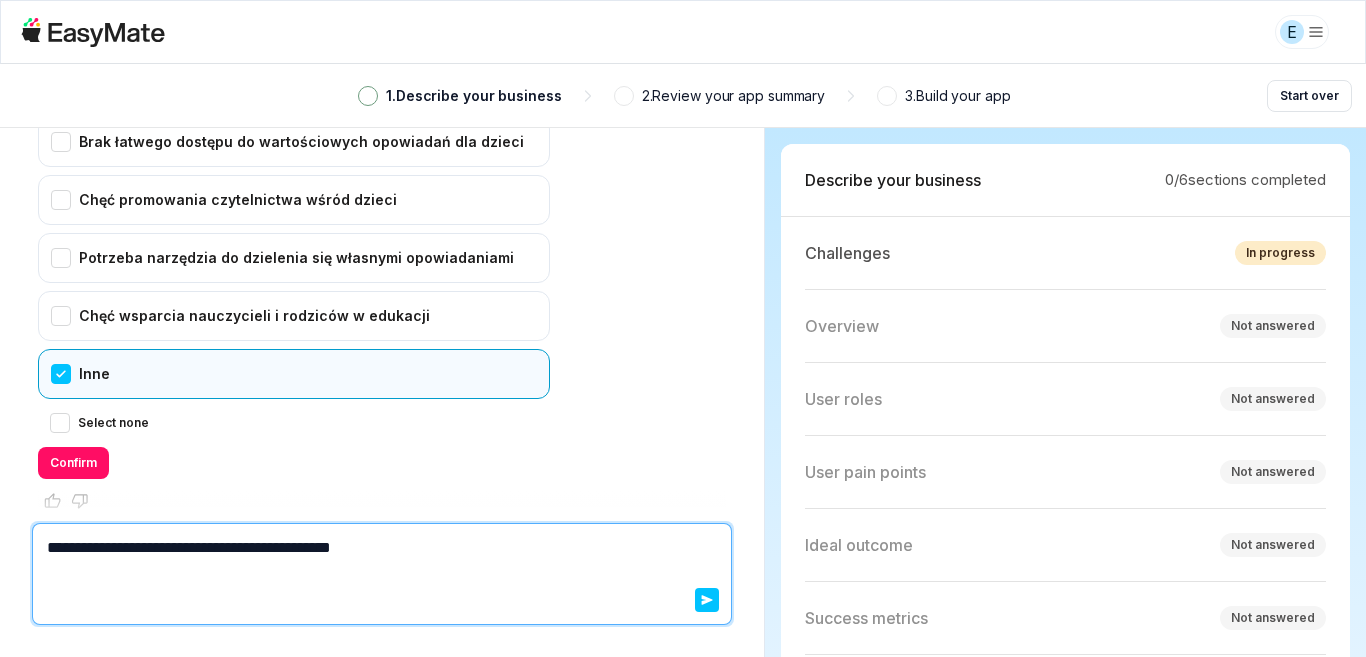 type on "*" 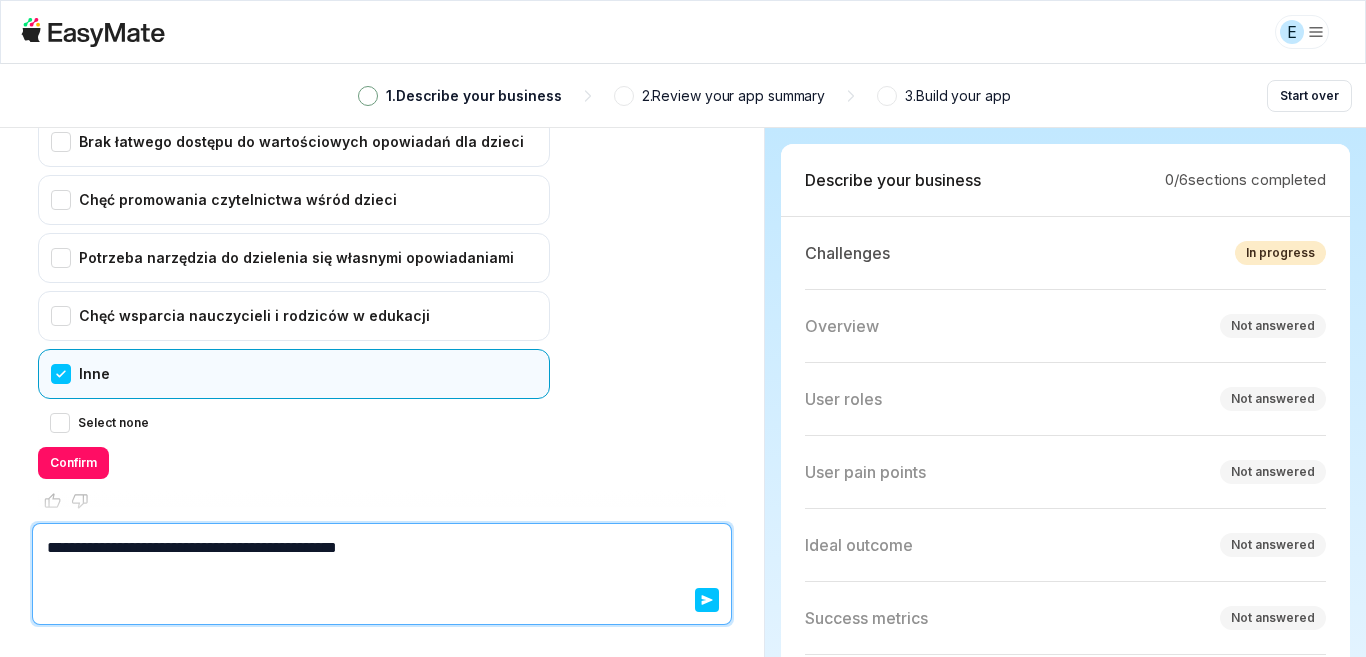 type on "*" 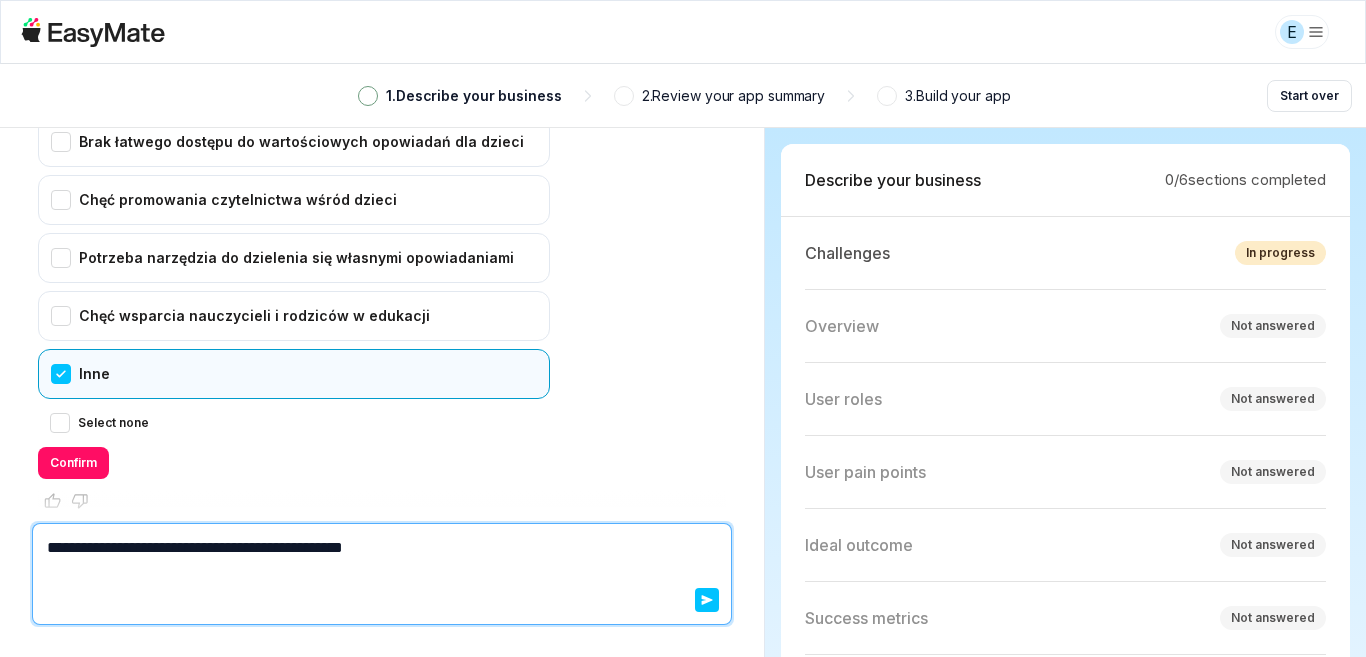 type on "*" 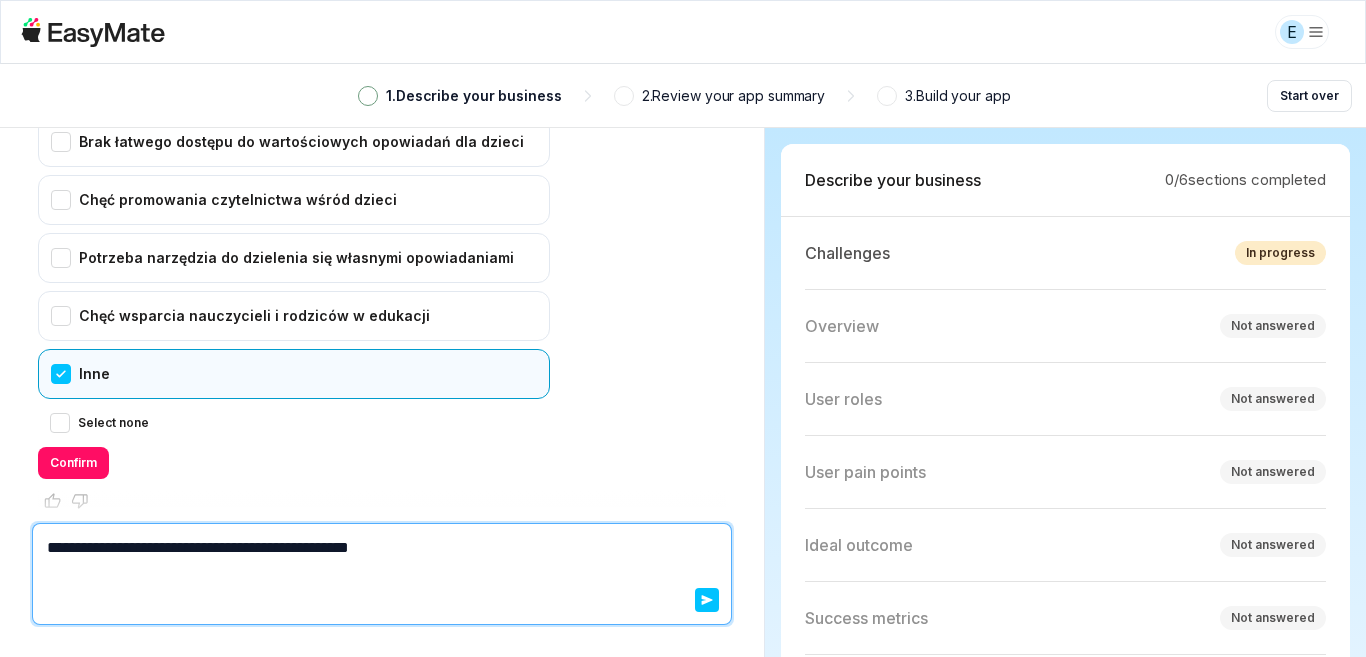 type on "*" 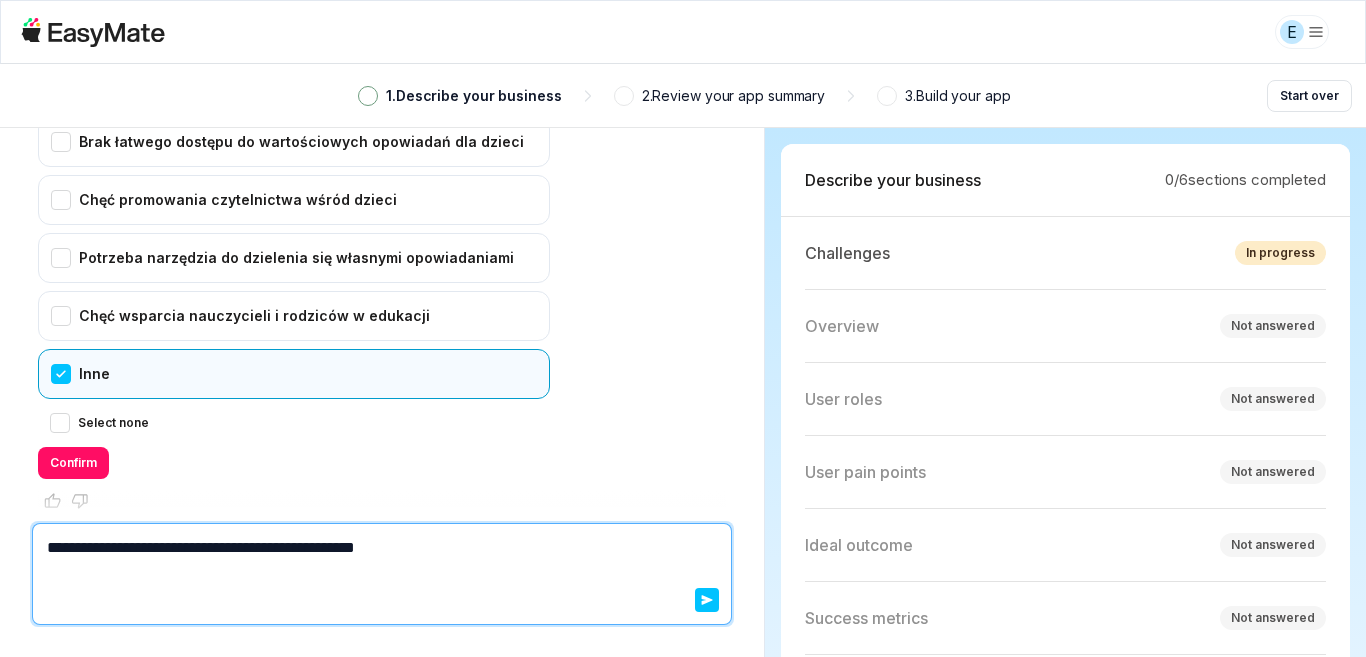 type on "*" 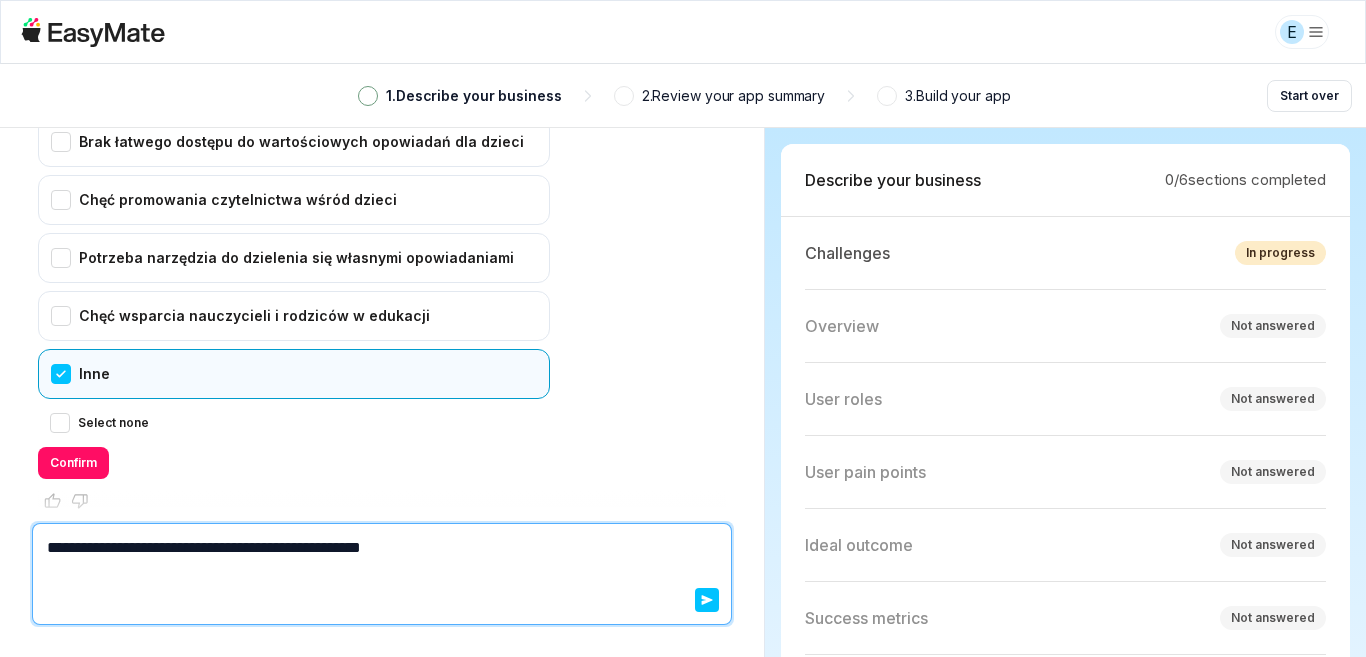 type on "*" 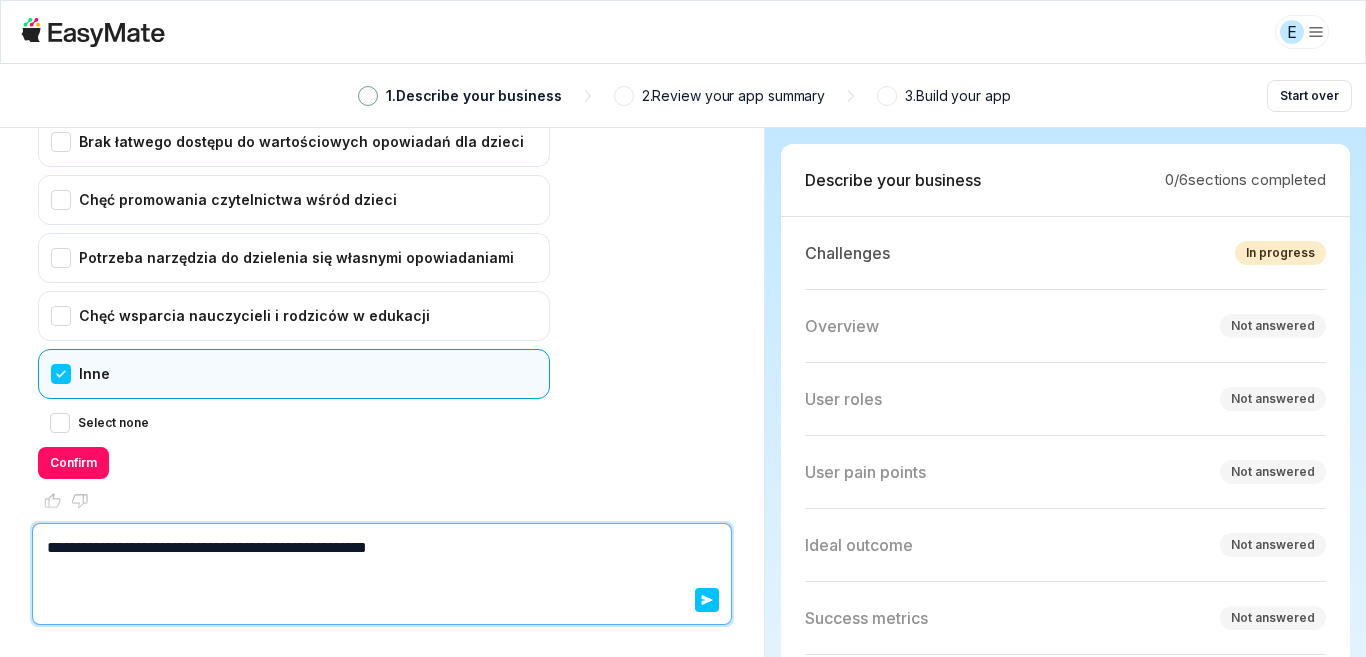 type on "*" 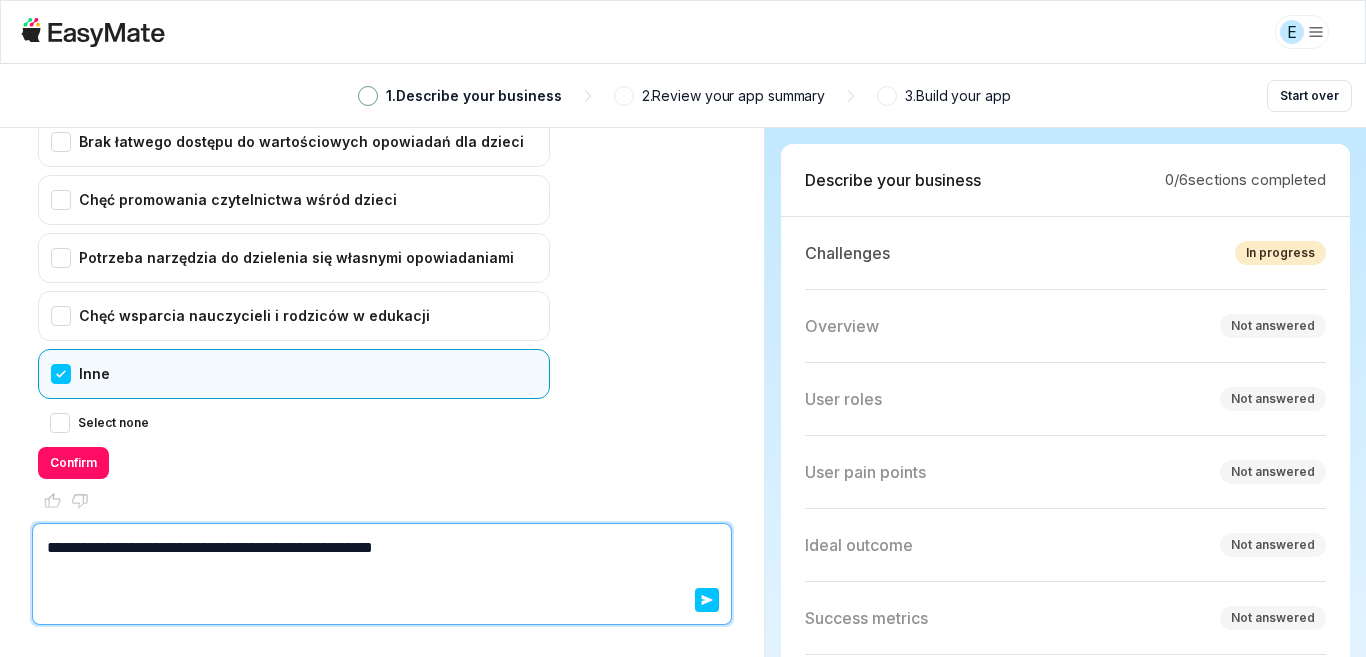 type on "*" 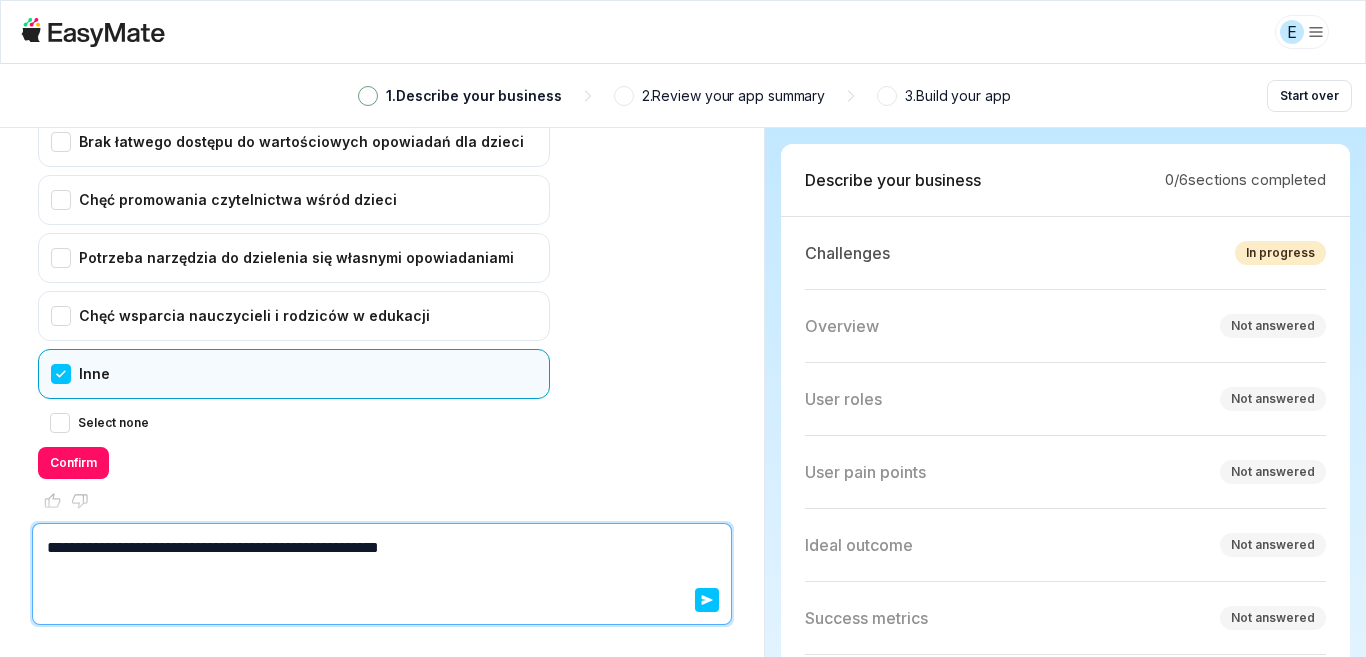type on "*" 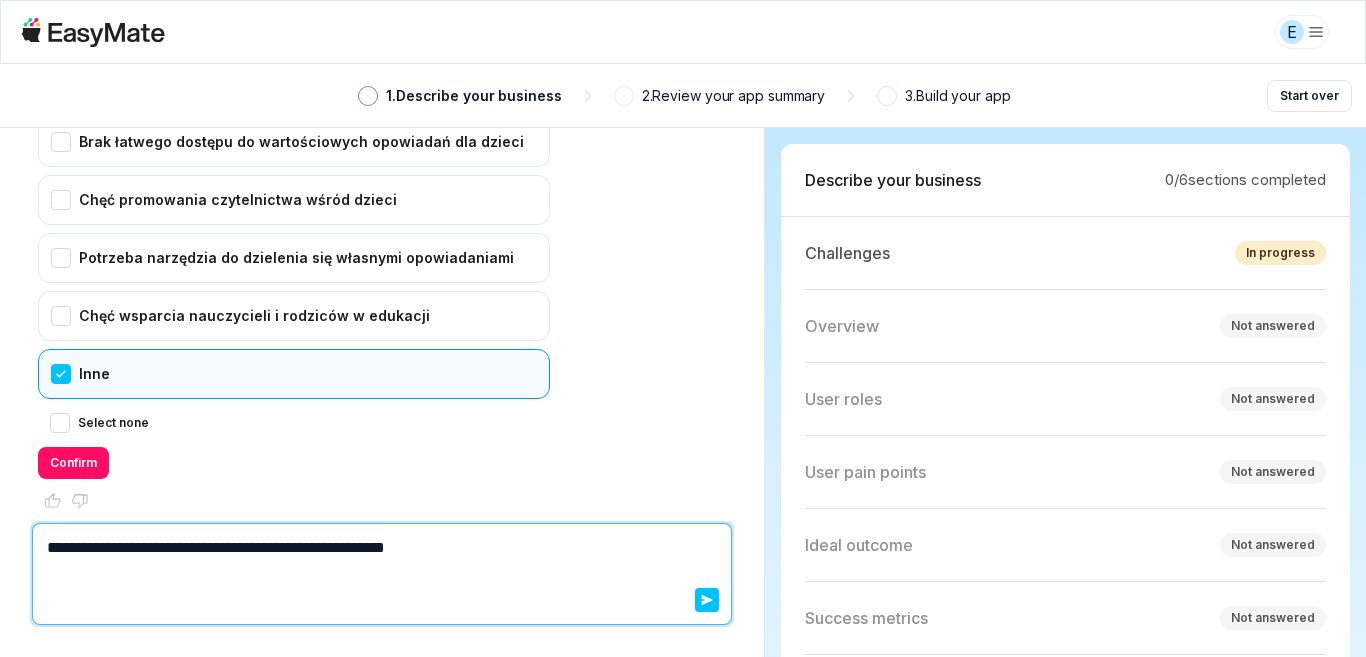type on "*" 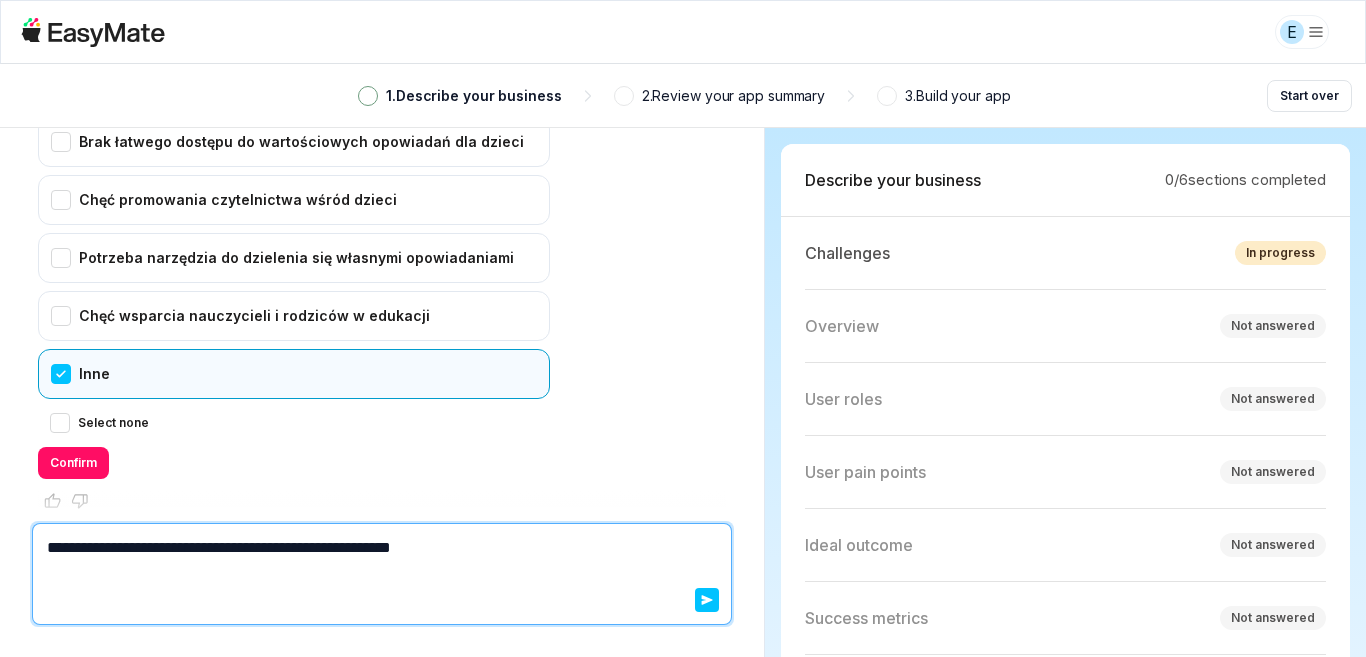 type on "*" 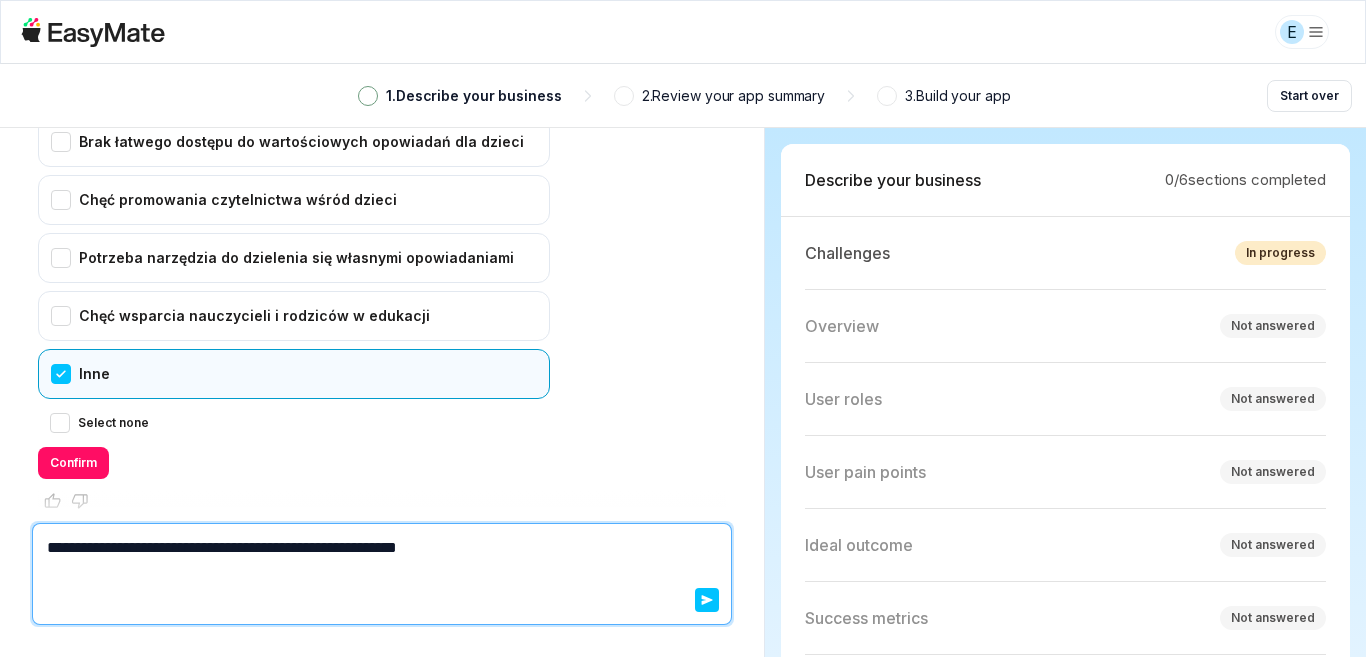 type on "*" 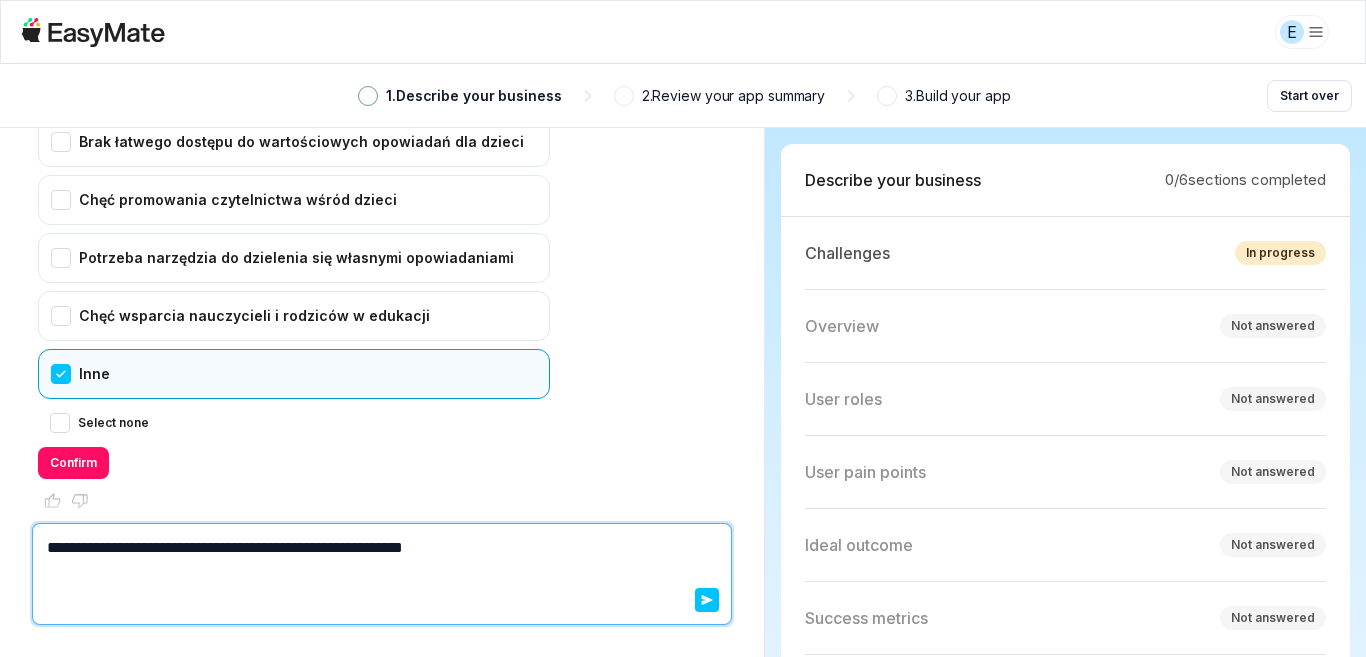 type on "*" 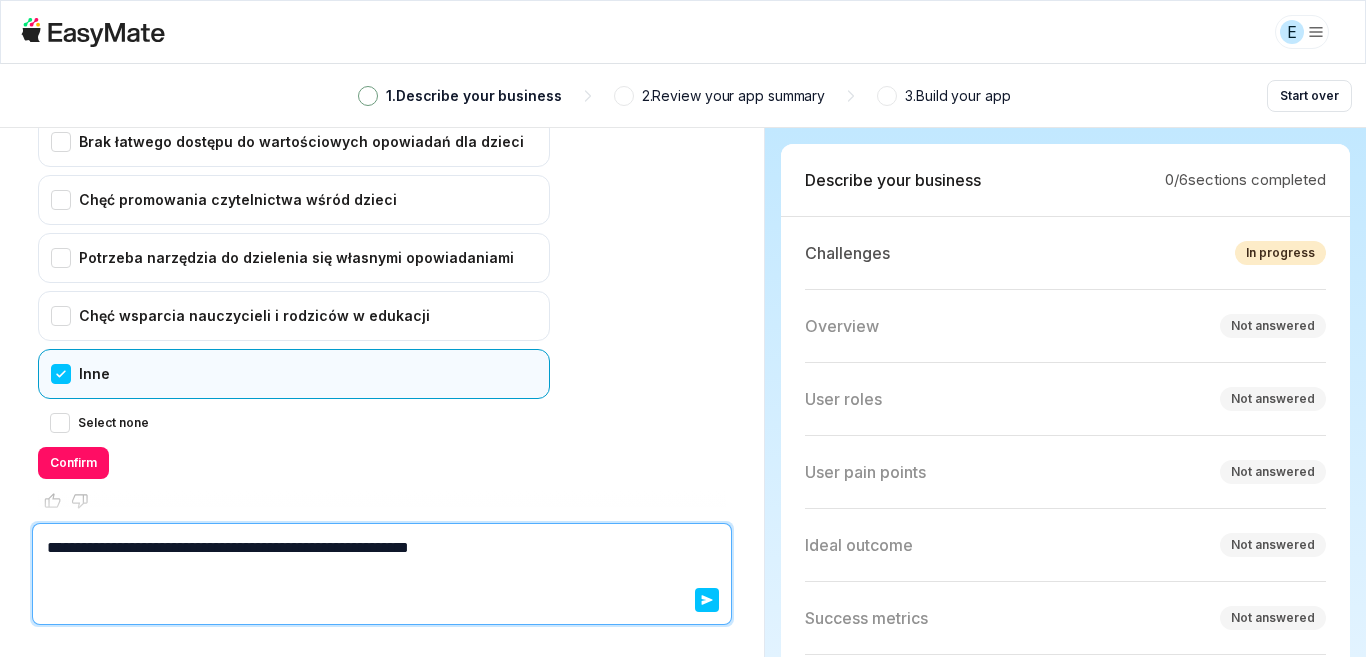 type on "*" 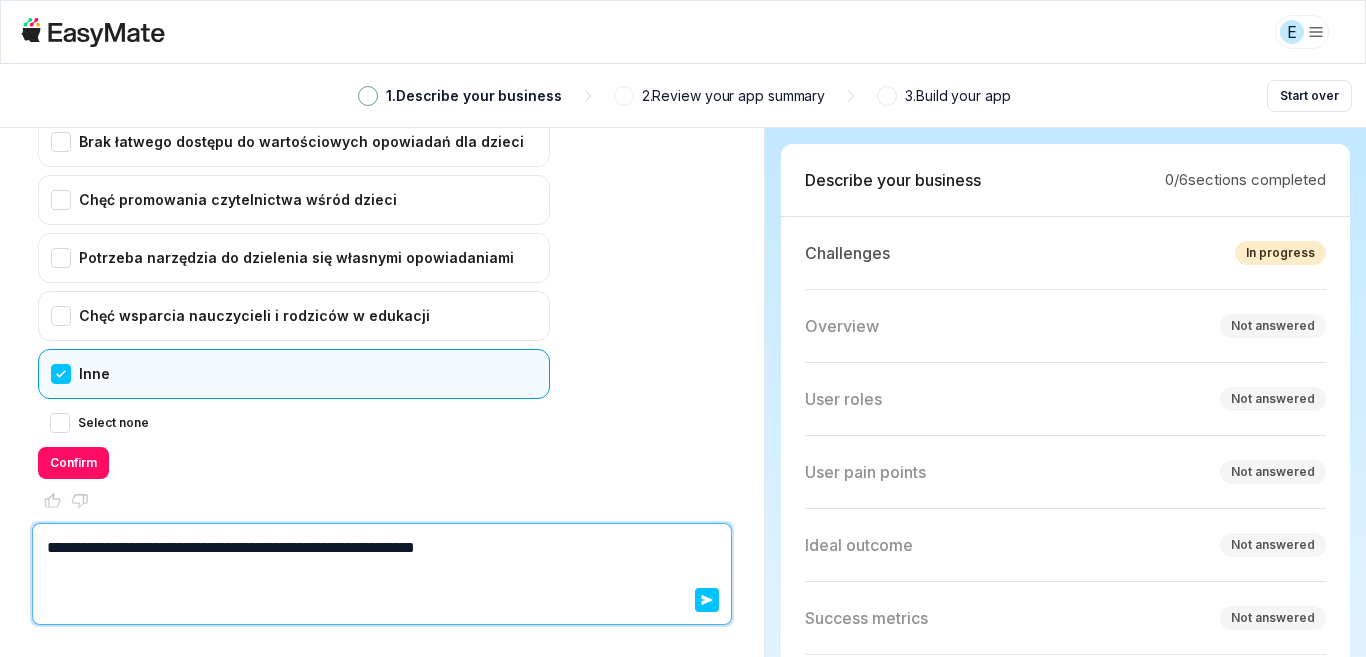 type on "*" 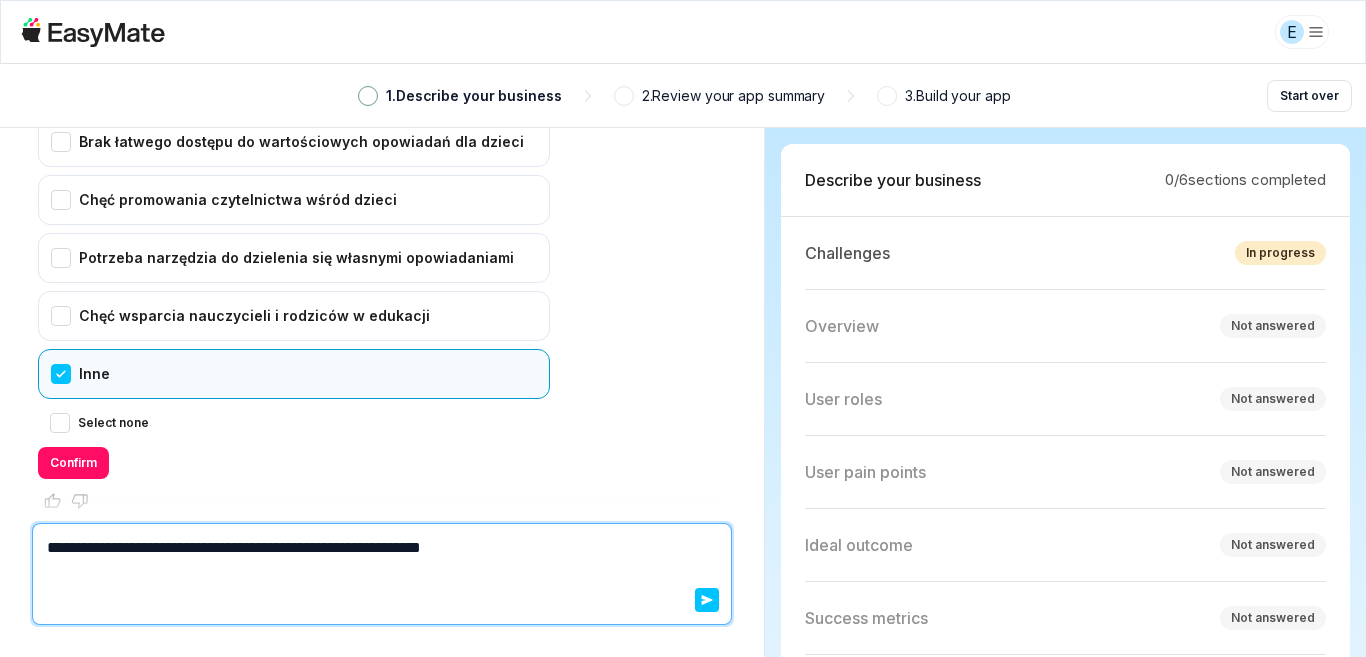 type on "*" 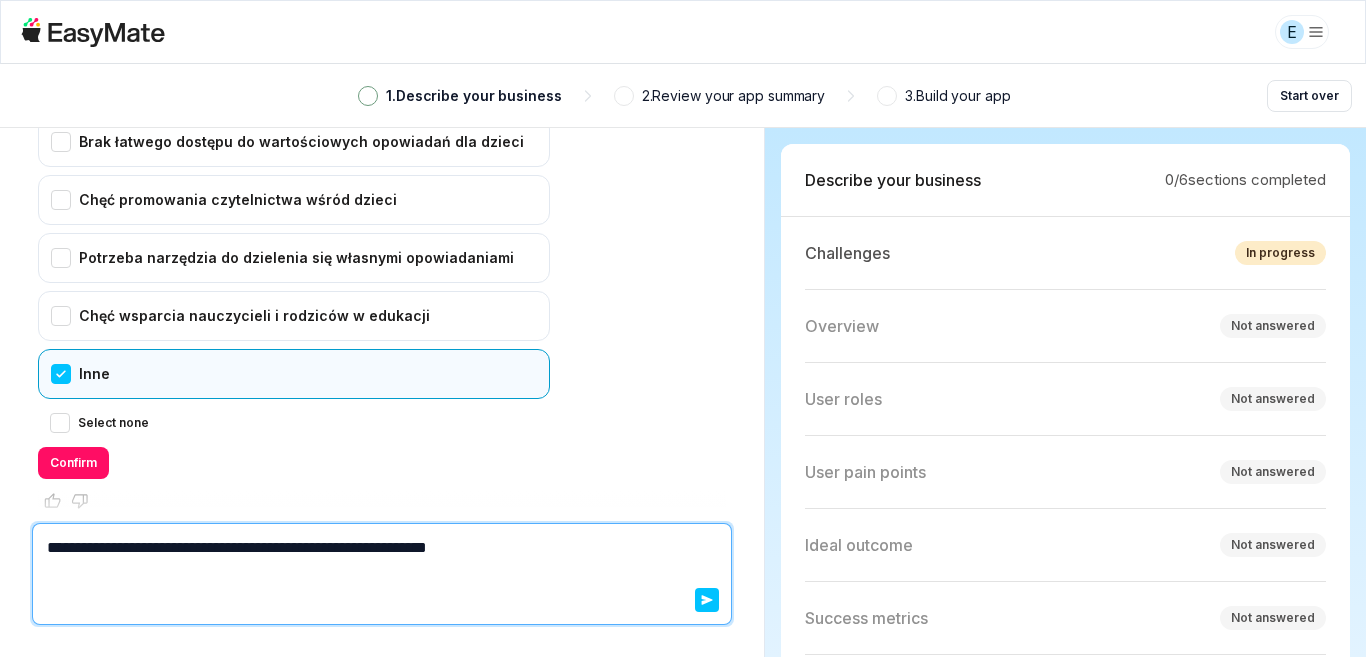 type on "*" 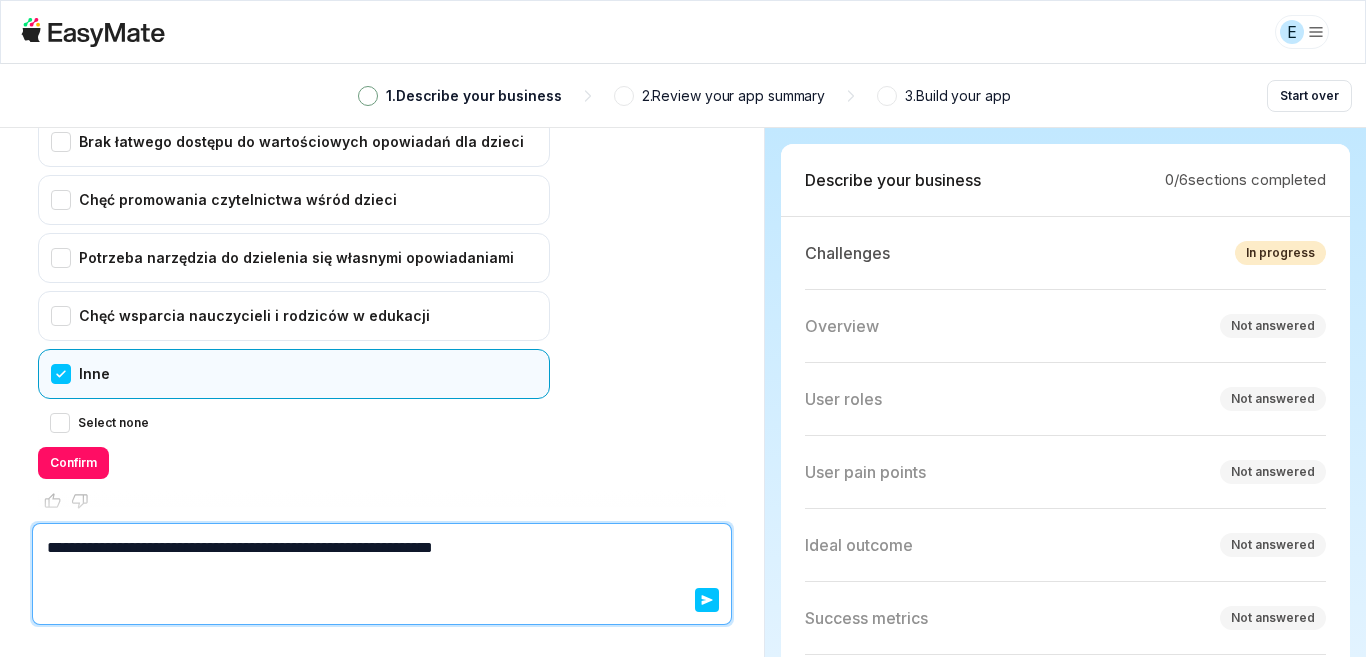 type on "*" 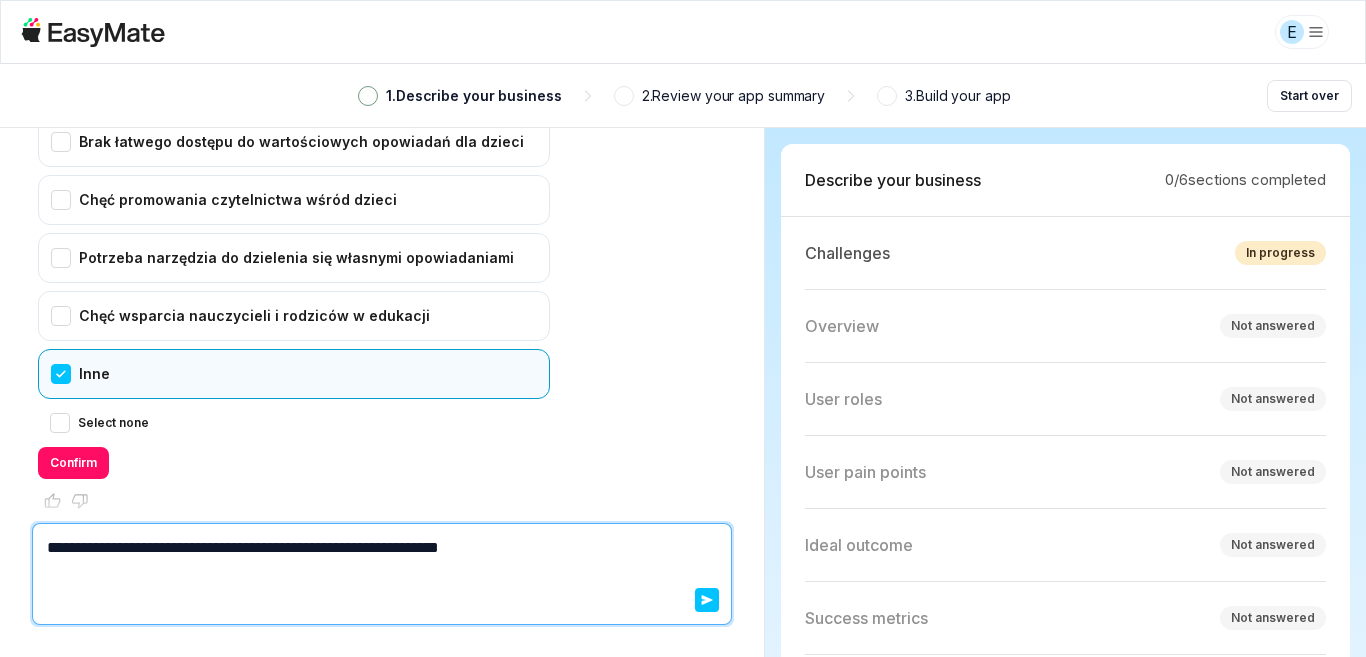 type on "*" 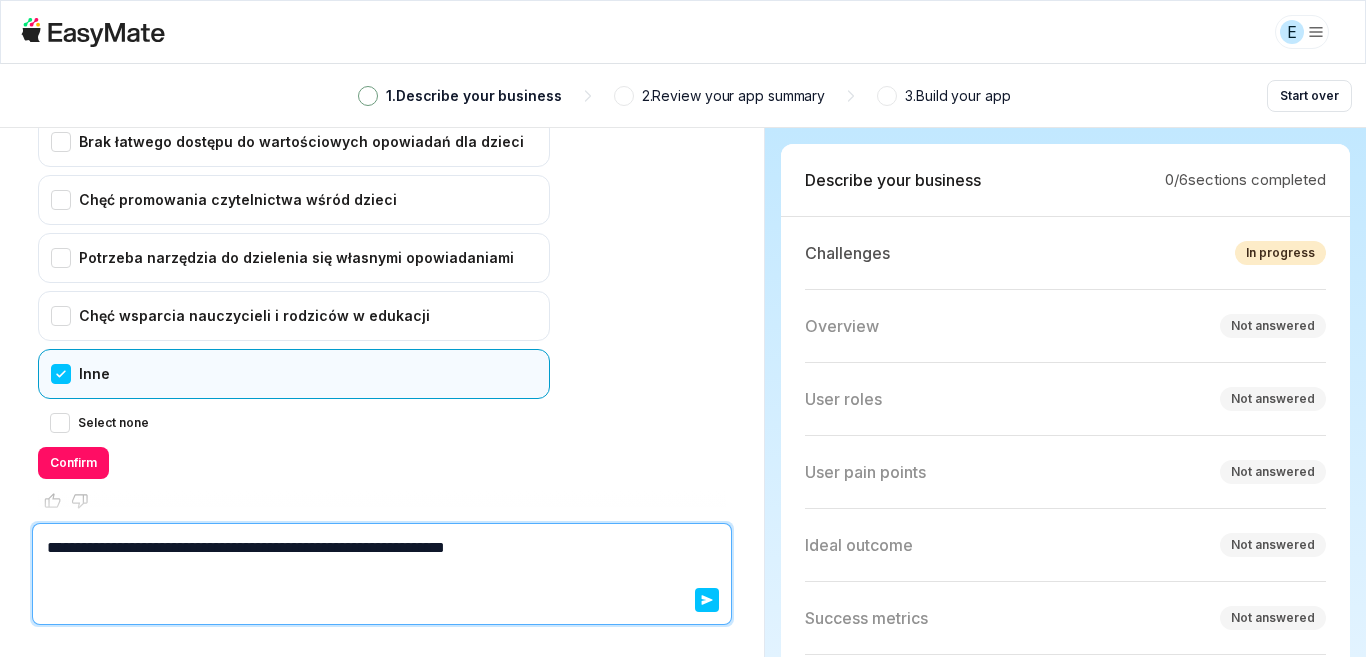 type on "*" 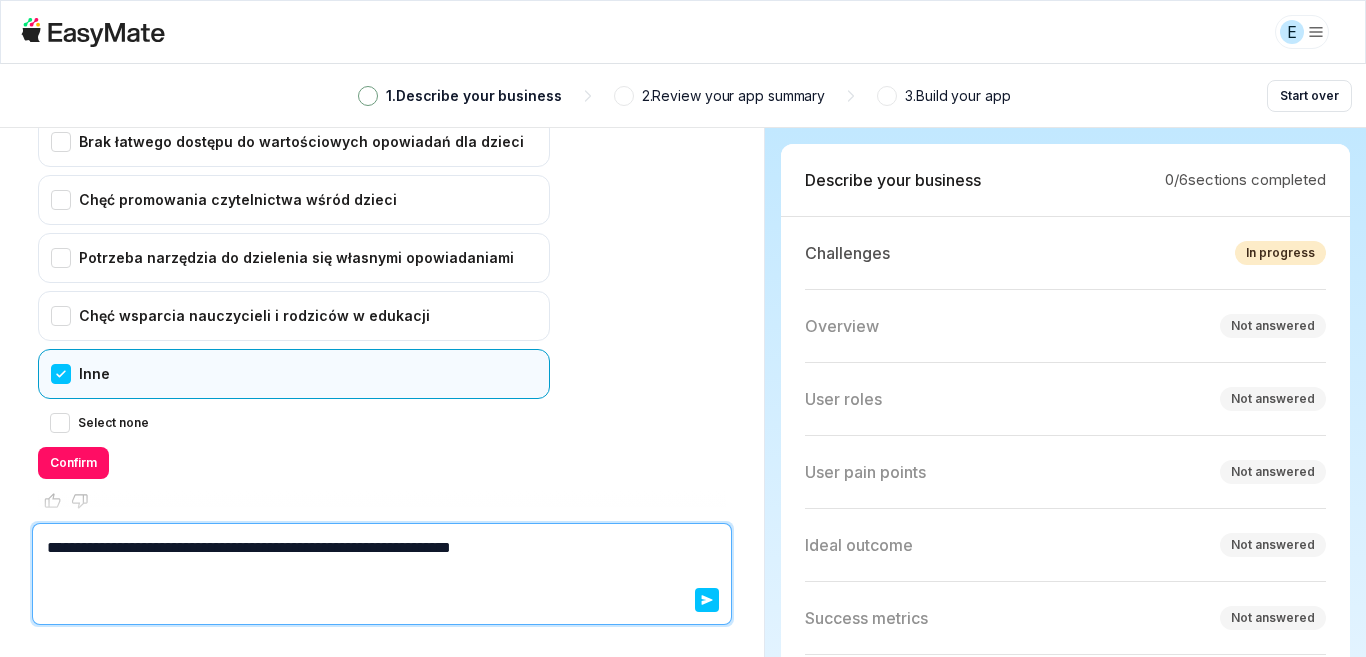 type on "*" 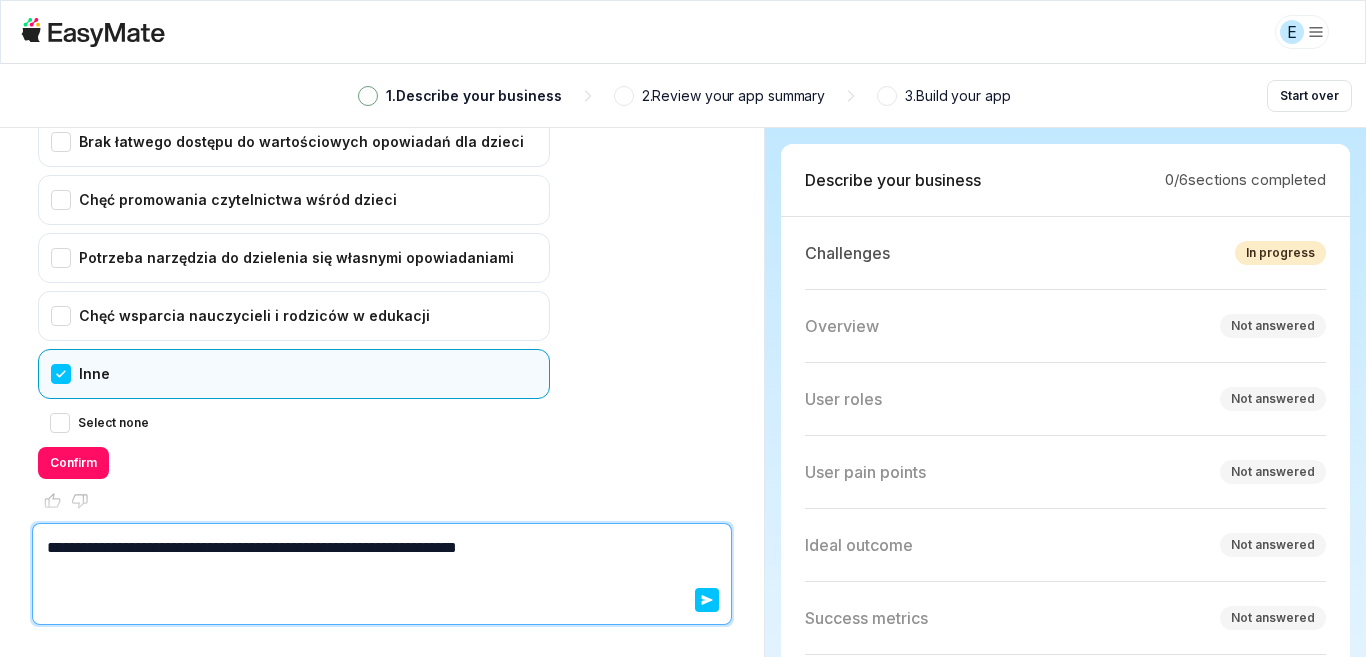 type on "*" 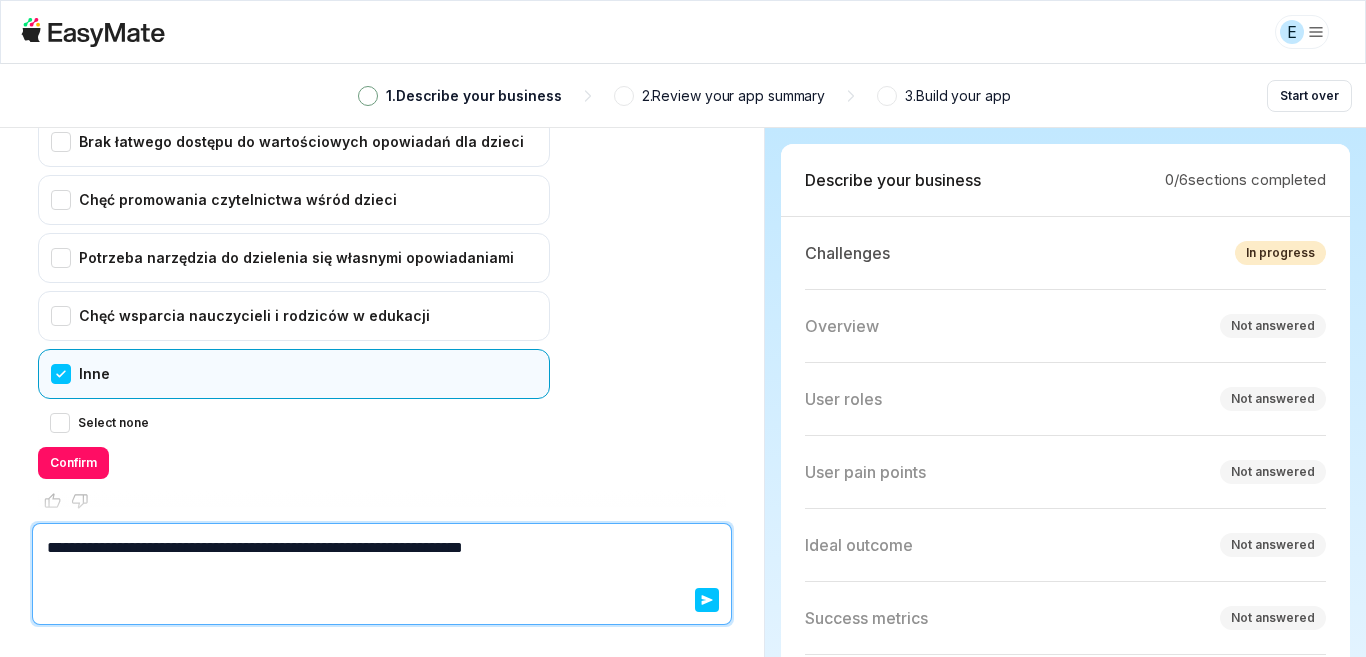 type on "*" 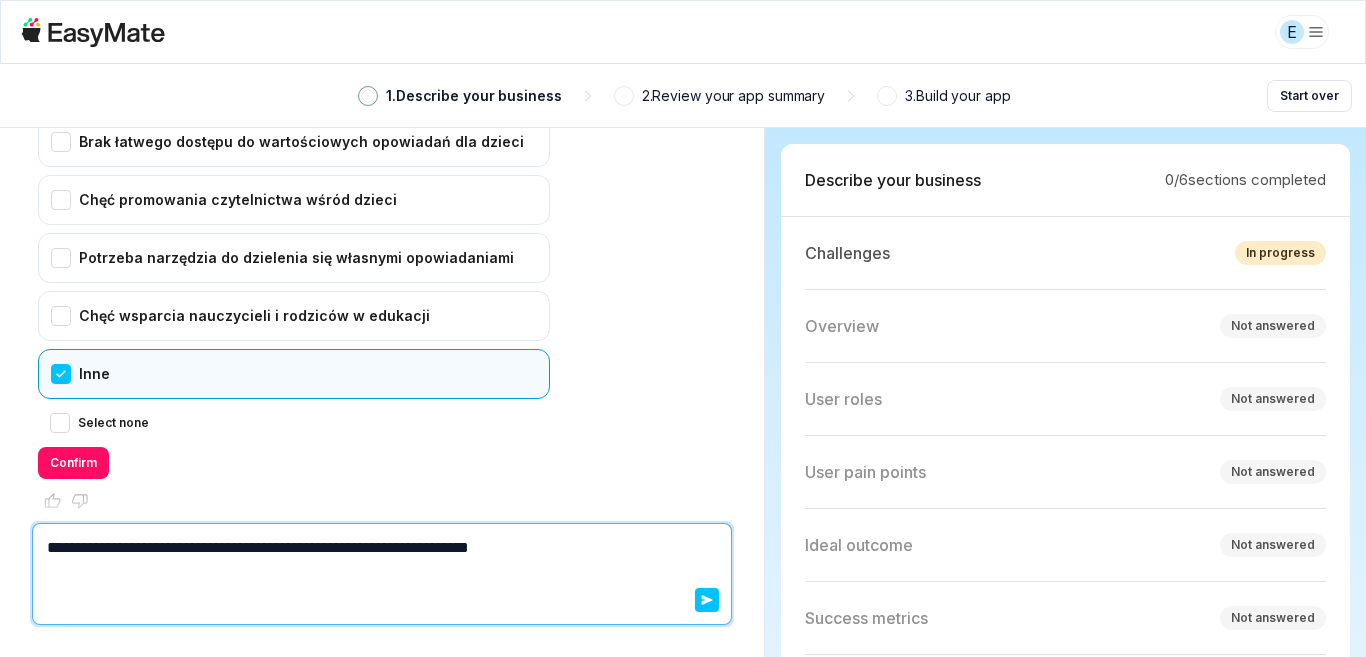 type on "*" 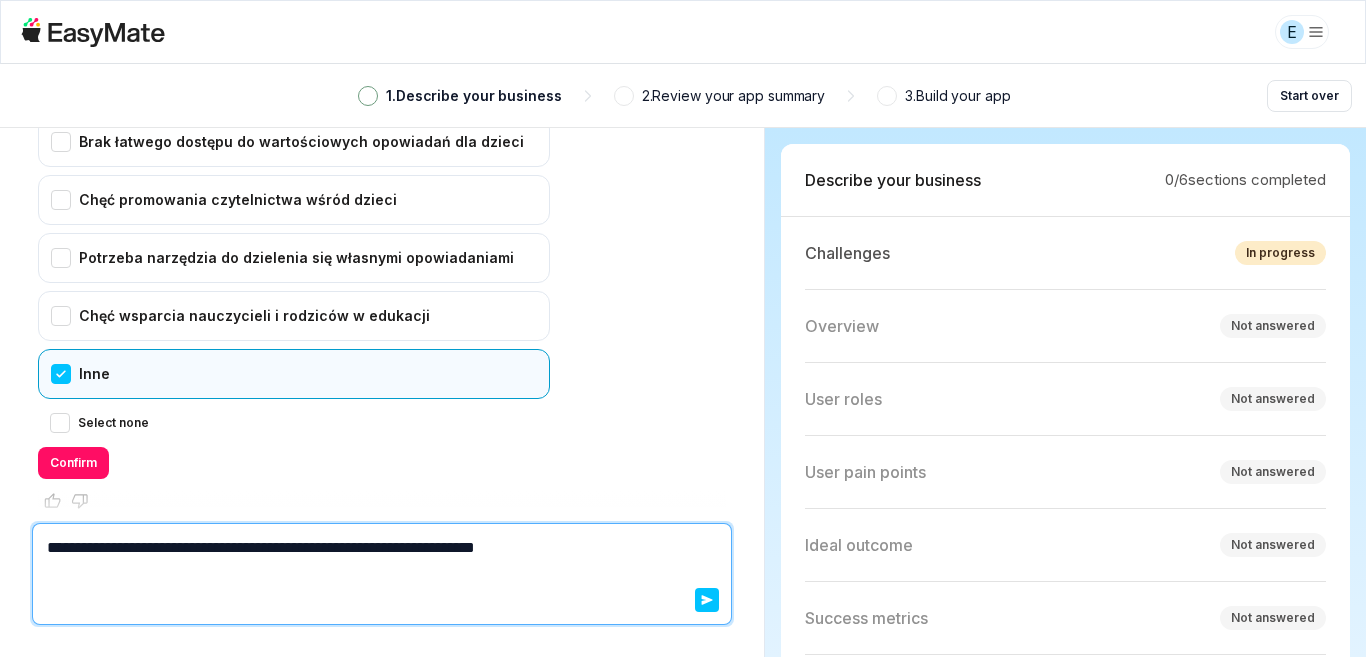 type on "*" 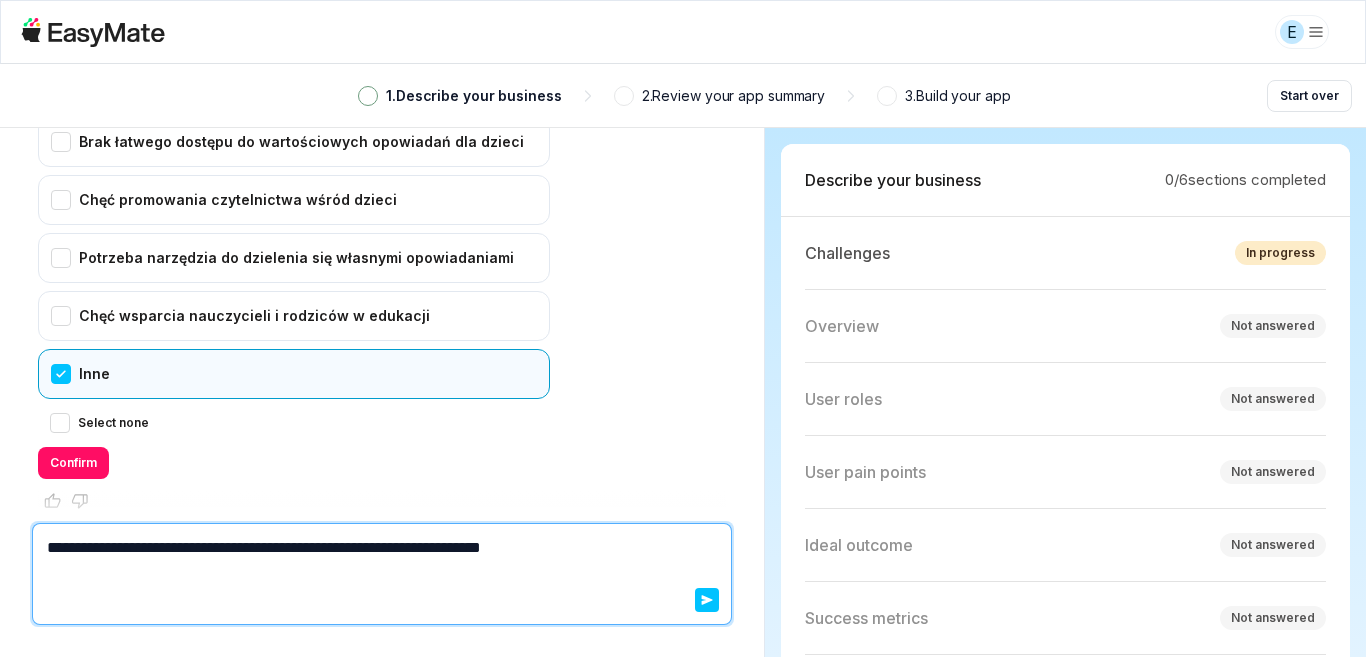type on "*" 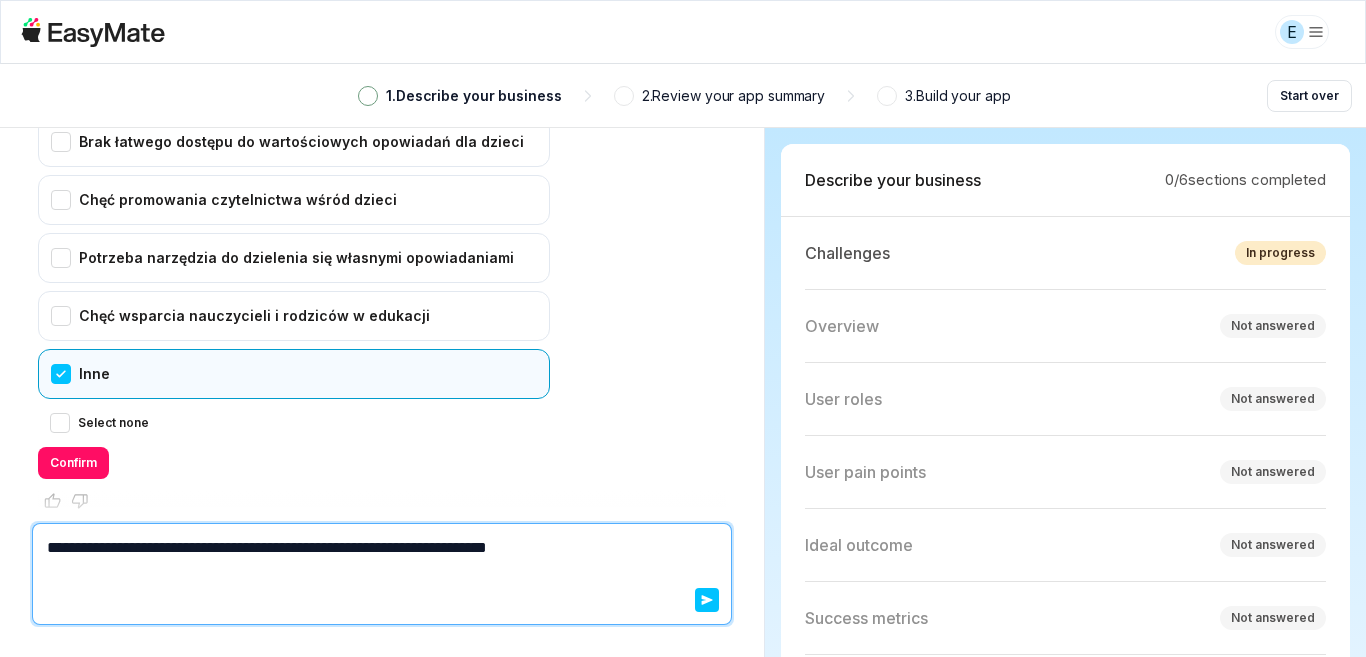 type on "*" 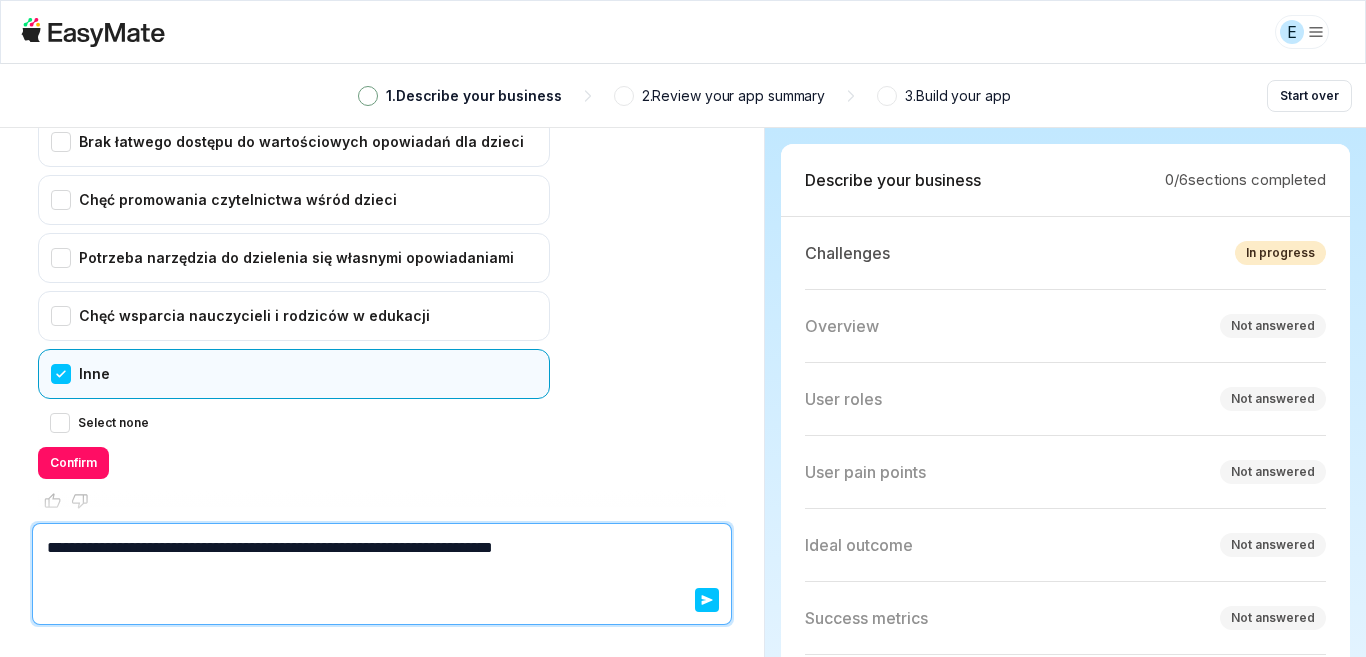 type on "*" 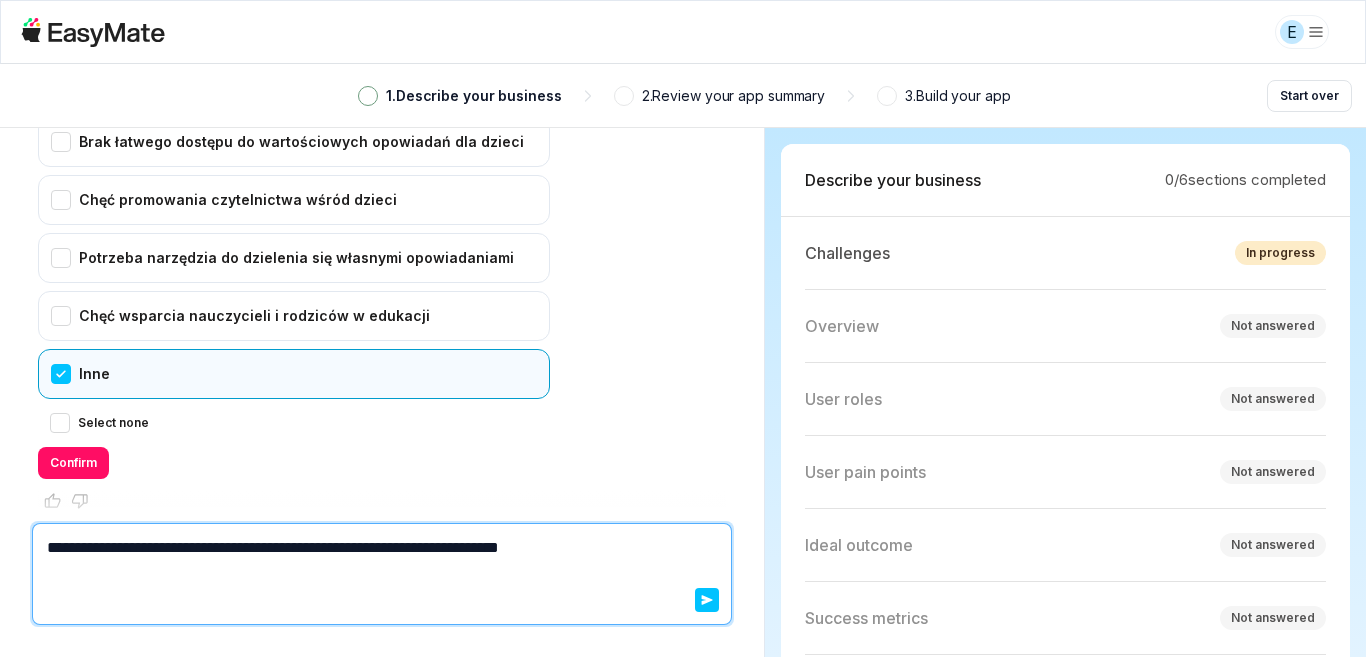 type on "*" 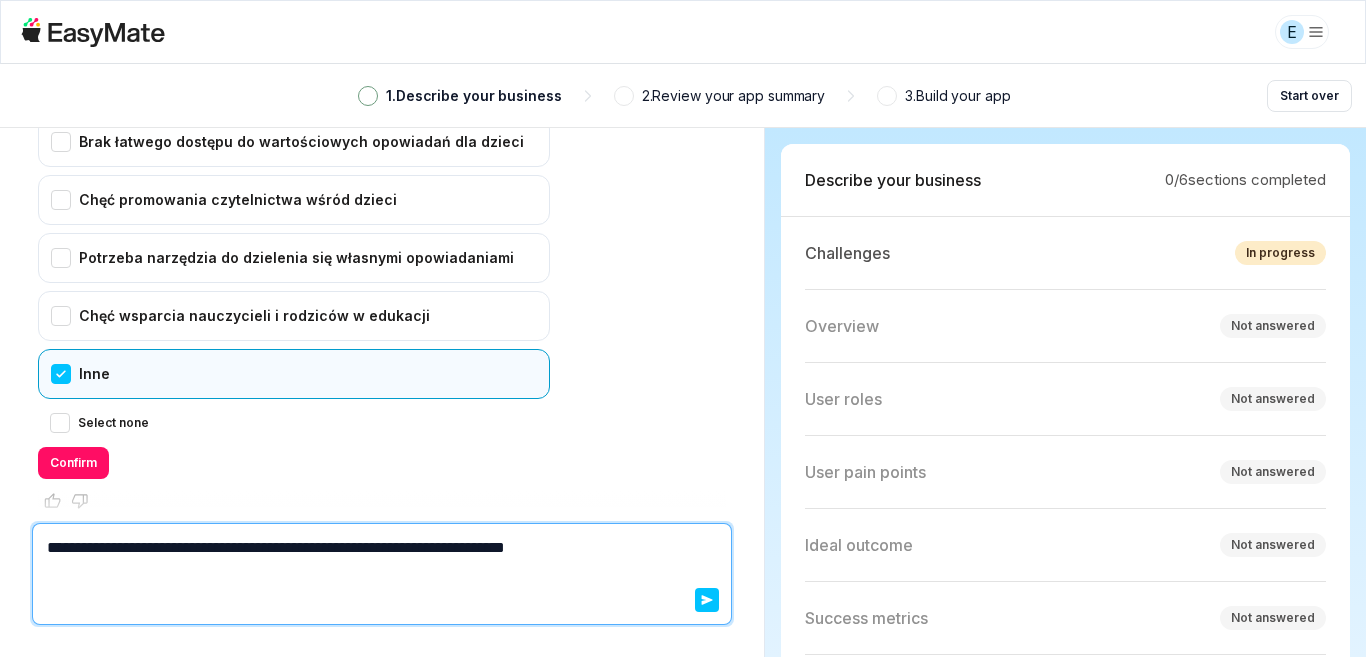 type on "*" 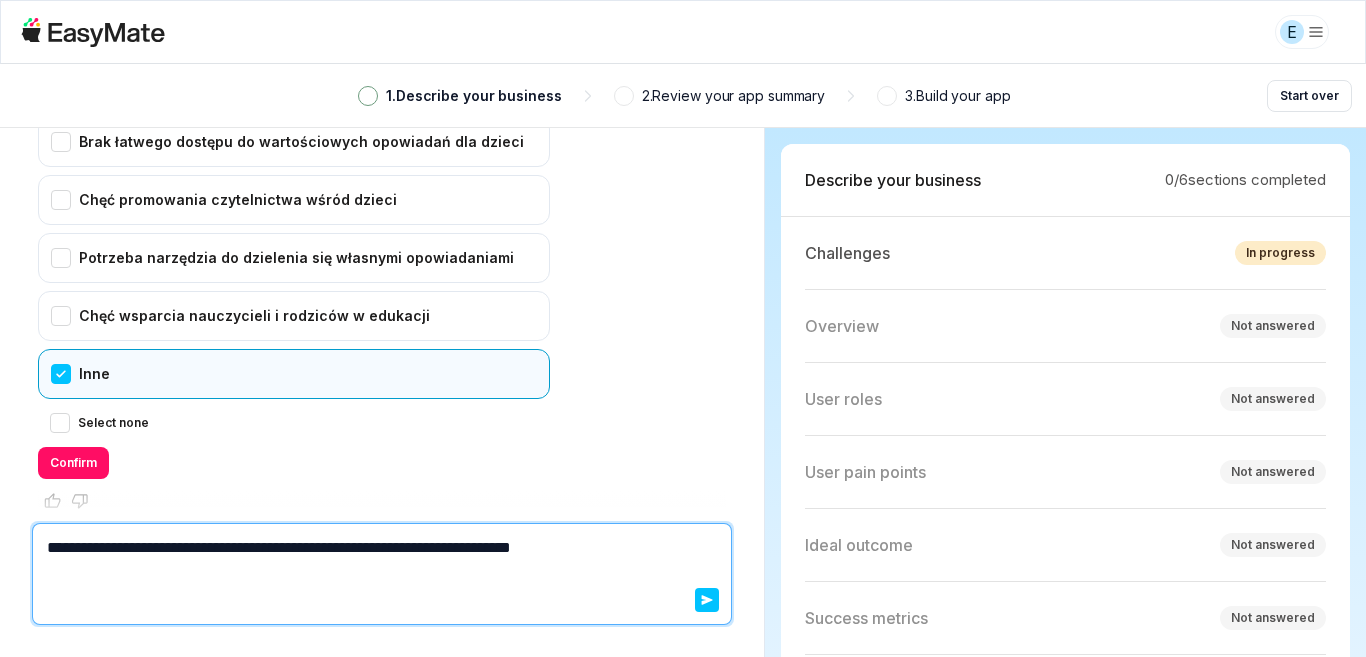 type on "*" 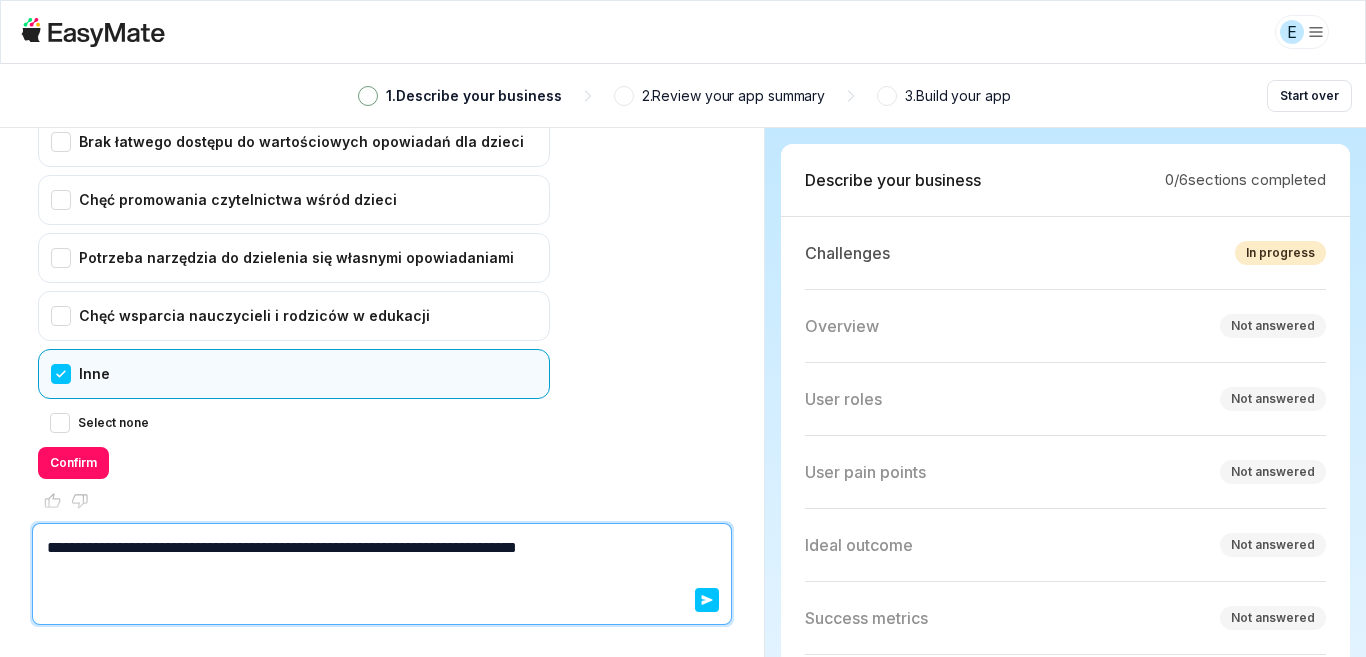 type on "*" 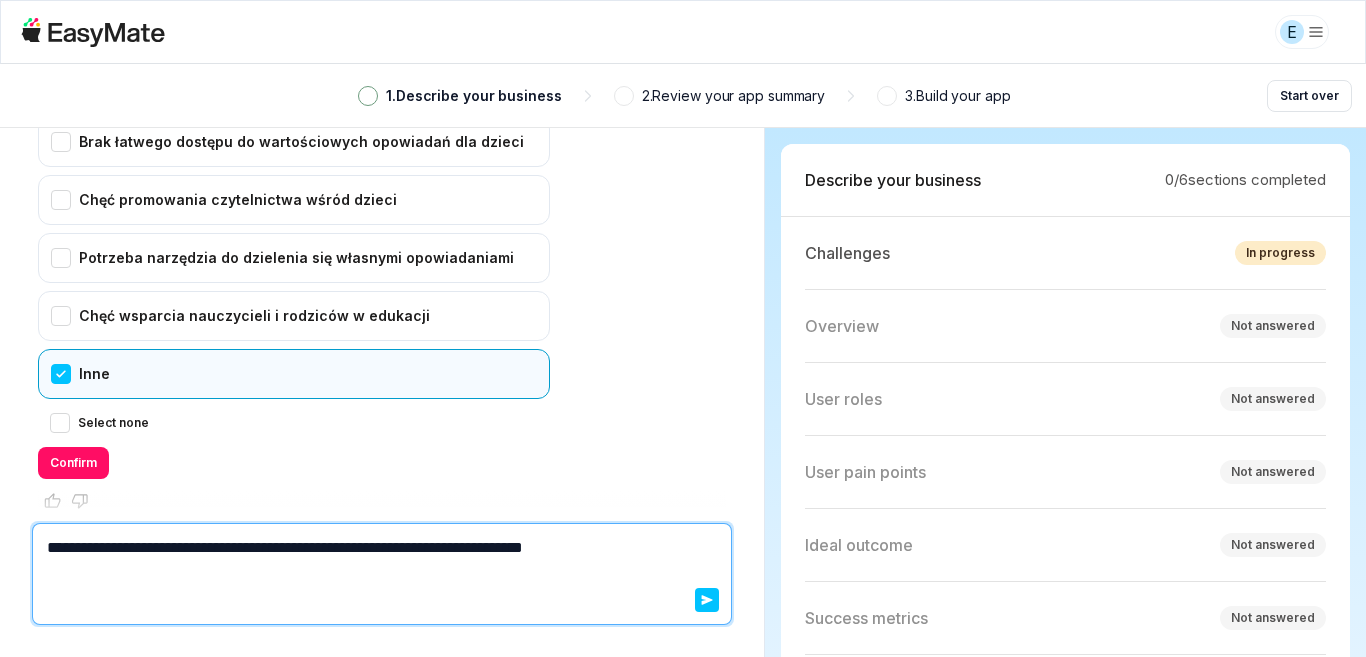 type on "*" 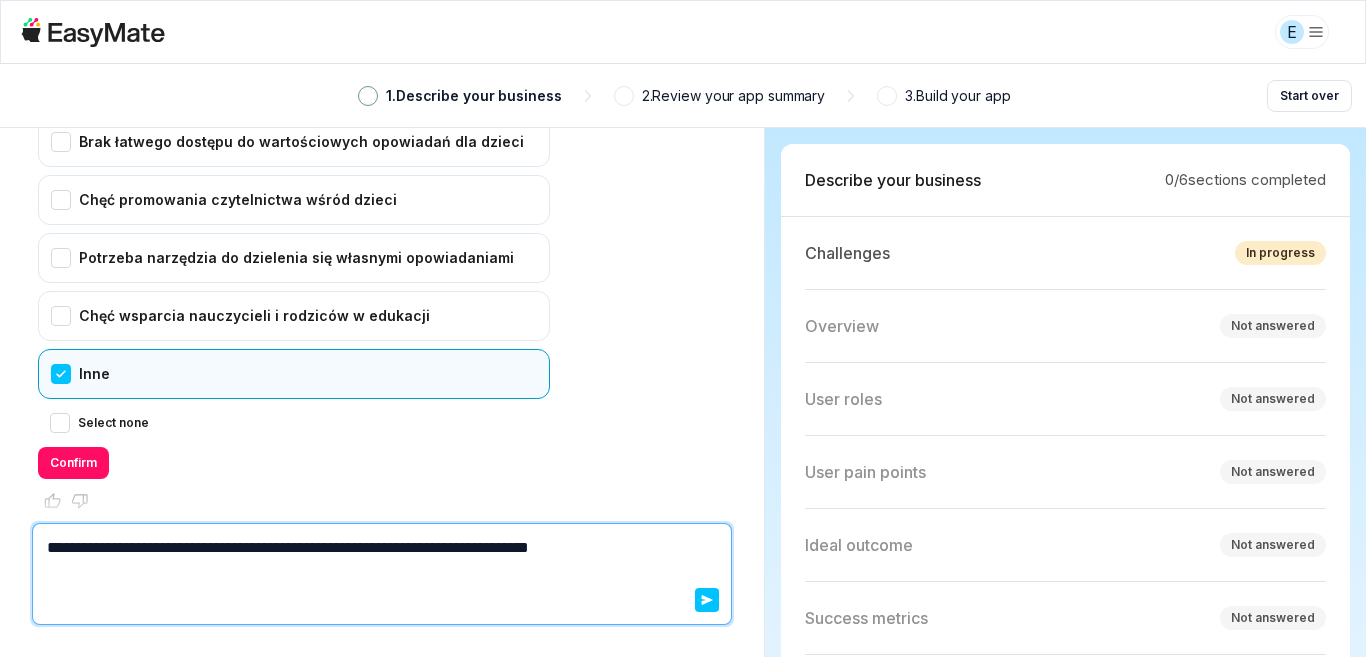 type on "*" 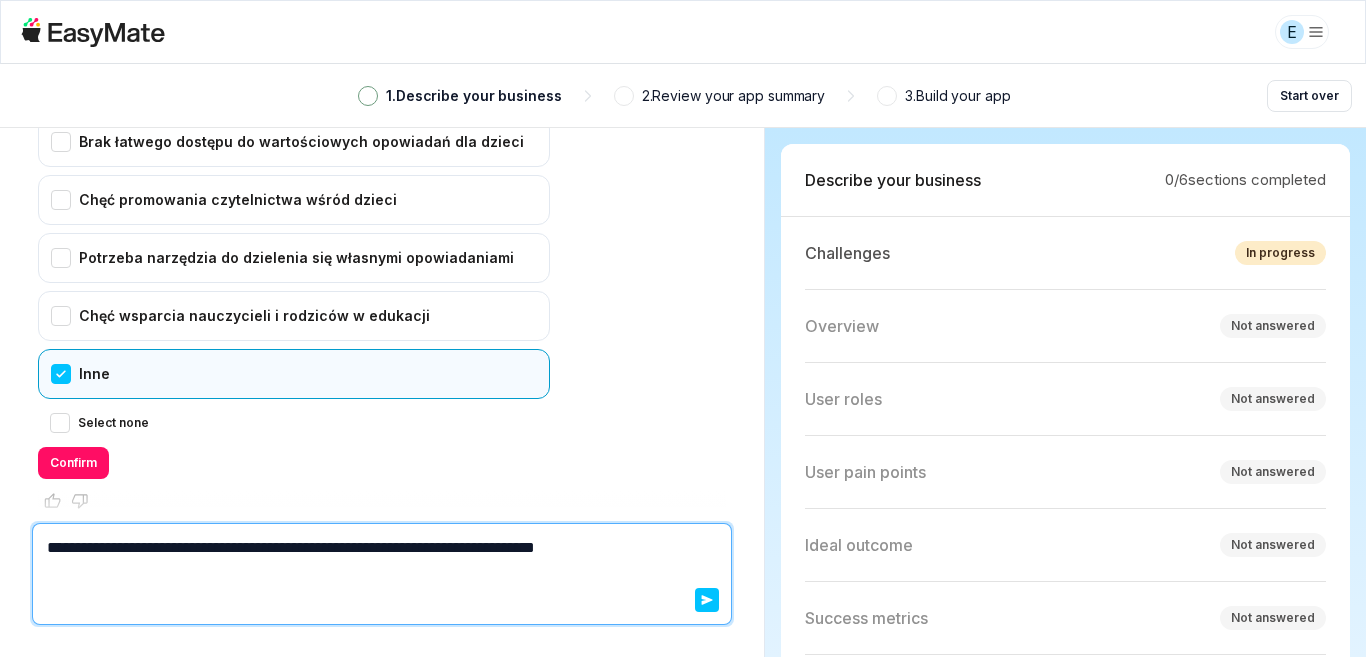 type on "*" 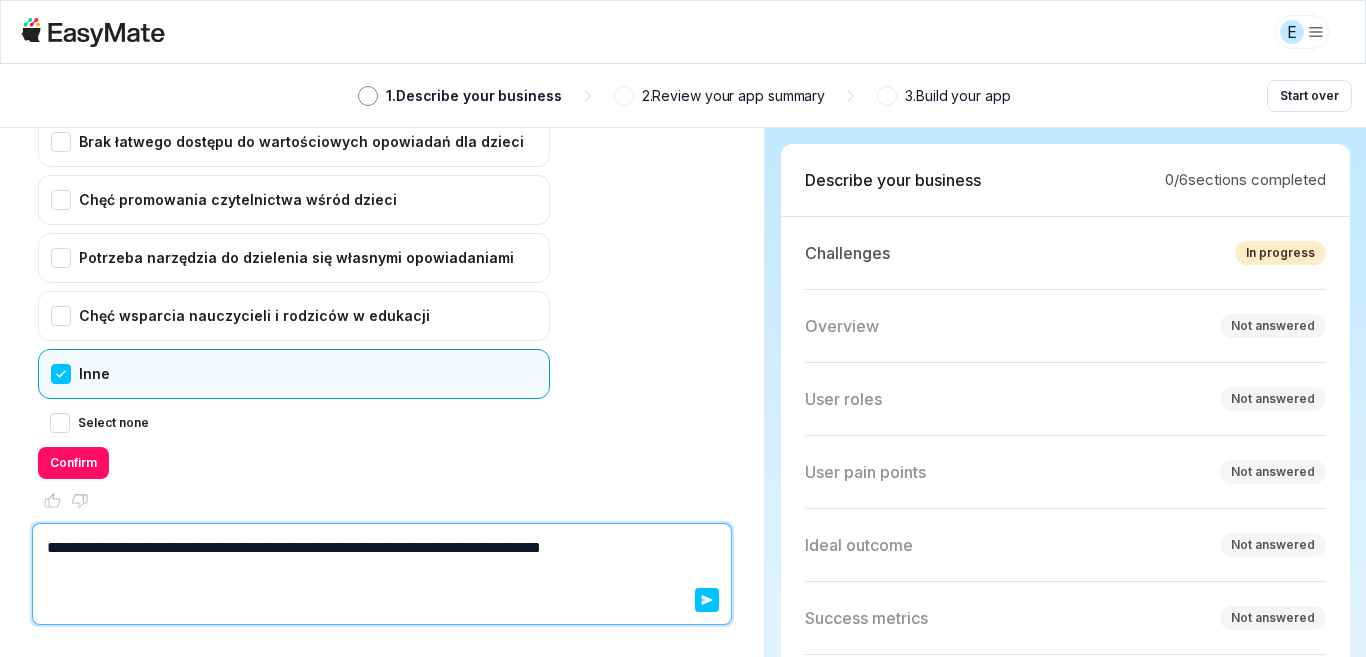 type on "*" 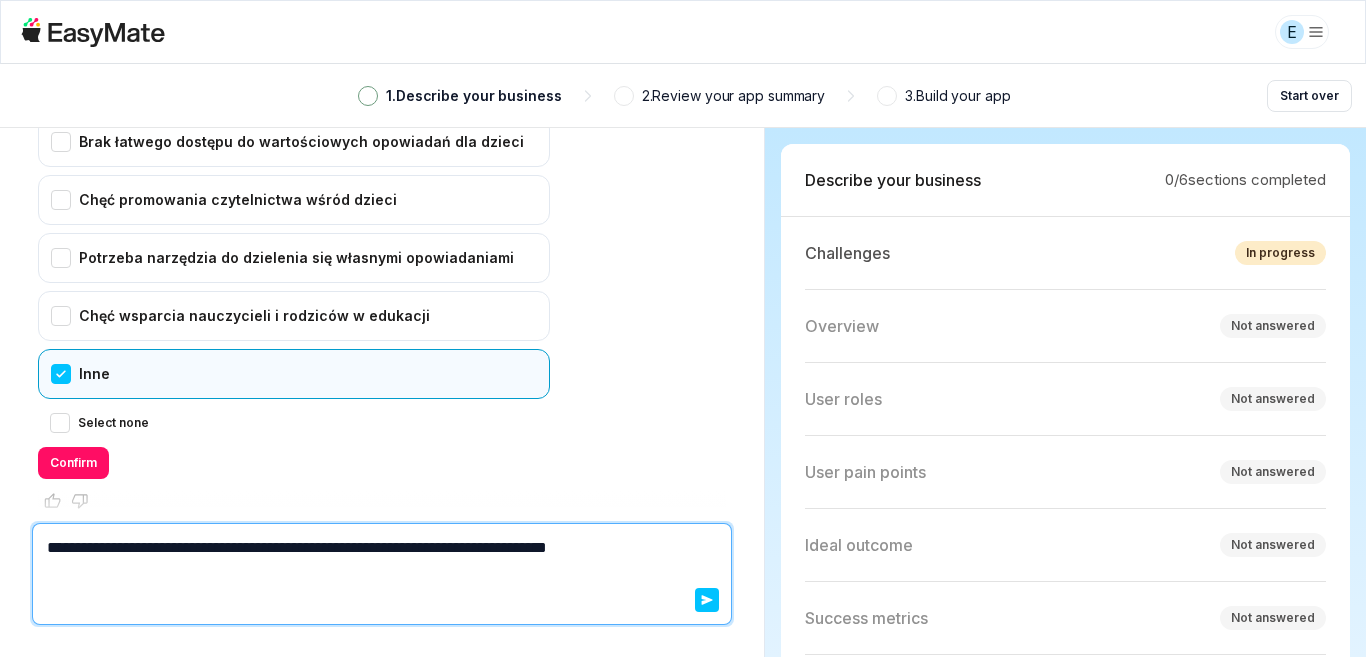 type on "*" 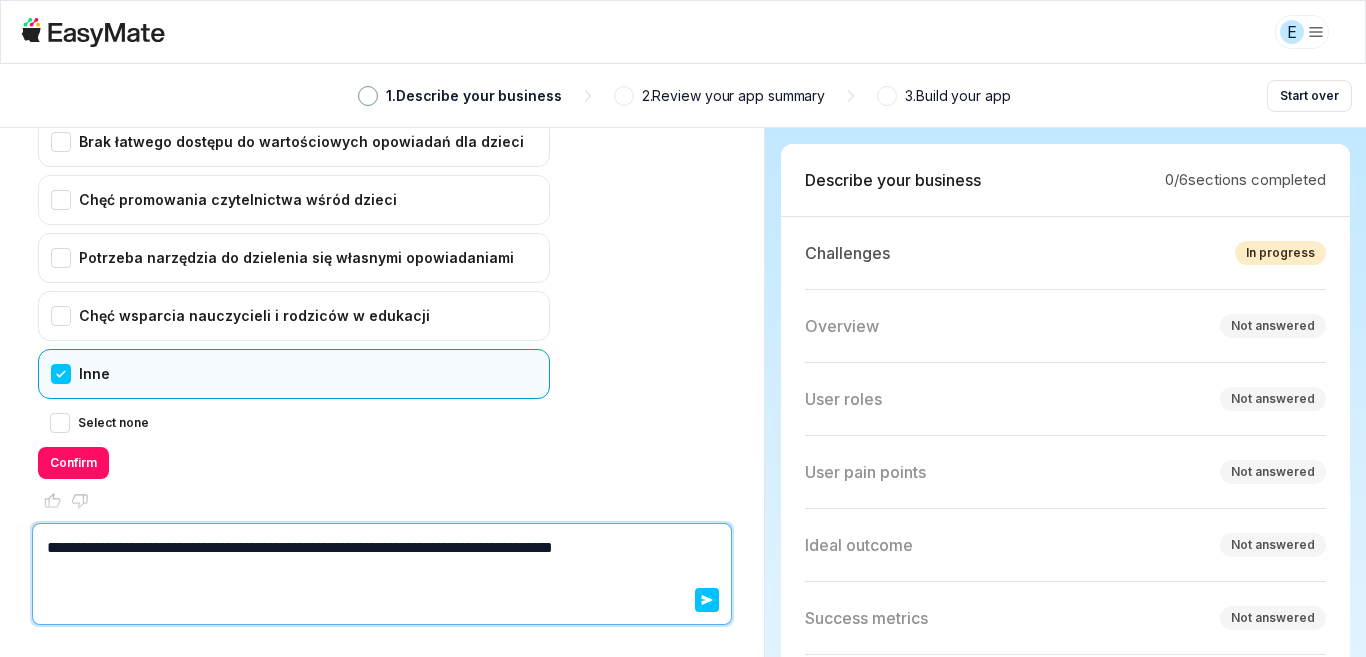 type on "*" 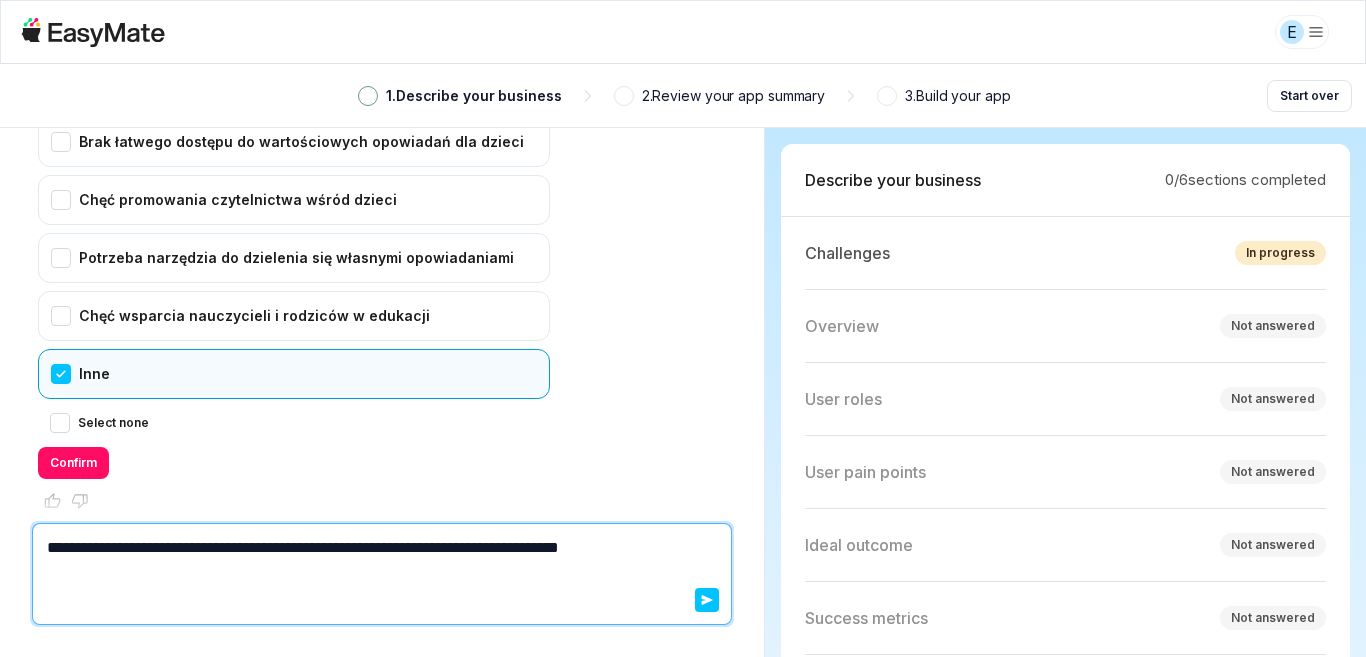 type on "*" 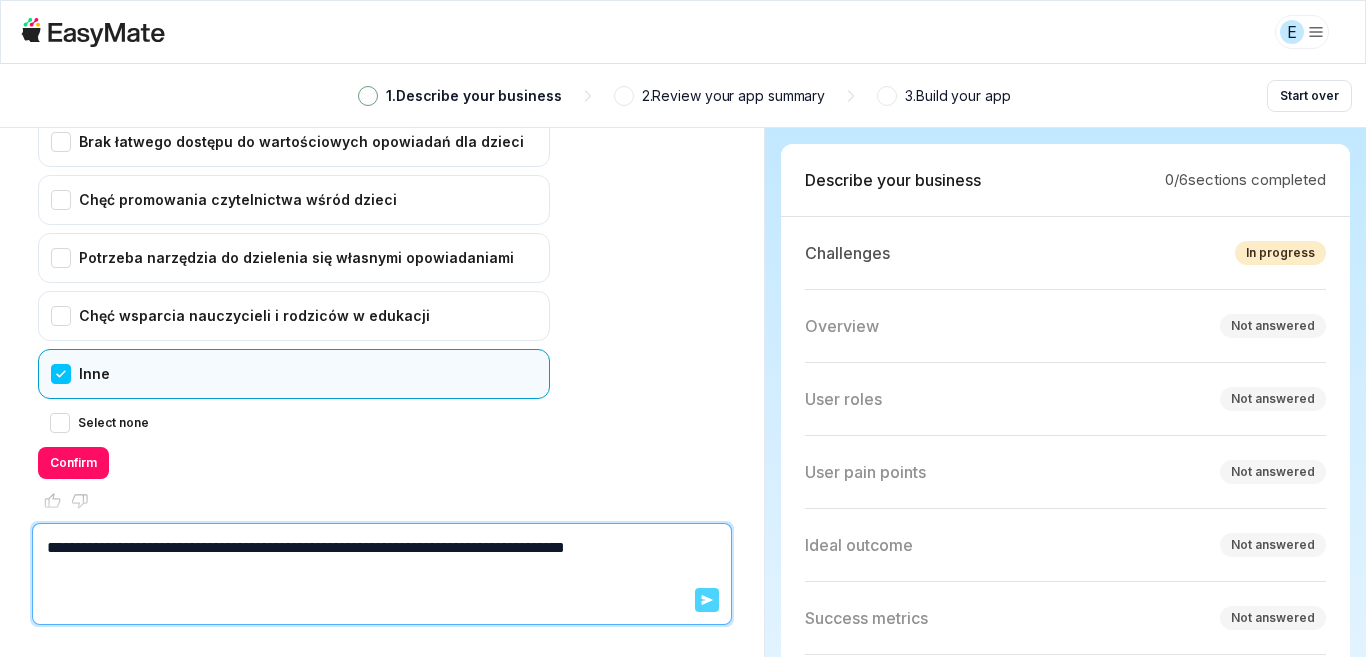type on "**********" 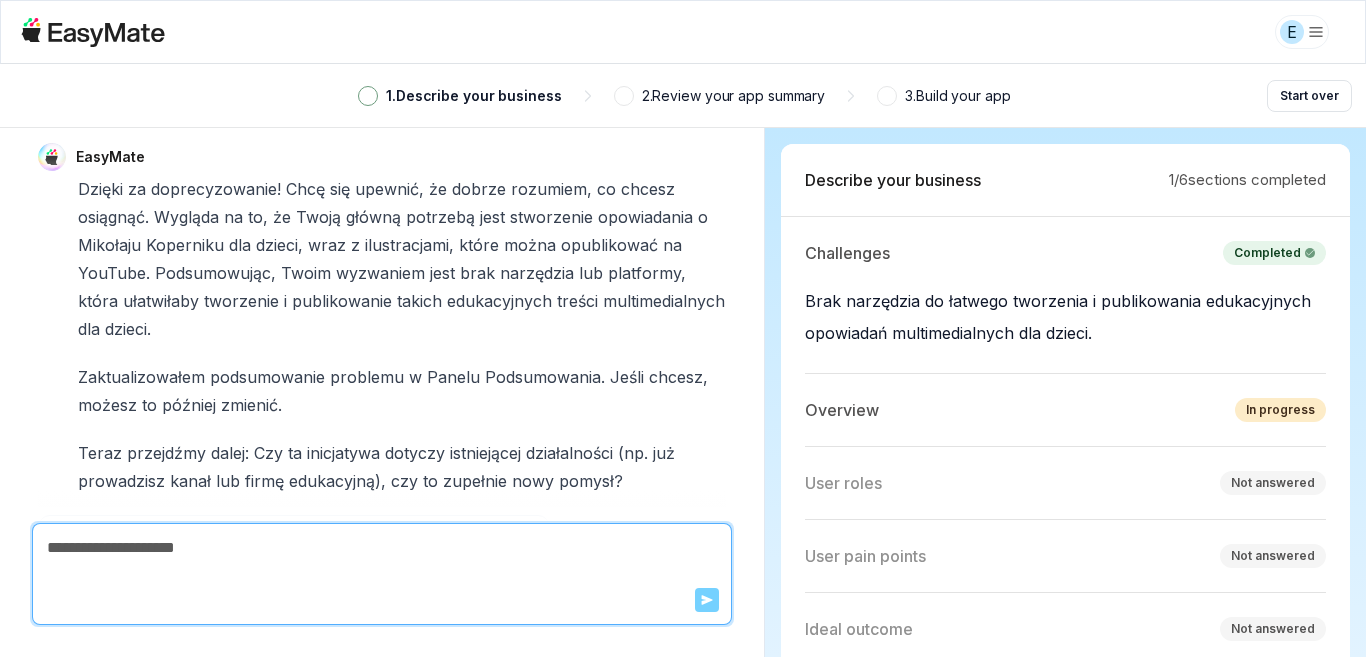 scroll, scrollTop: 1863, scrollLeft: 0, axis: vertical 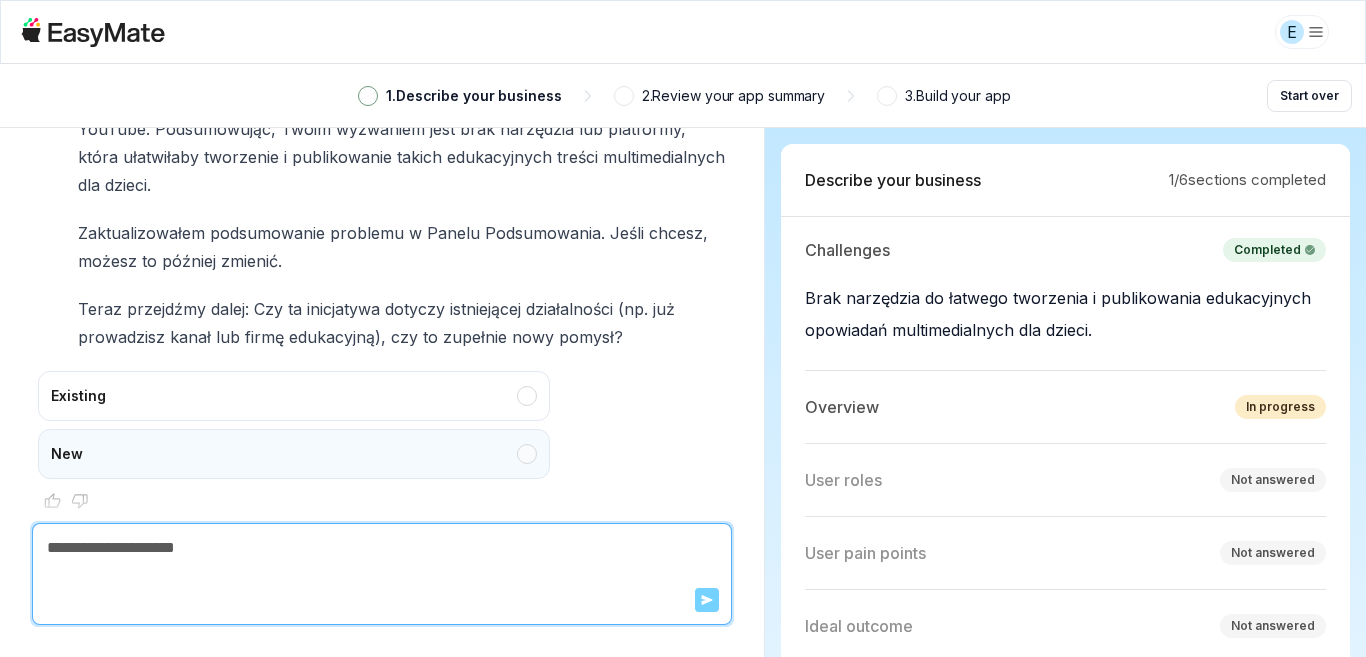 click on "New" at bounding box center [294, 454] 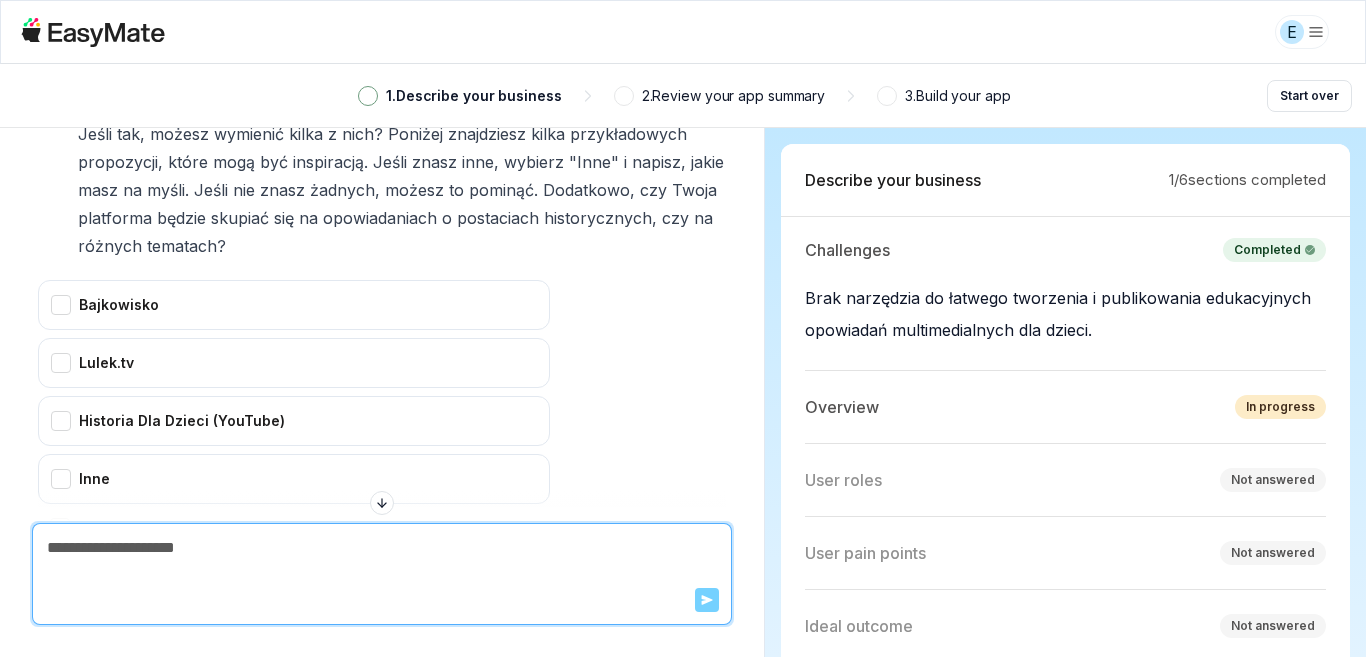scroll, scrollTop: 2383, scrollLeft: 0, axis: vertical 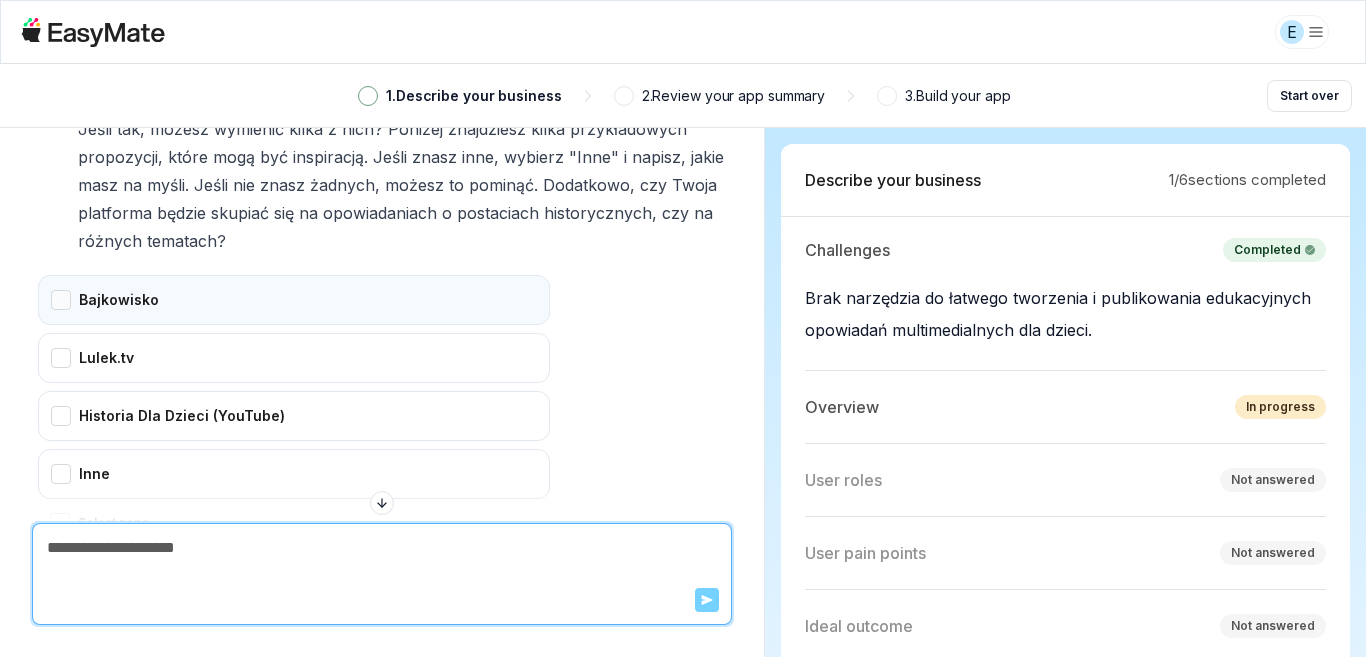 click on "Bajkowisko" at bounding box center [294, 300] 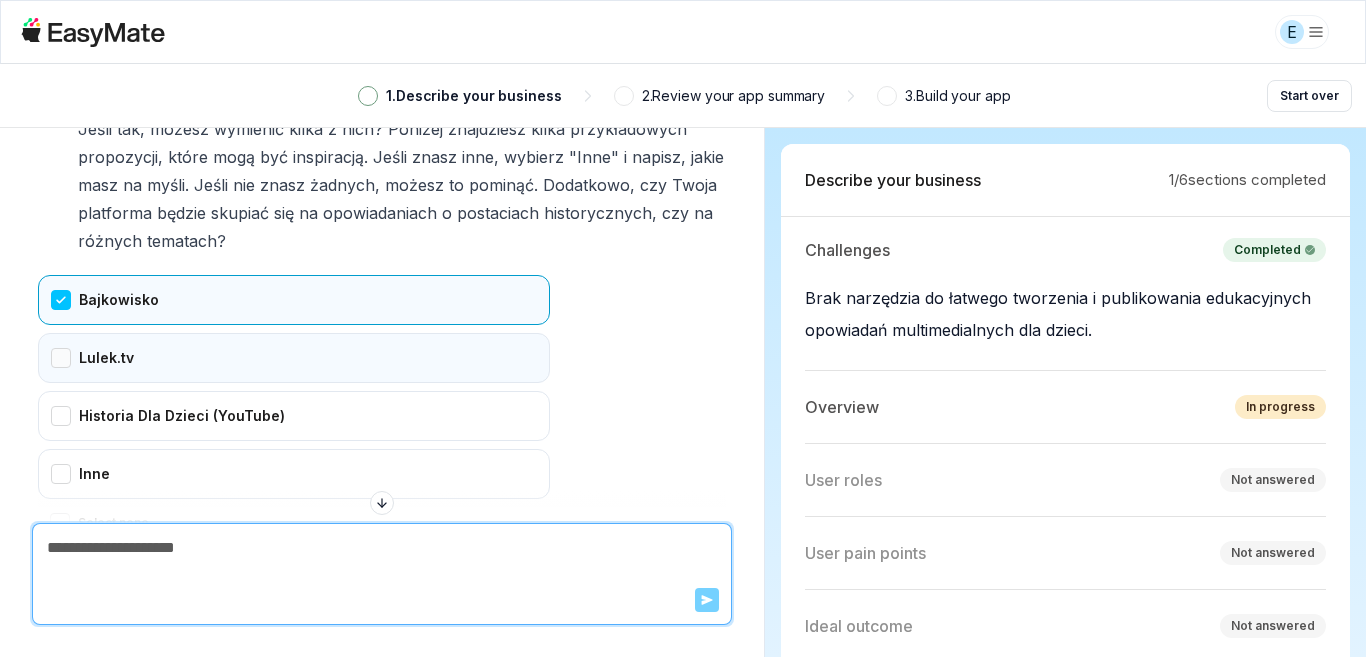 click on "Lulek.tv" at bounding box center [294, 358] 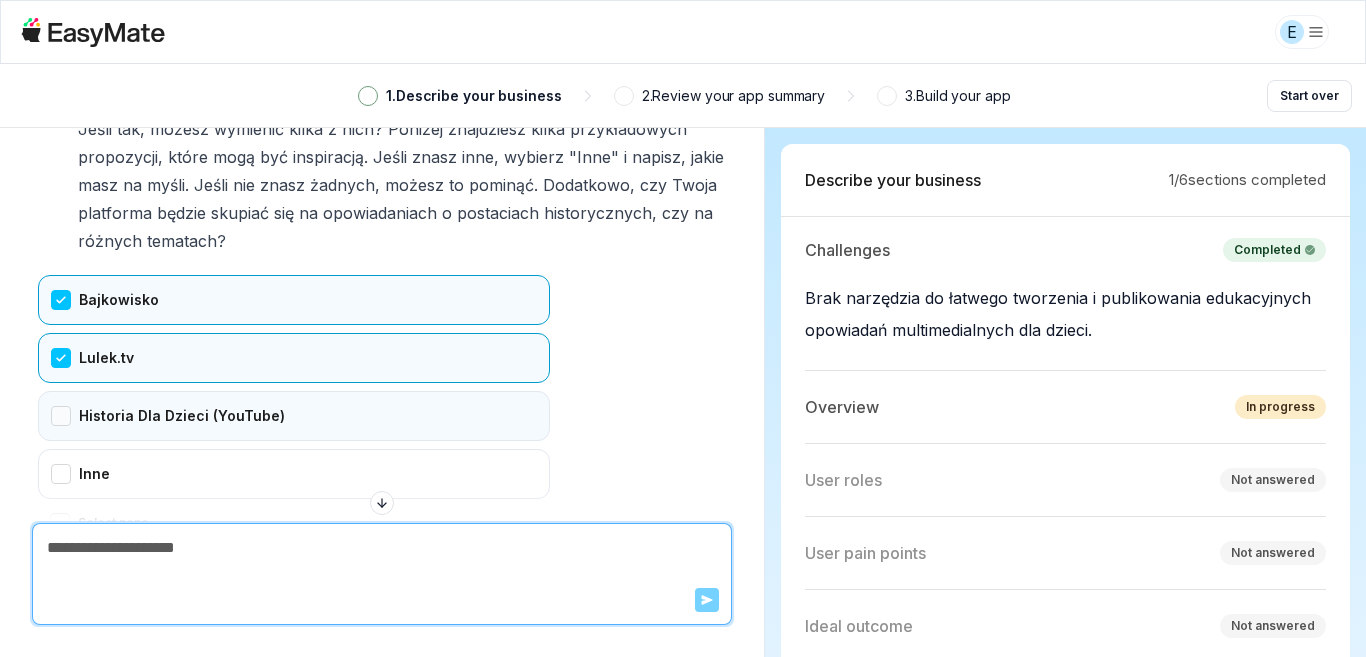 click on "Historia Dla Dzieci (YouTube)" at bounding box center [294, 416] 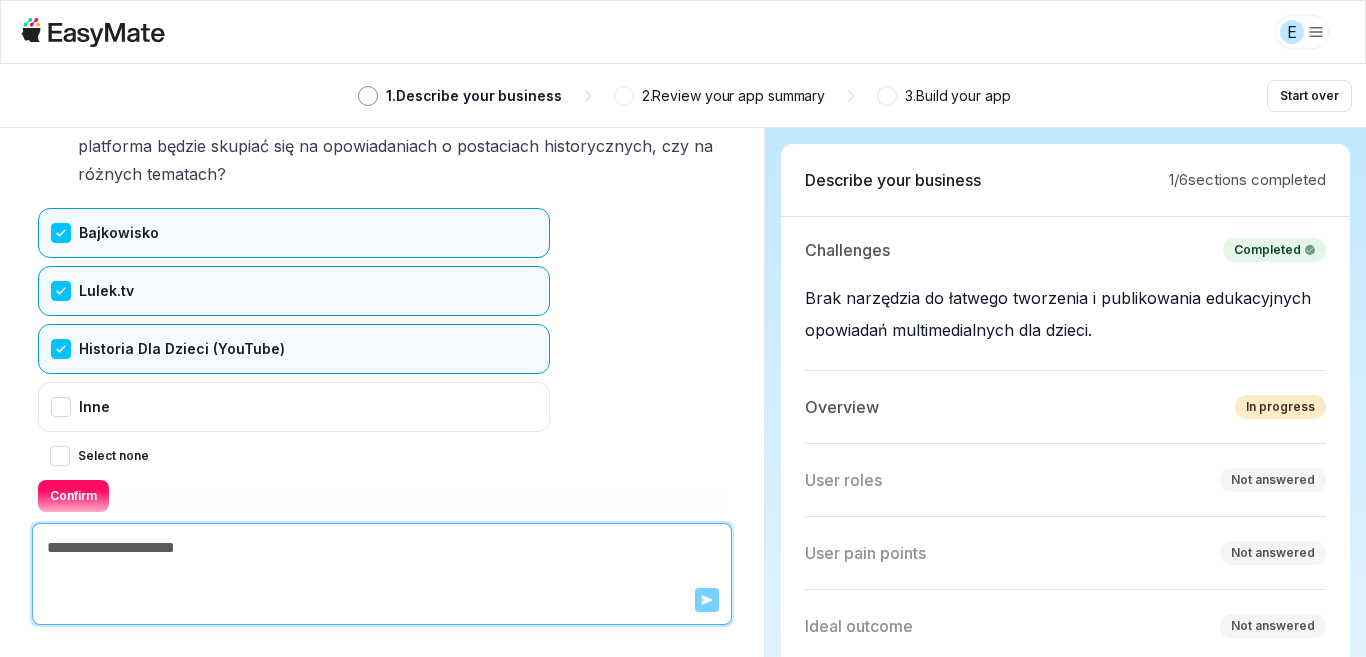 scroll, scrollTop: 2483, scrollLeft: 0, axis: vertical 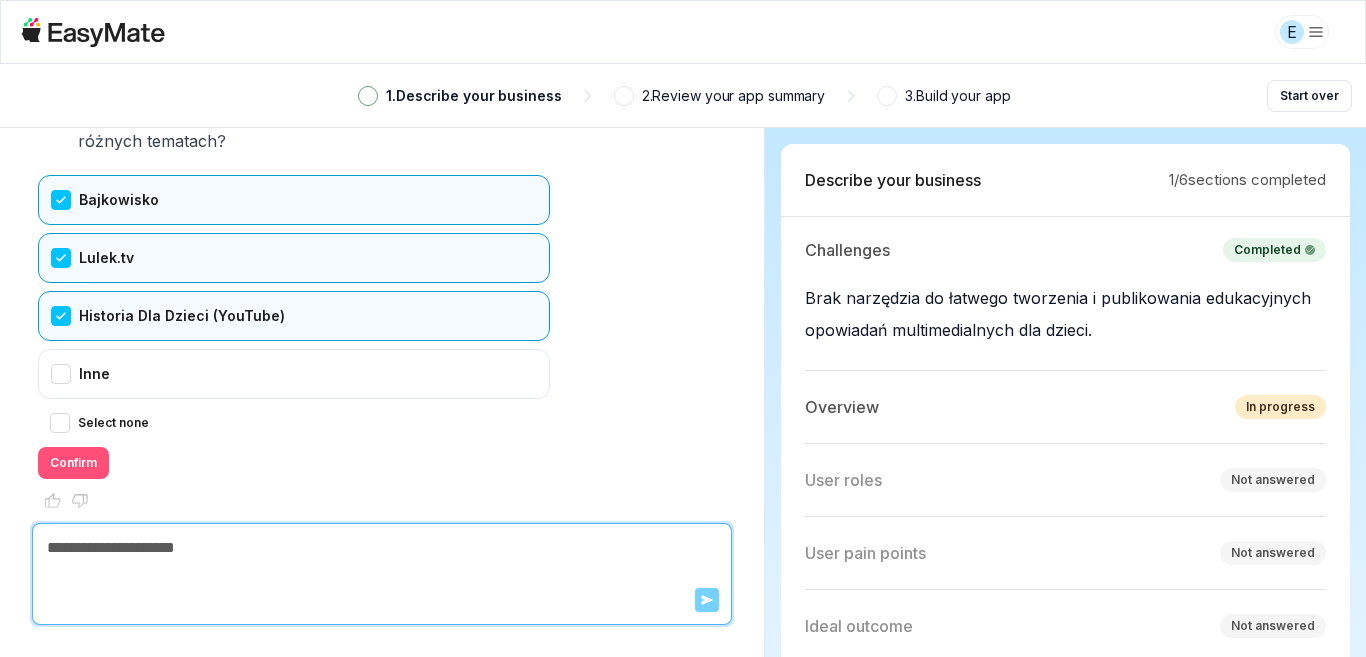click on "Confirm" at bounding box center [73, 463] 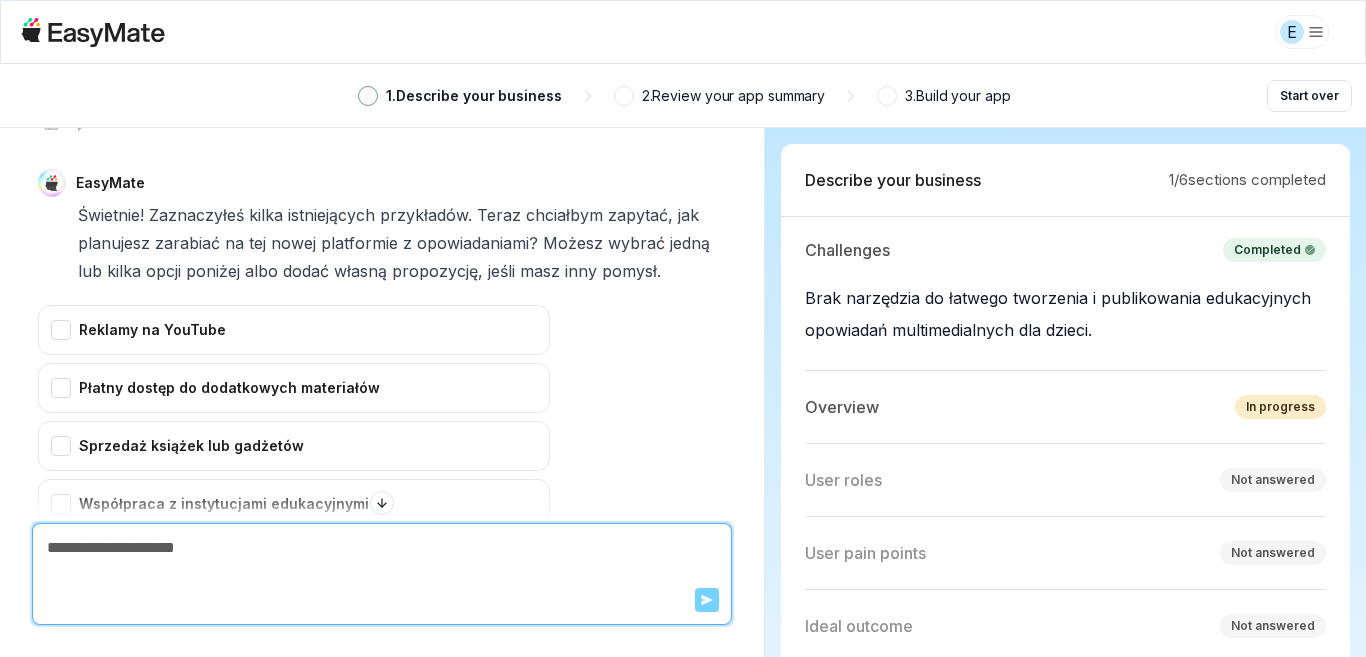 scroll, scrollTop: 2801, scrollLeft: 0, axis: vertical 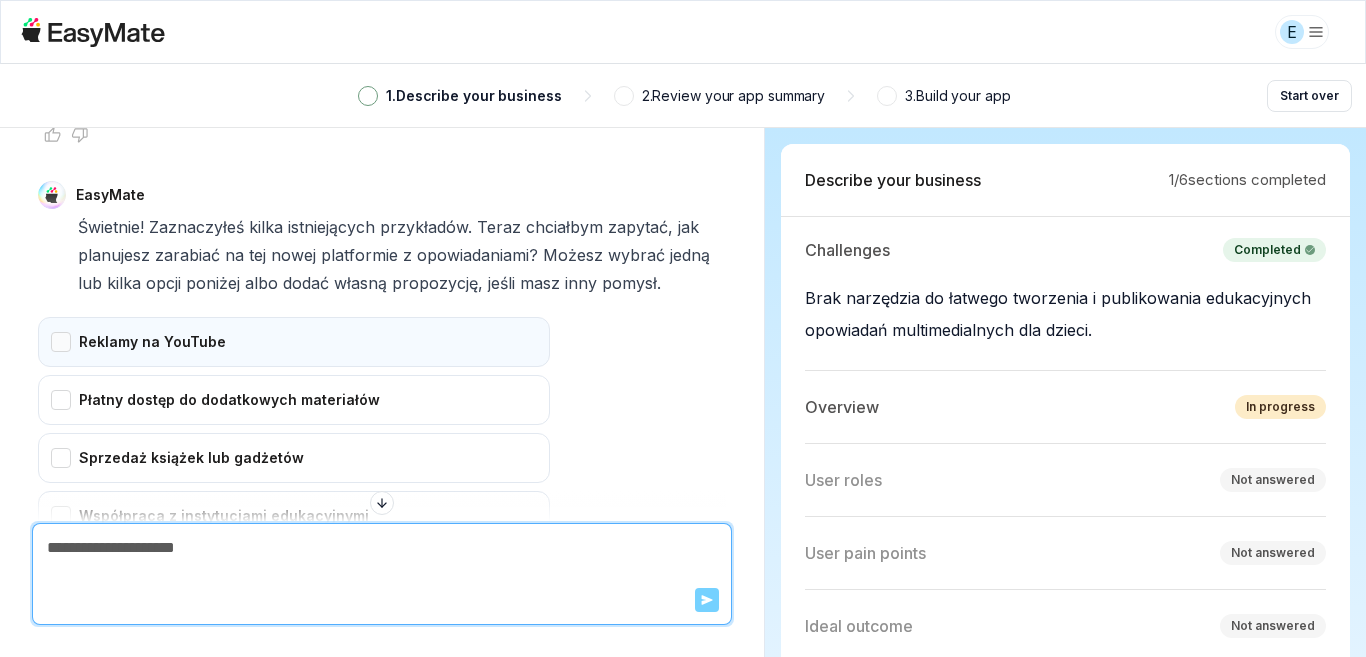 click on "Reklamy na YouTube" at bounding box center (294, 342) 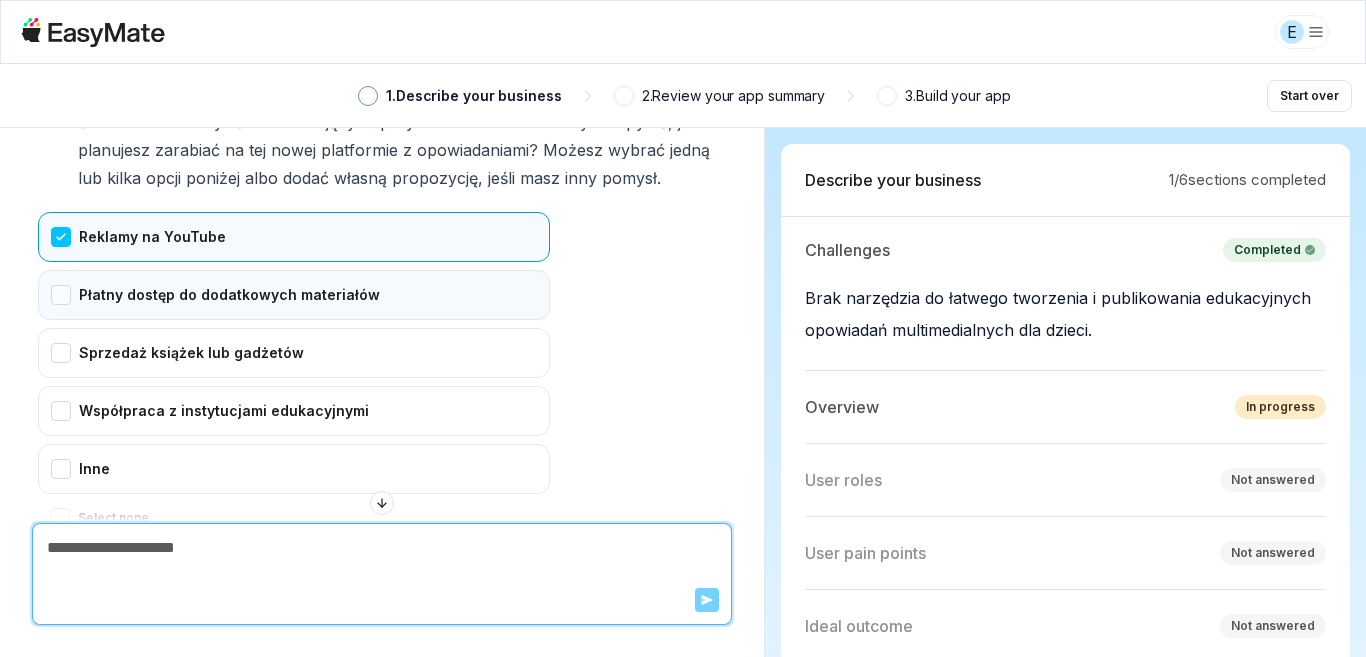 scroll, scrollTop: 3001, scrollLeft: 0, axis: vertical 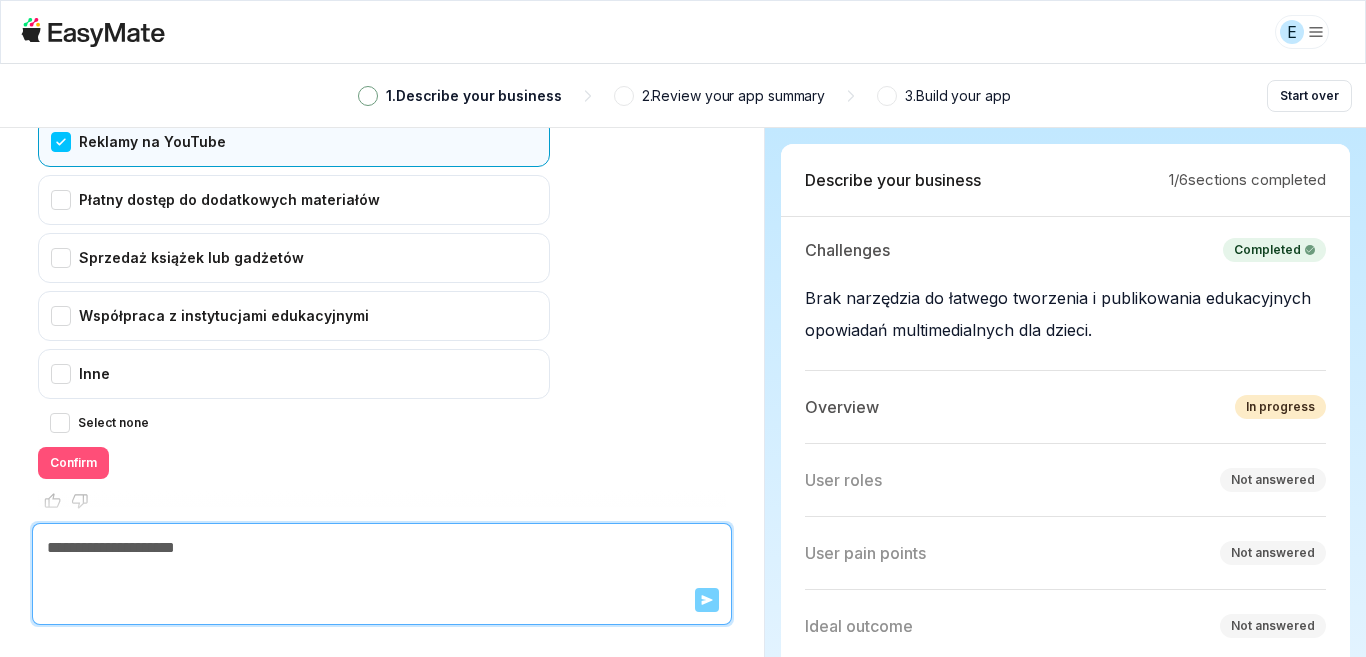 click on "Confirm" at bounding box center (73, 463) 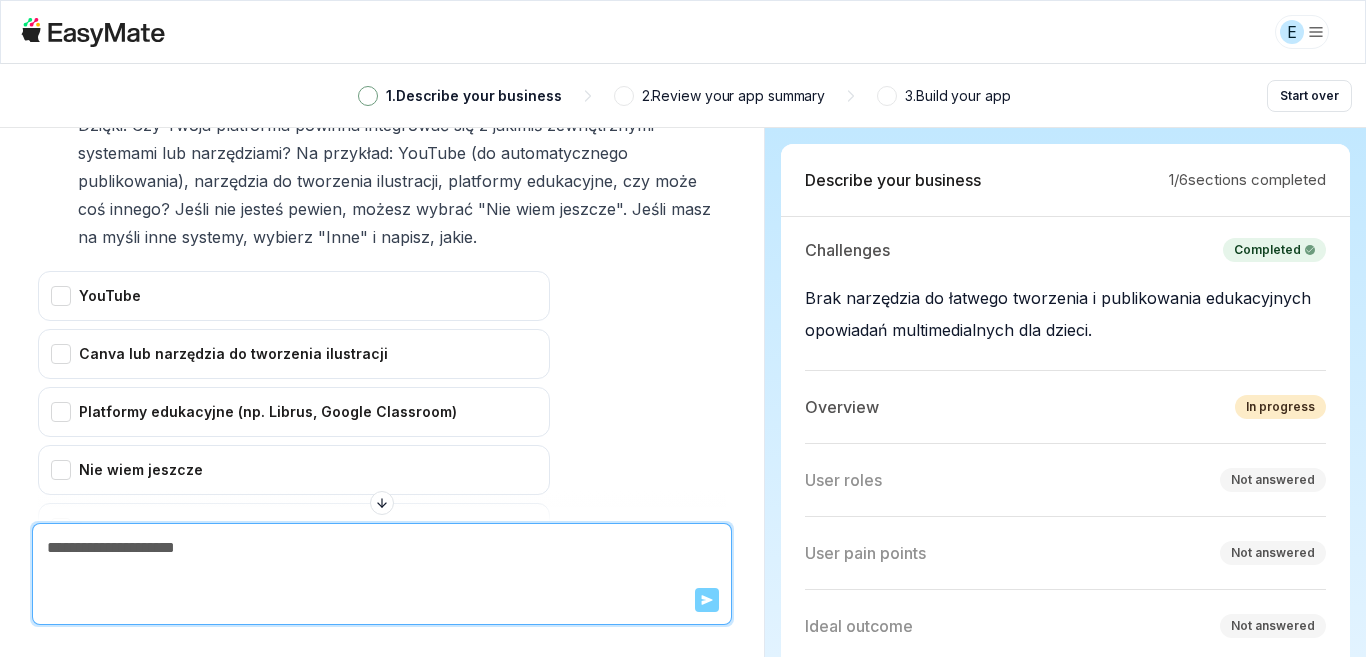 scroll, scrollTop: 3375, scrollLeft: 0, axis: vertical 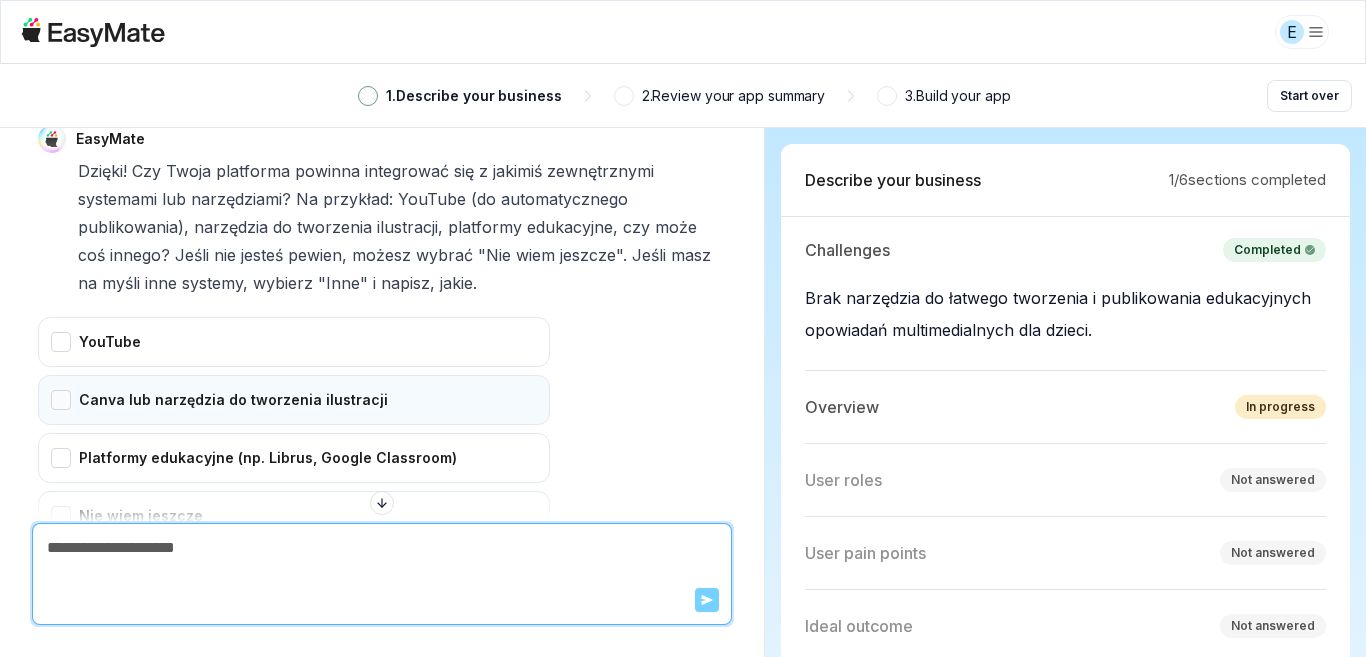 click on "Canva lub narzędzia do tworzenia ilustracji" at bounding box center [294, 400] 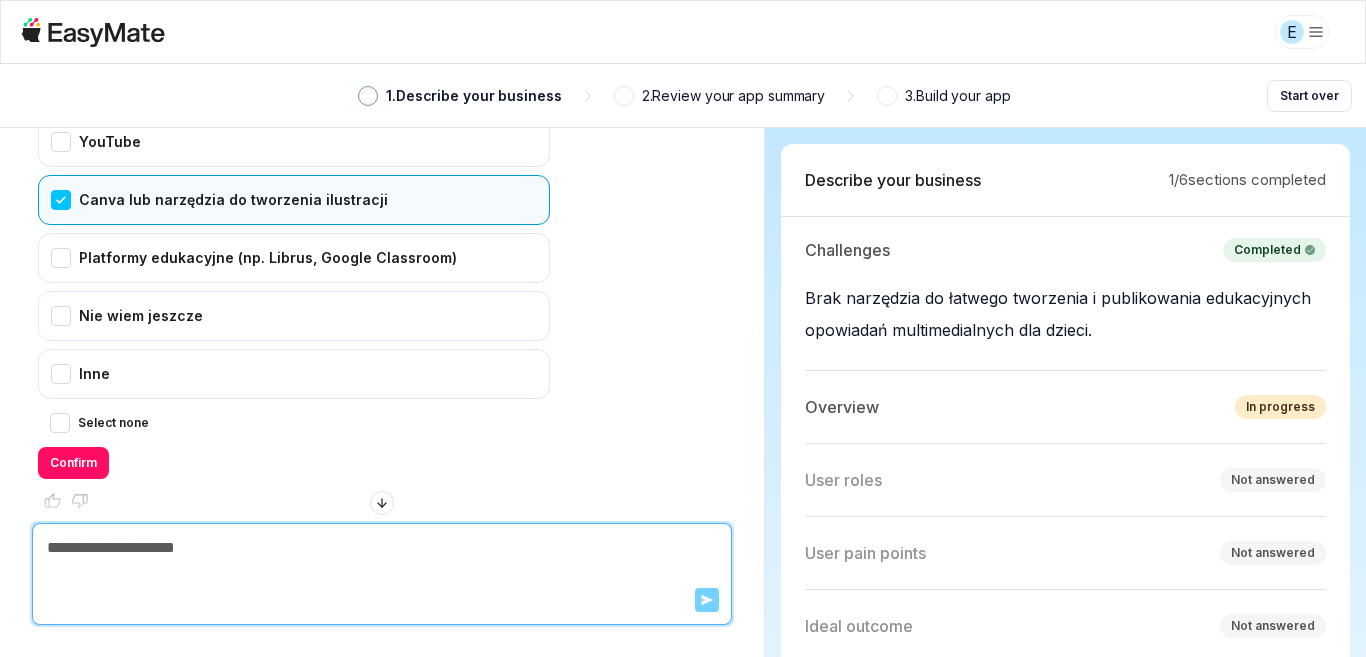 scroll, scrollTop: 3575, scrollLeft: 0, axis: vertical 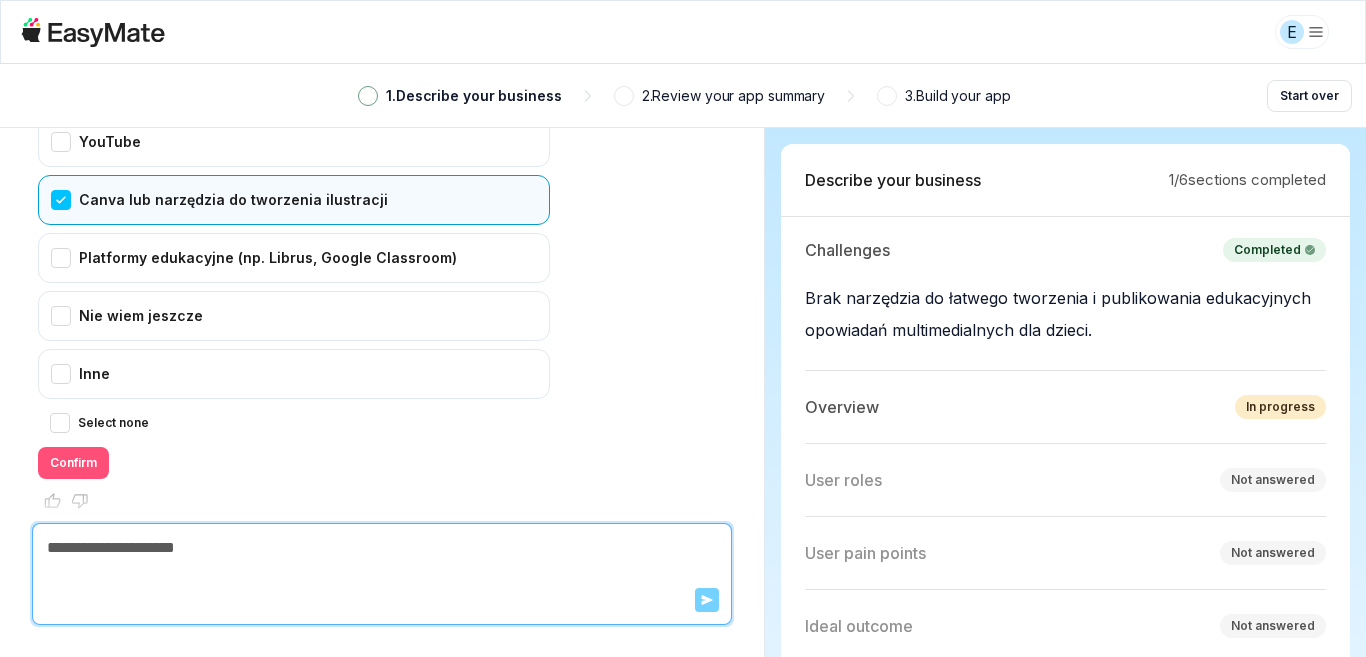 click on "Confirm" at bounding box center [73, 463] 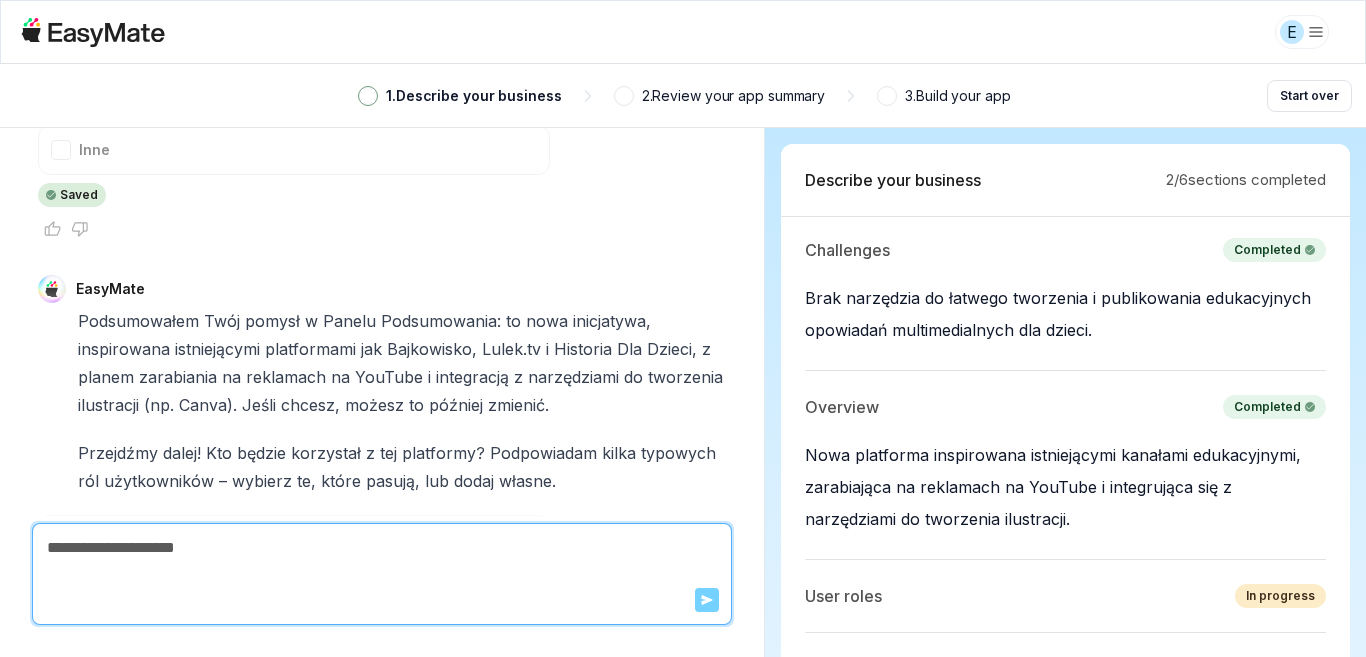 scroll, scrollTop: 4255, scrollLeft: 0, axis: vertical 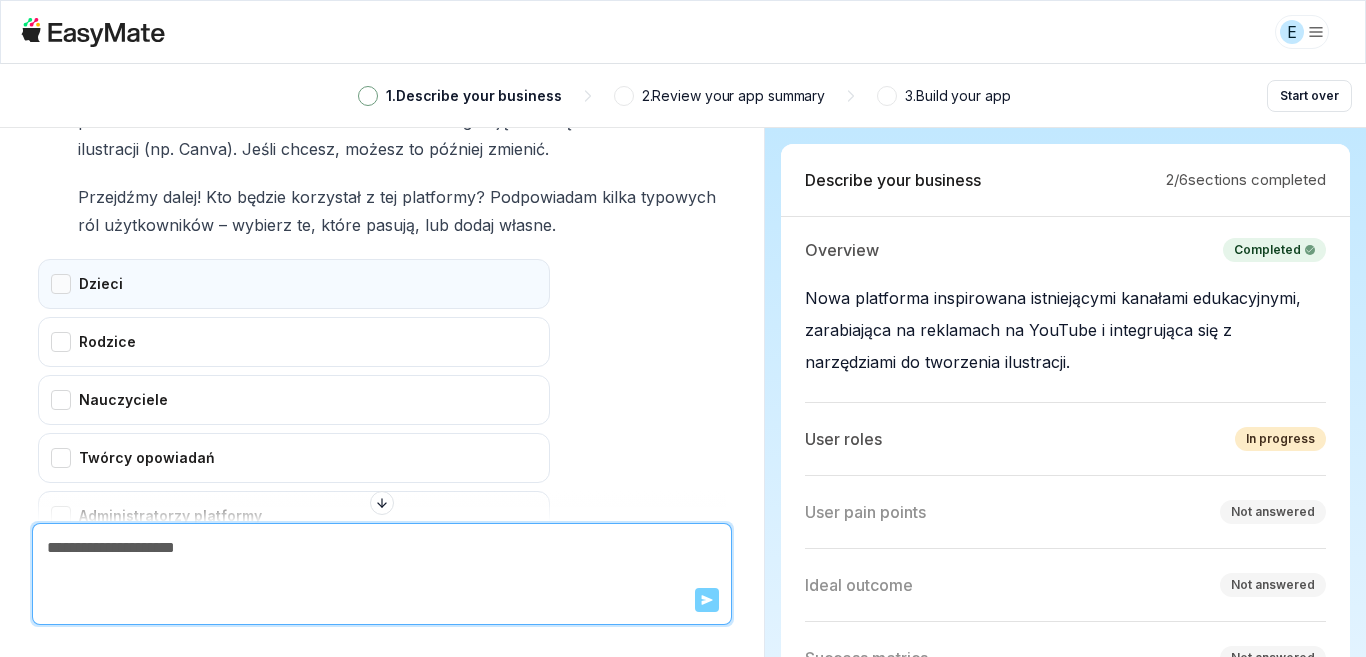 click on "Dzieci" at bounding box center (294, 284) 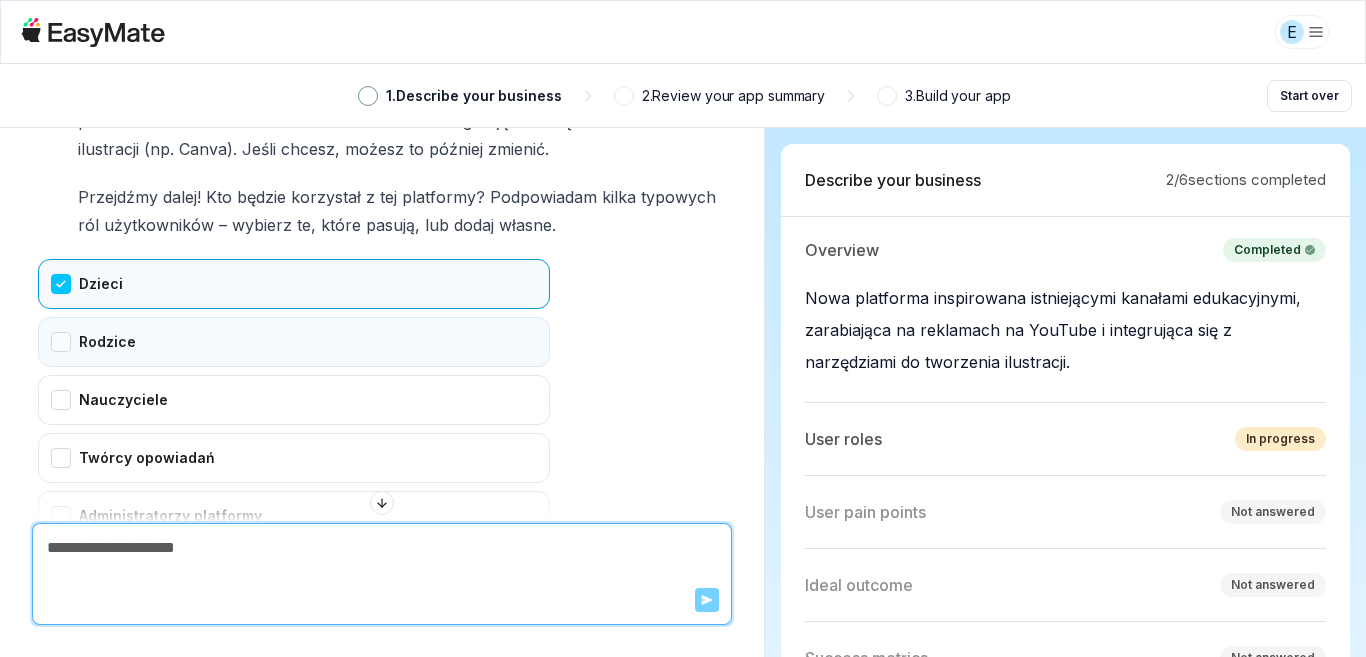 click on "Rodzice" at bounding box center (294, 342) 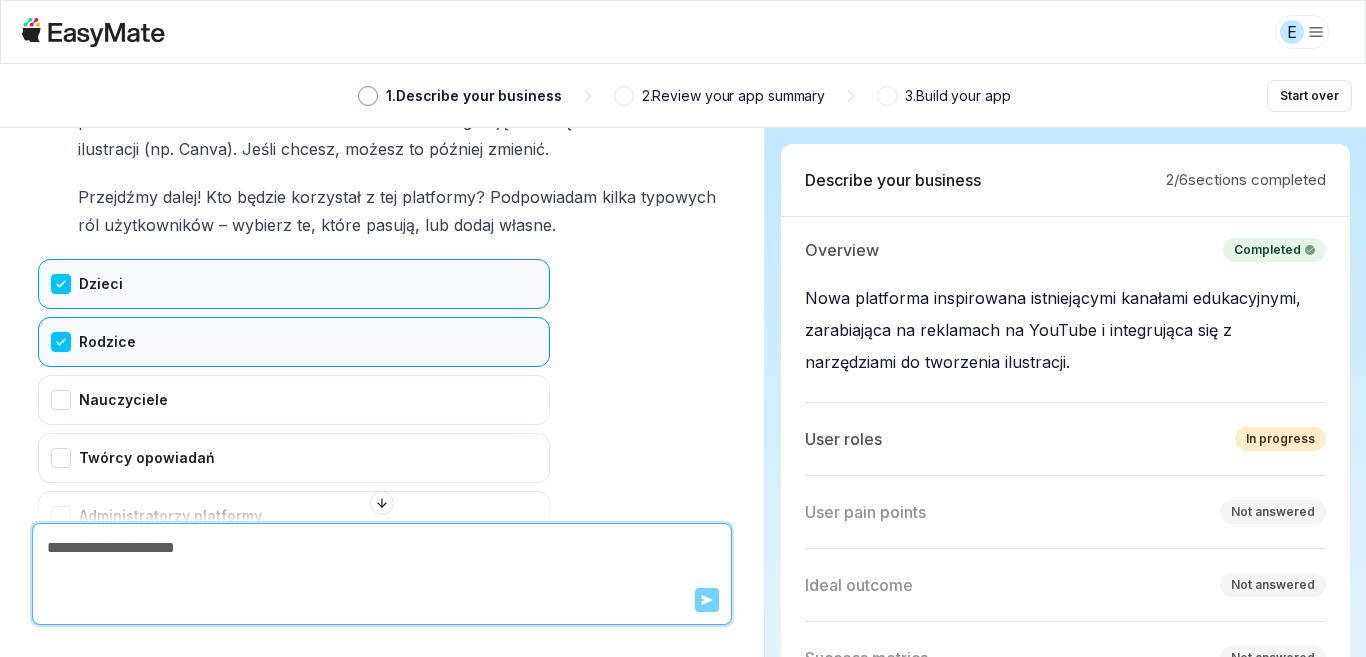 scroll, scrollTop: 4255, scrollLeft: 0, axis: vertical 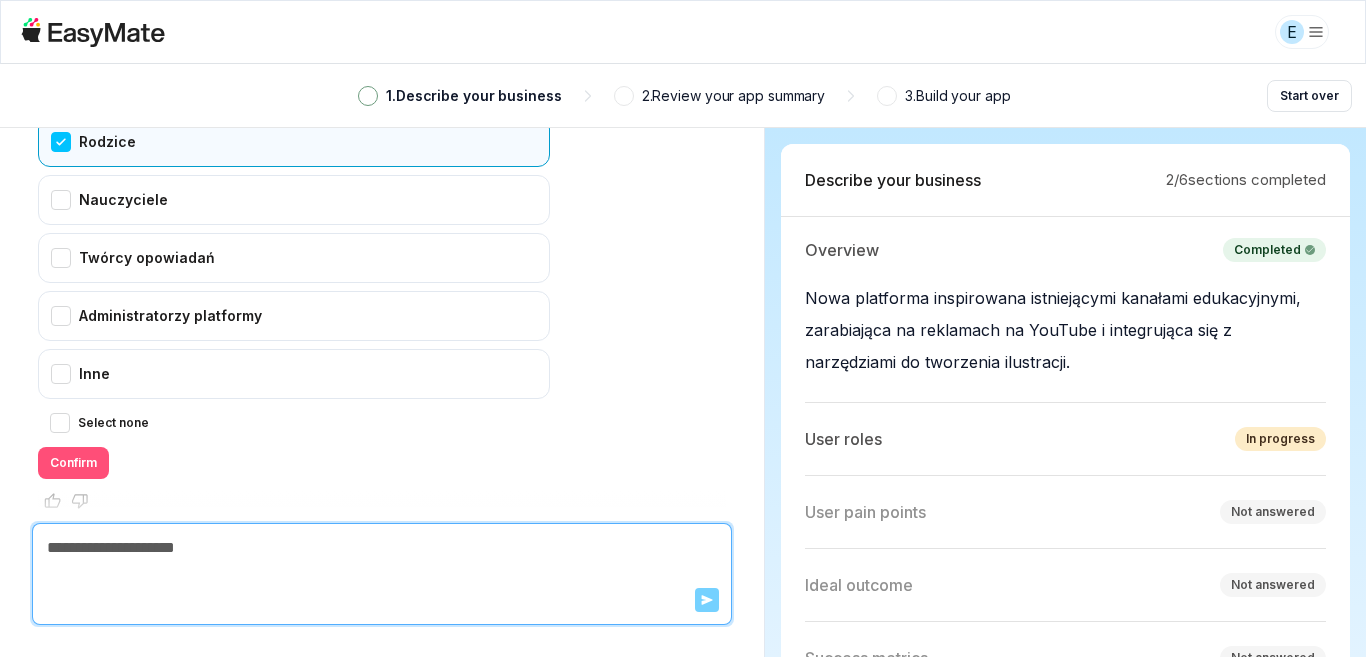 click on "Confirm" at bounding box center (73, 463) 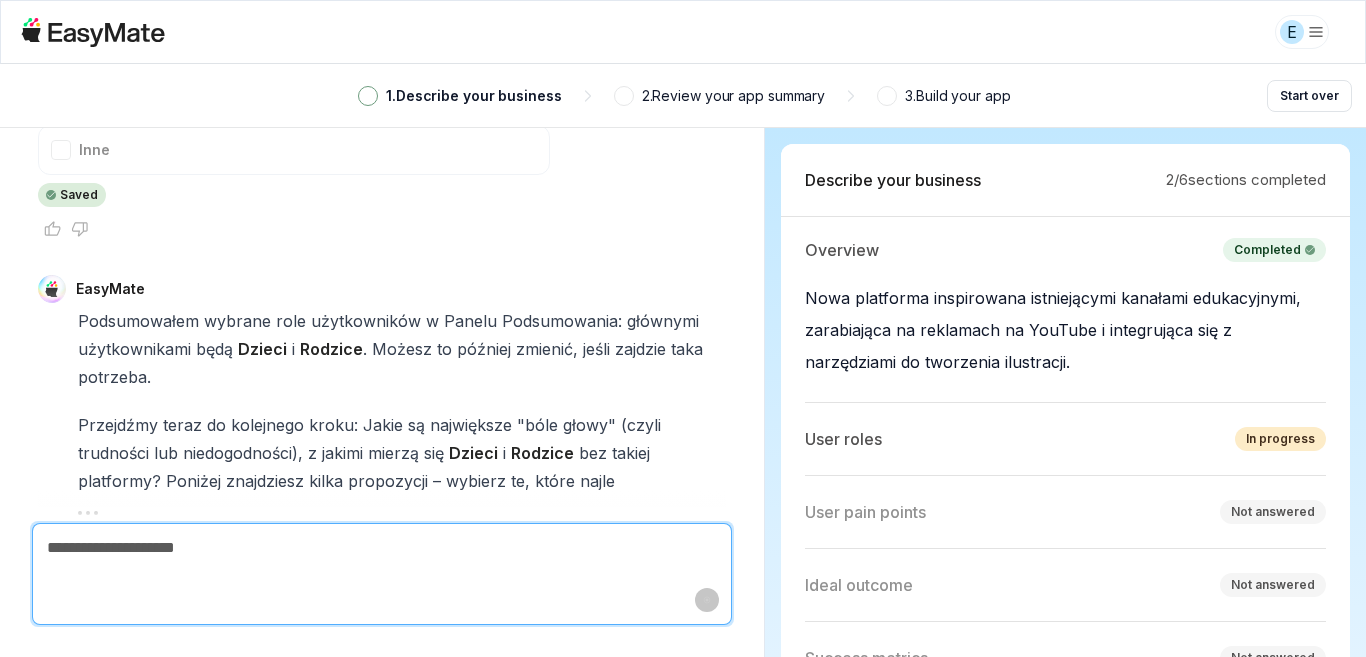 scroll, scrollTop: 4507, scrollLeft: 0, axis: vertical 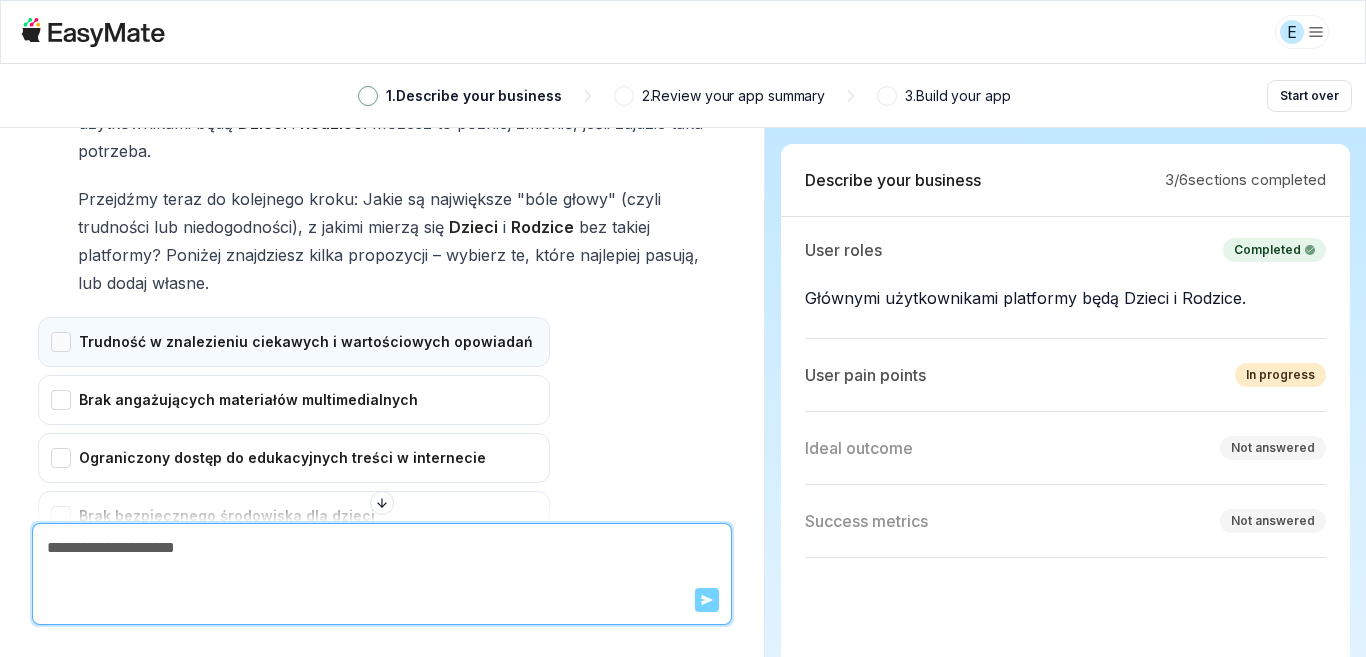 click on "Trudność w znalezieniu ciekawych i wartościowych opowiadań" at bounding box center (294, 342) 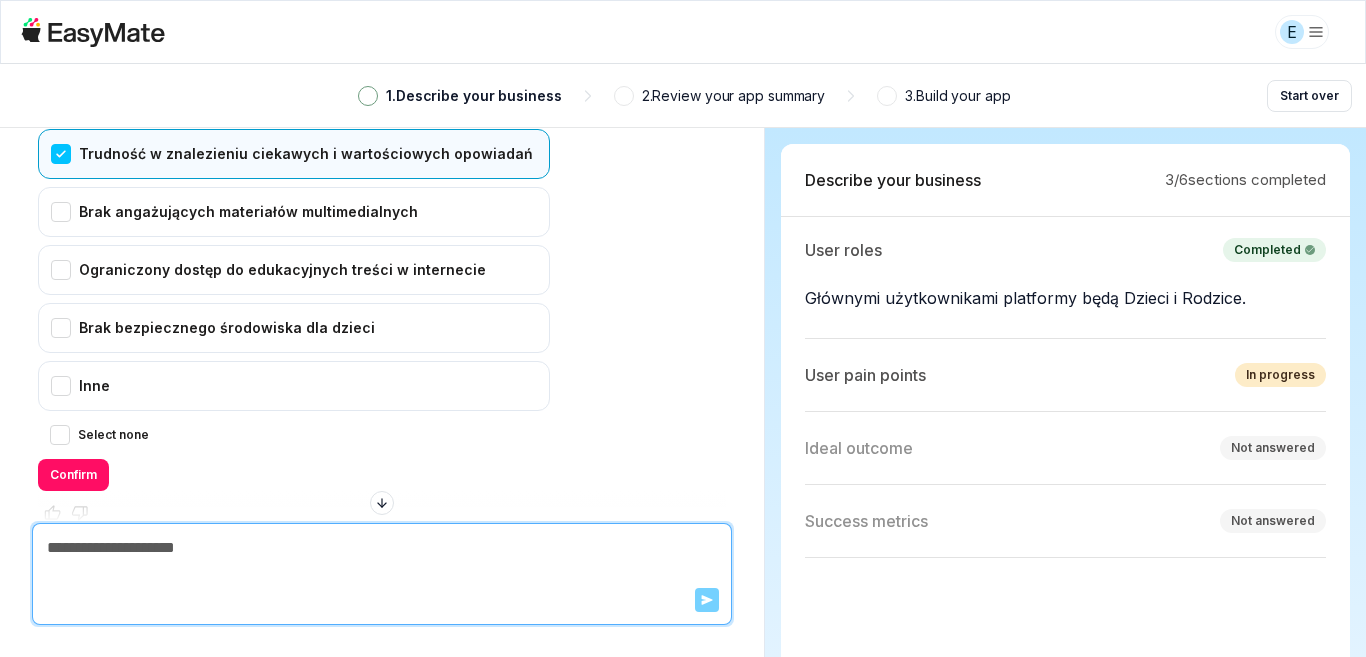 scroll, scrollTop: 4905, scrollLeft: 0, axis: vertical 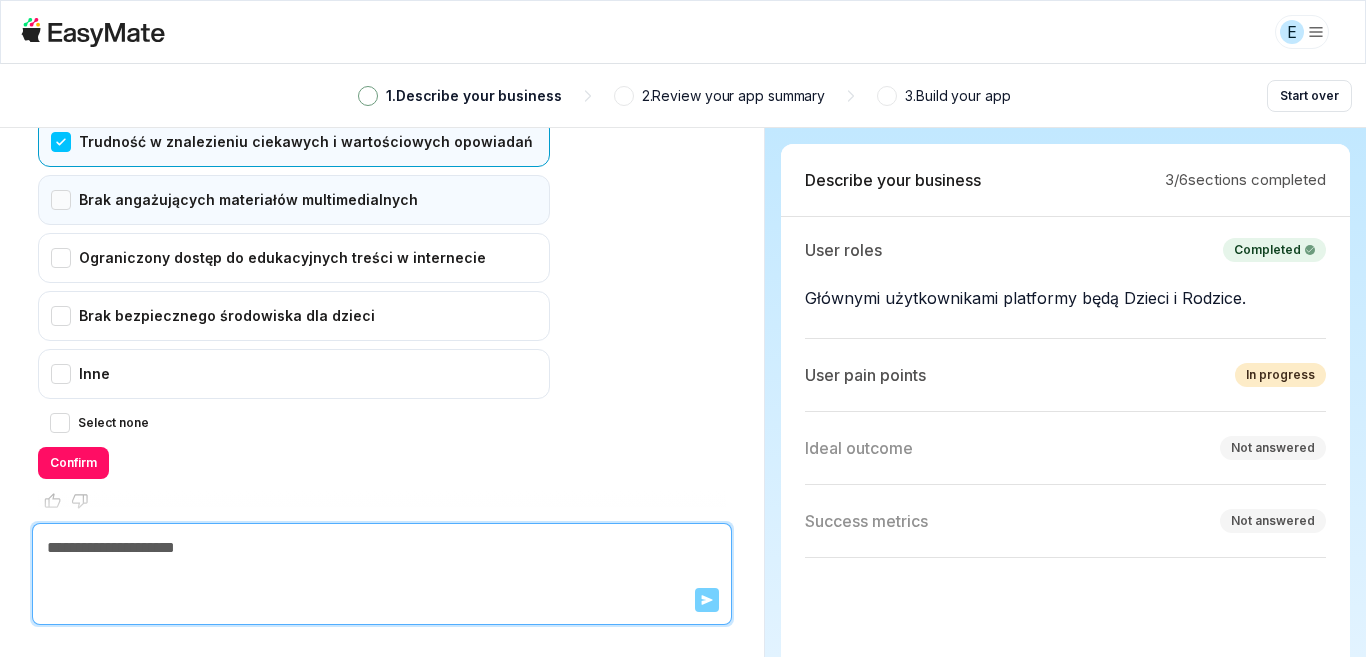 click on "Brak angażujących materiałów multimedialnych" at bounding box center (294, 200) 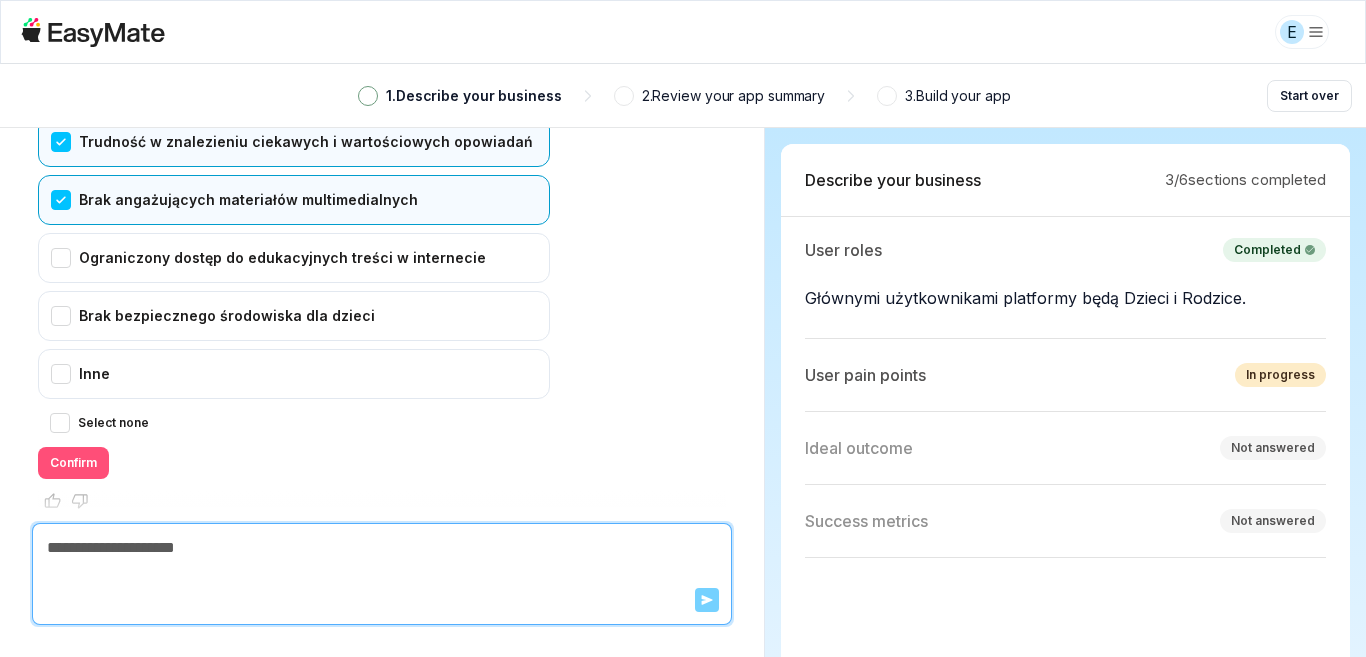 click on "Confirm" at bounding box center (73, 463) 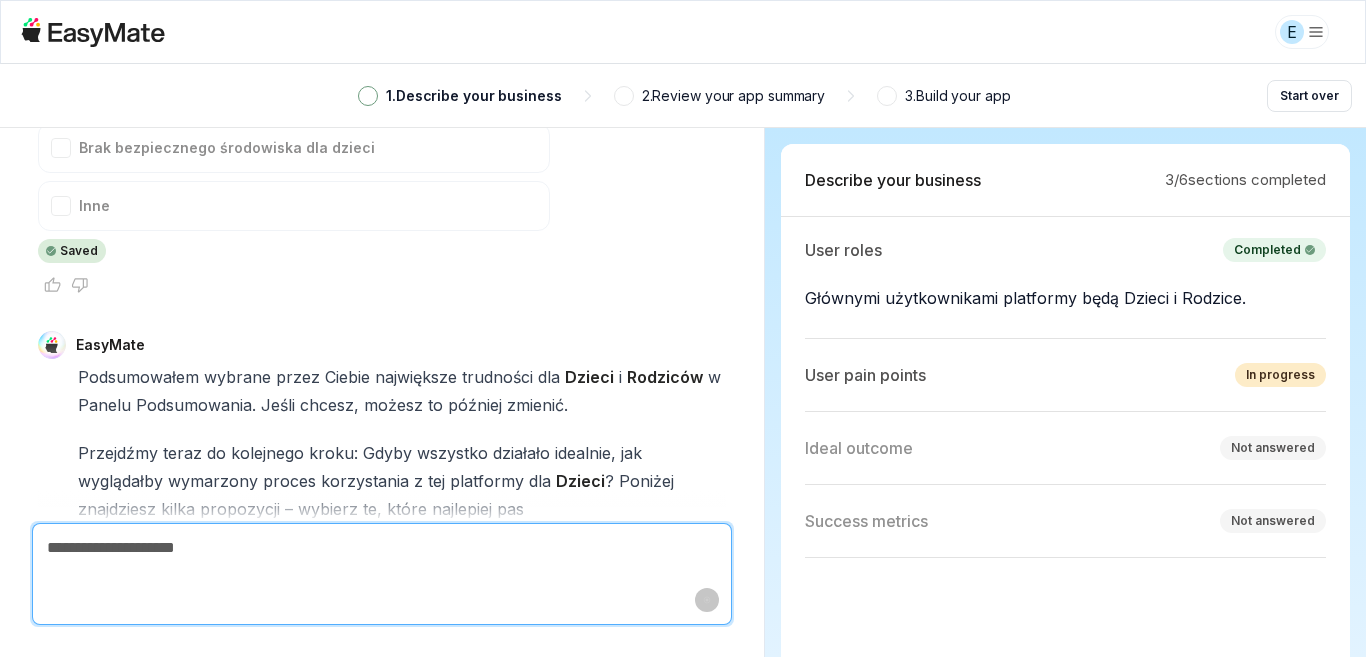 scroll, scrollTop: 5101, scrollLeft: 0, axis: vertical 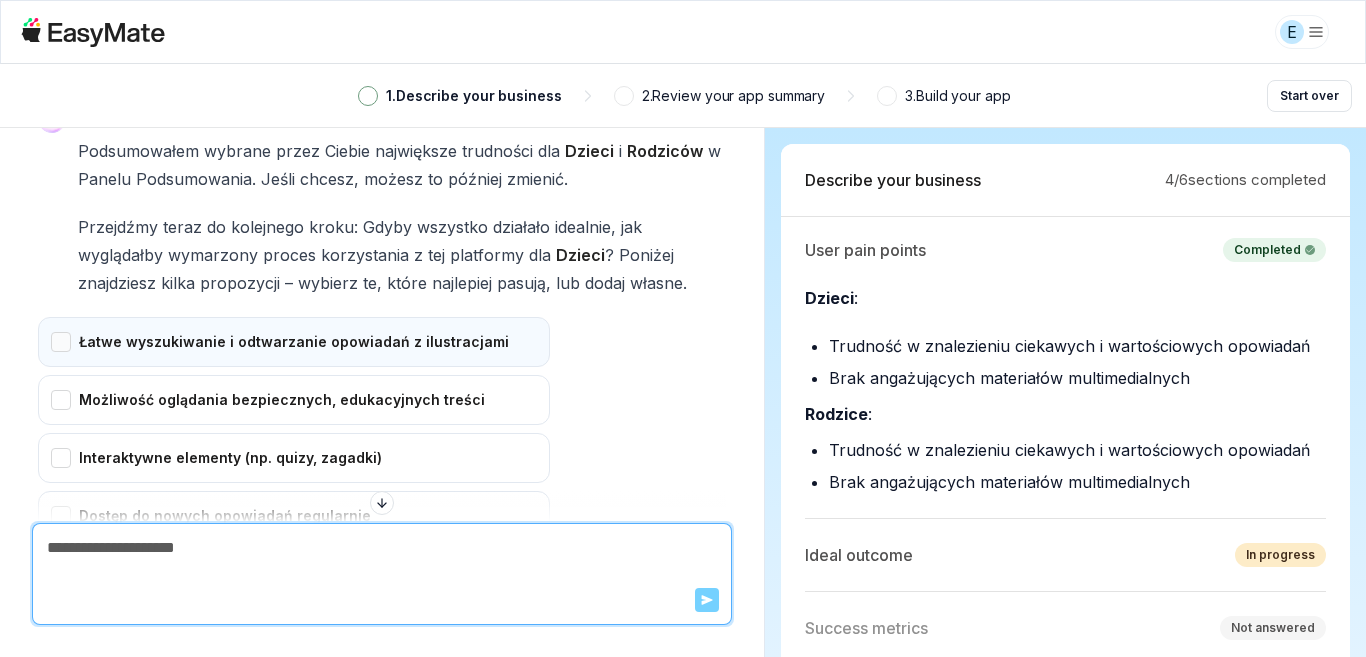 click on "Łatwe wyszukiwanie i odtwarzanie opowiadań z ilustracjami" at bounding box center [294, 342] 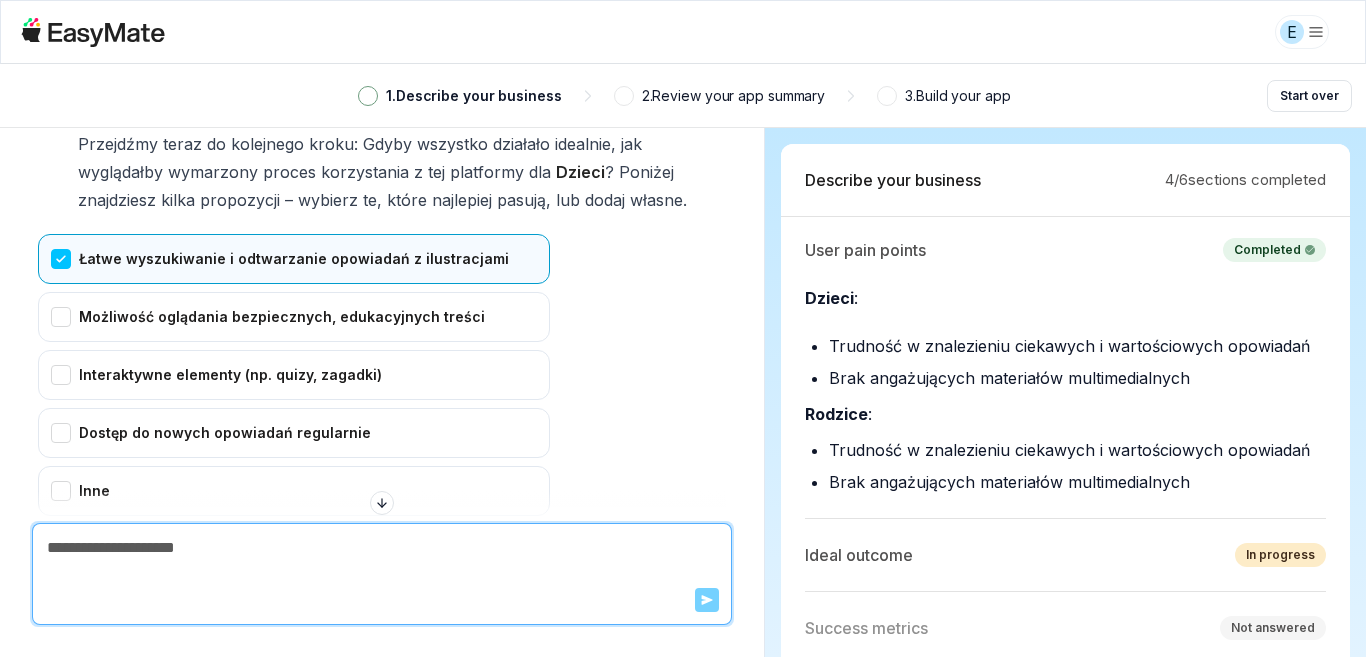 scroll, scrollTop: 5499, scrollLeft: 0, axis: vertical 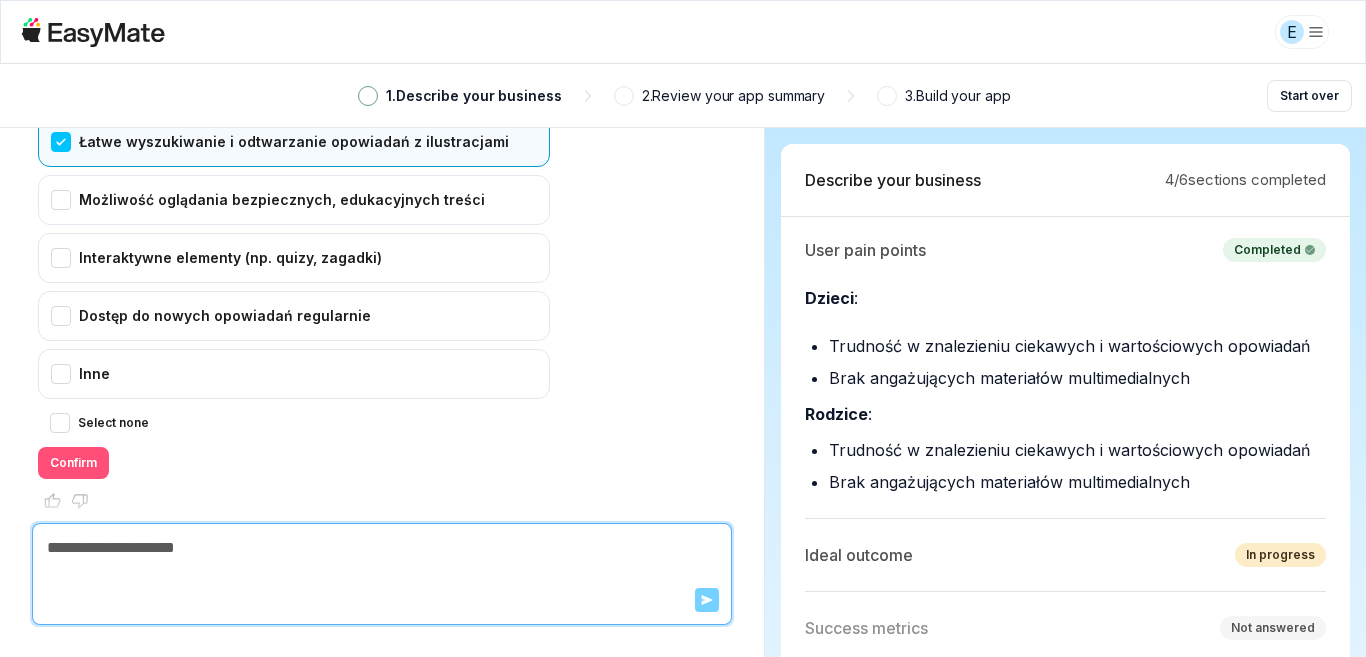 click on "Confirm" at bounding box center (73, 463) 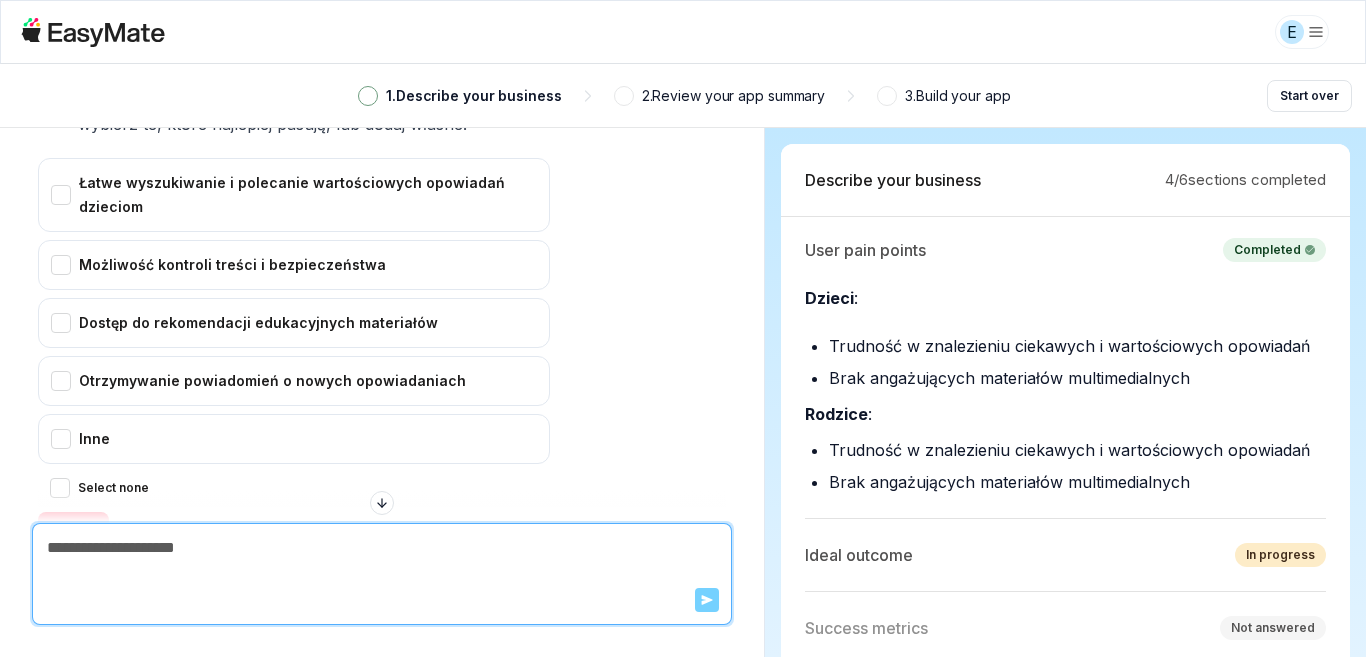 scroll, scrollTop: 5941, scrollLeft: 0, axis: vertical 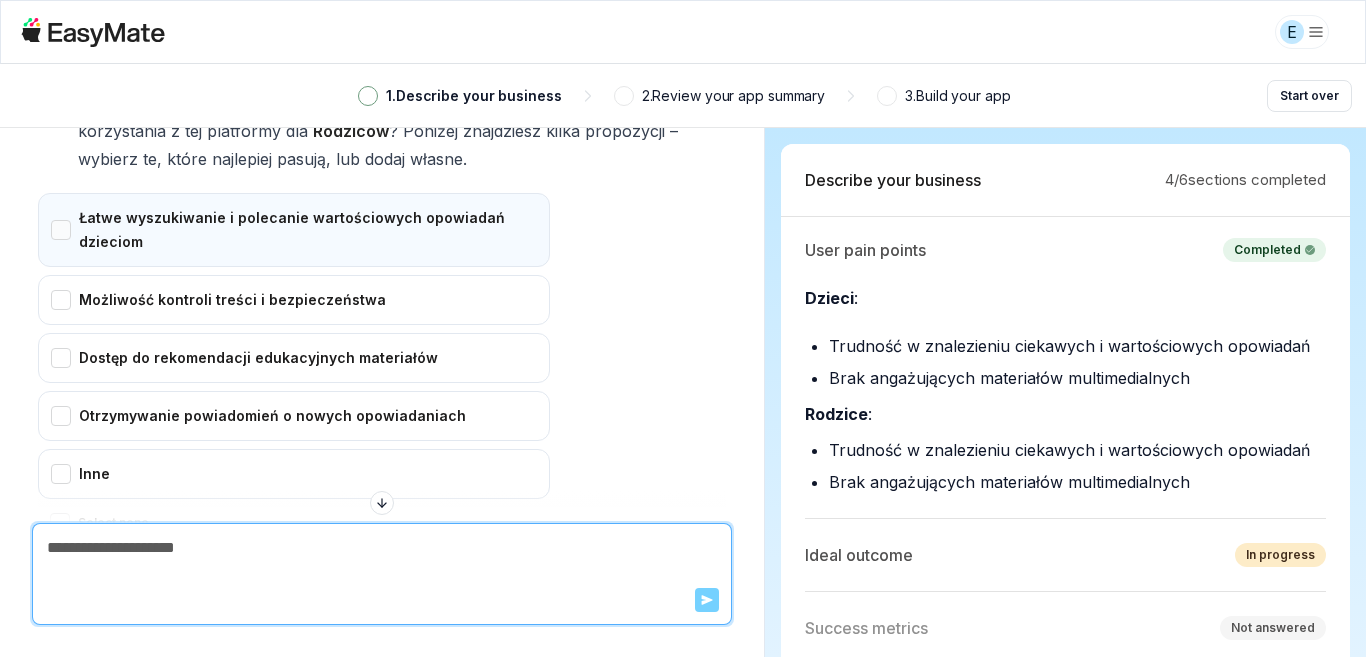 click on "Łatwe wyszukiwanie i polecanie wartościowych opowiadań dzieciom" at bounding box center (294, 230) 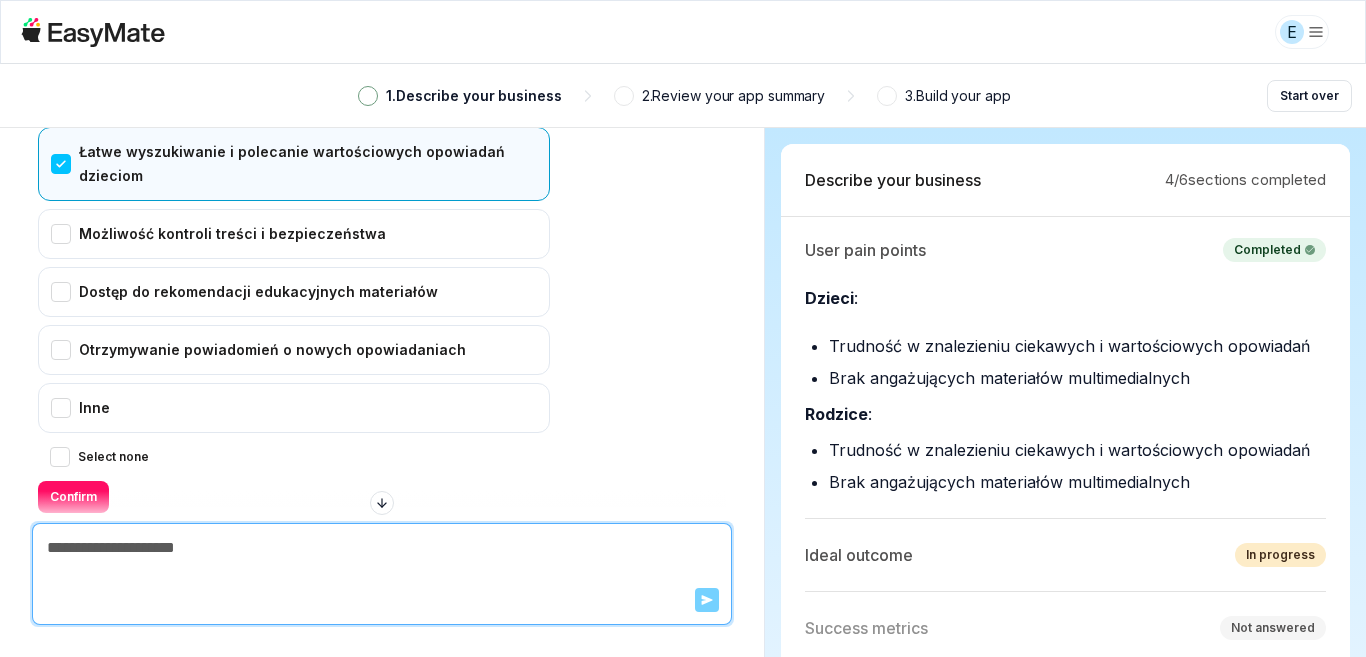 scroll, scrollTop: 6041, scrollLeft: 0, axis: vertical 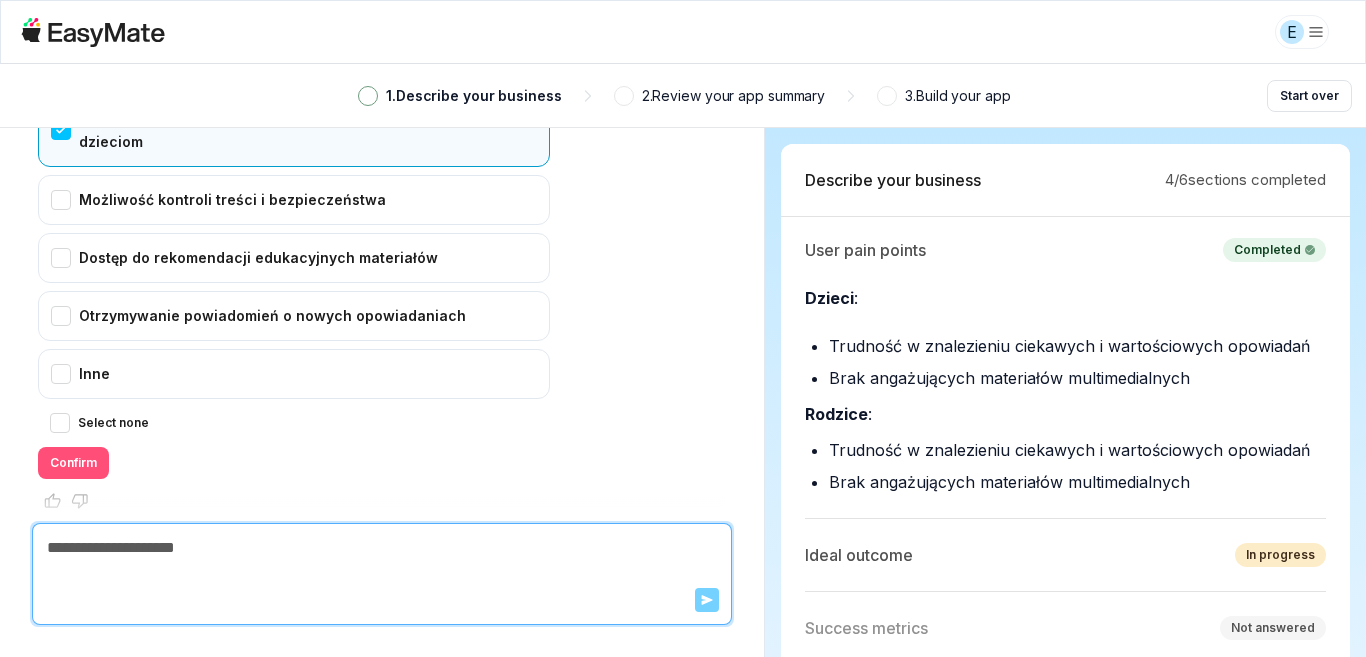 click on "Confirm" at bounding box center [73, 463] 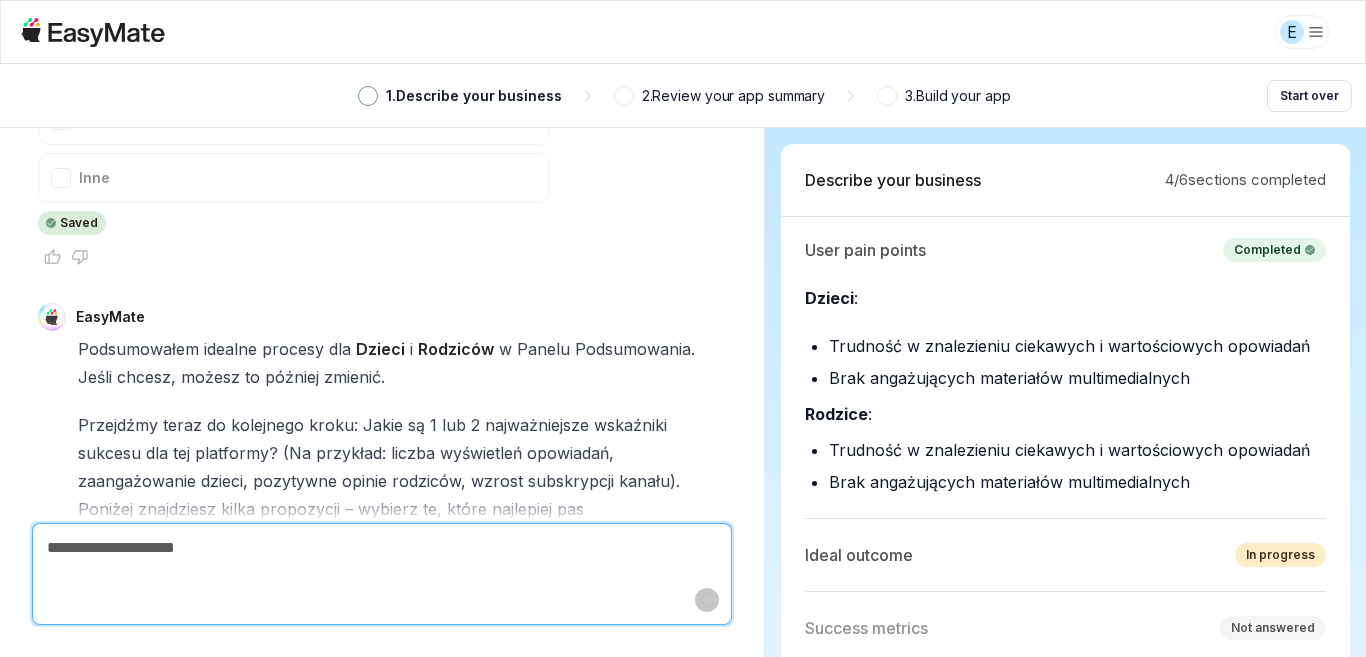 scroll, scrollTop: 6293, scrollLeft: 0, axis: vertical 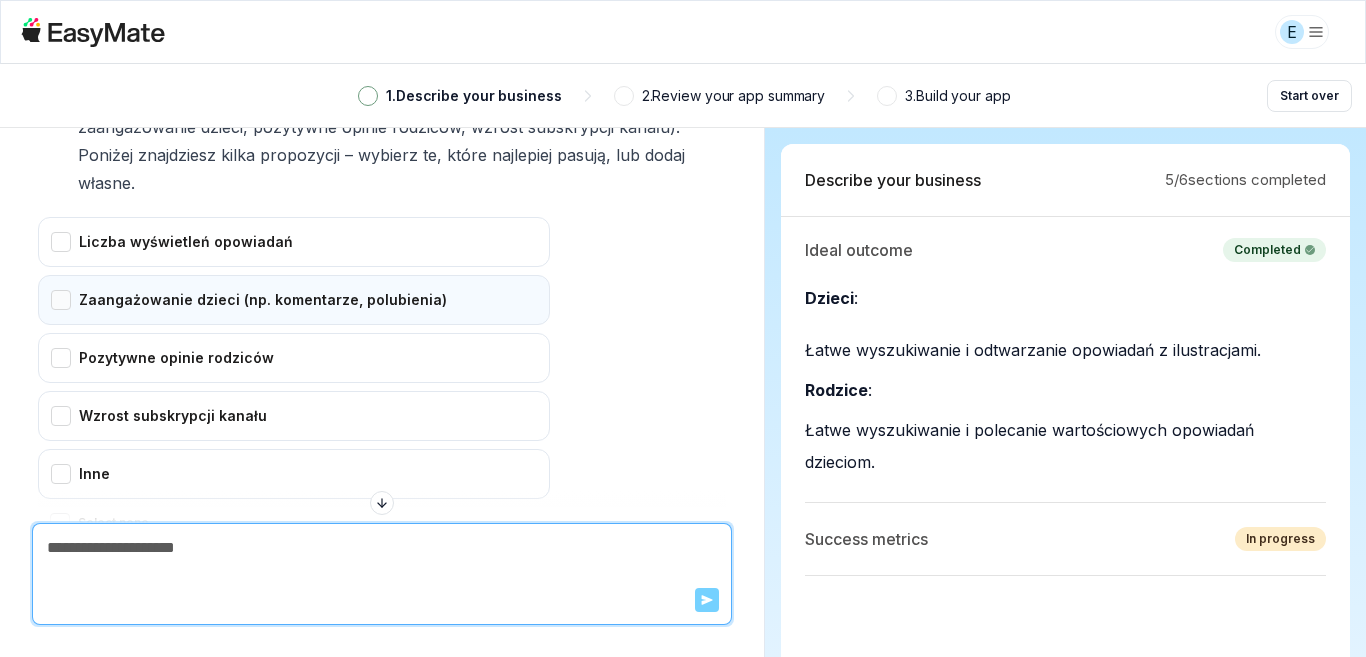 click on "Zaangażowanie dzieci (np. komentarze, polubienia)" at bounding box center (294, 300) 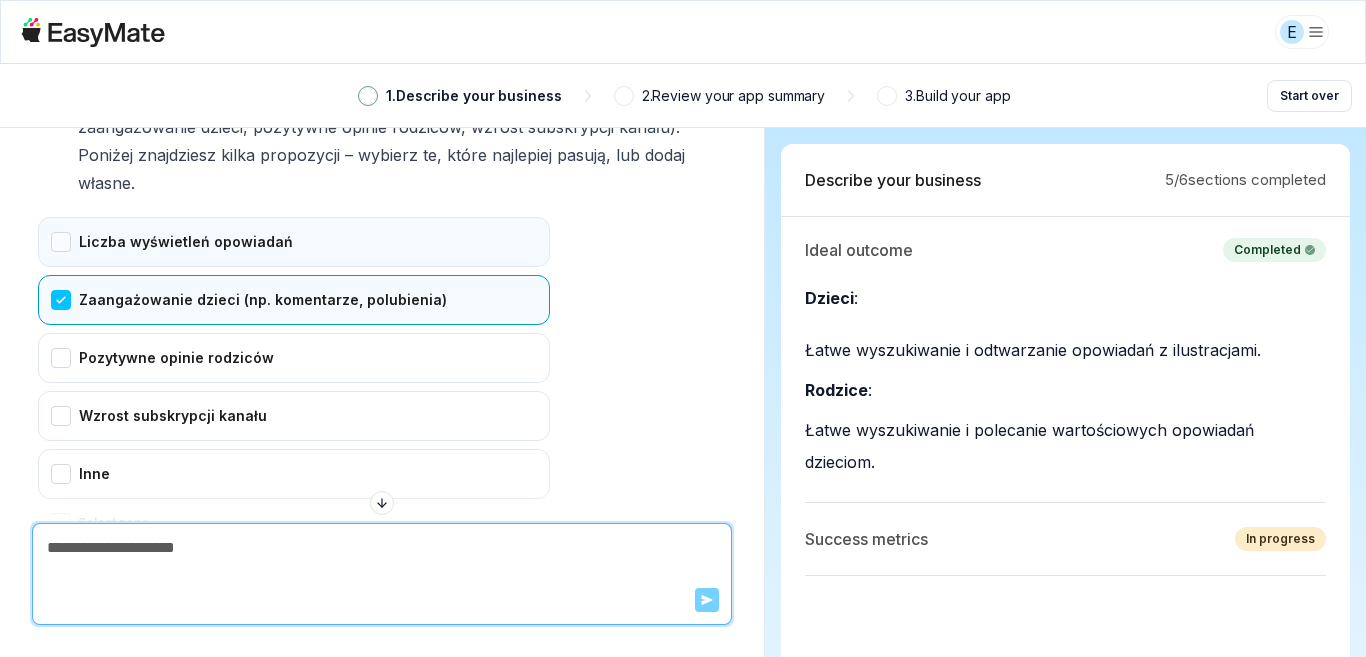 click on "Liczba wyświetleń opowiadań" at bounding box center [294, 242] 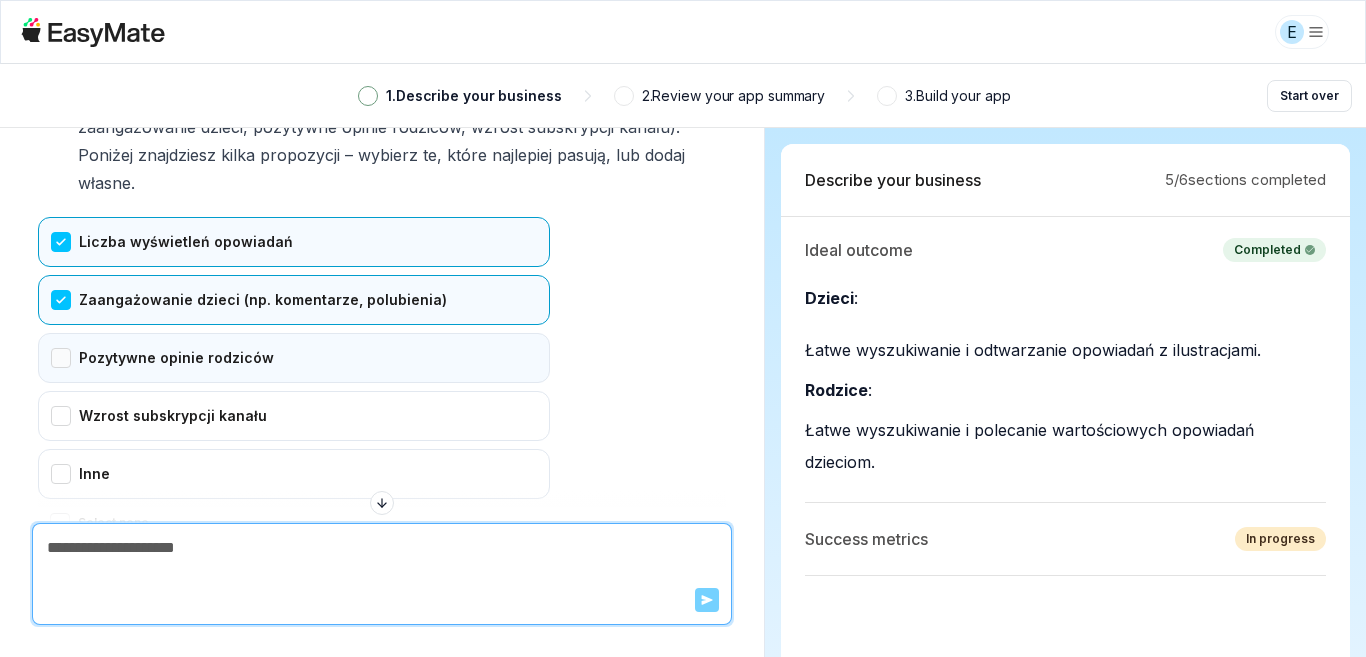 click on "Pozytywne opinie rodziców" at bounding box center [294, 358] 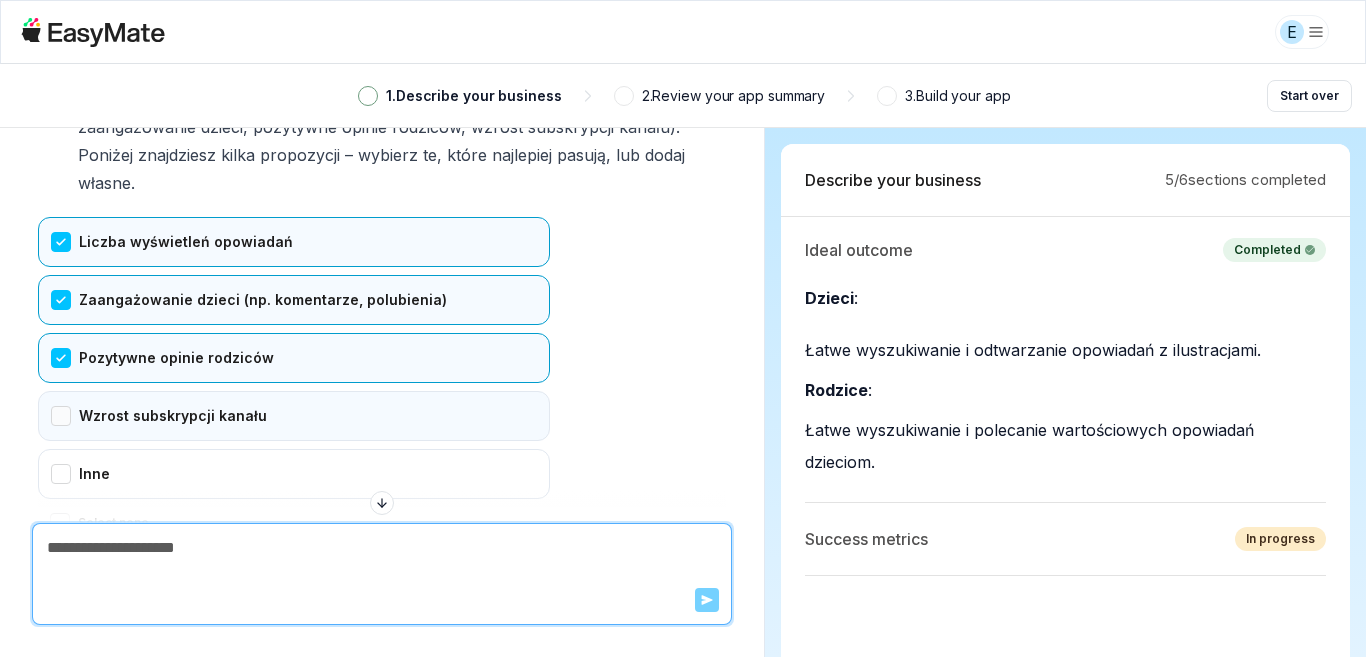 click on "Wzrost subskrypcji kanału" at bounding box center [294, 416] 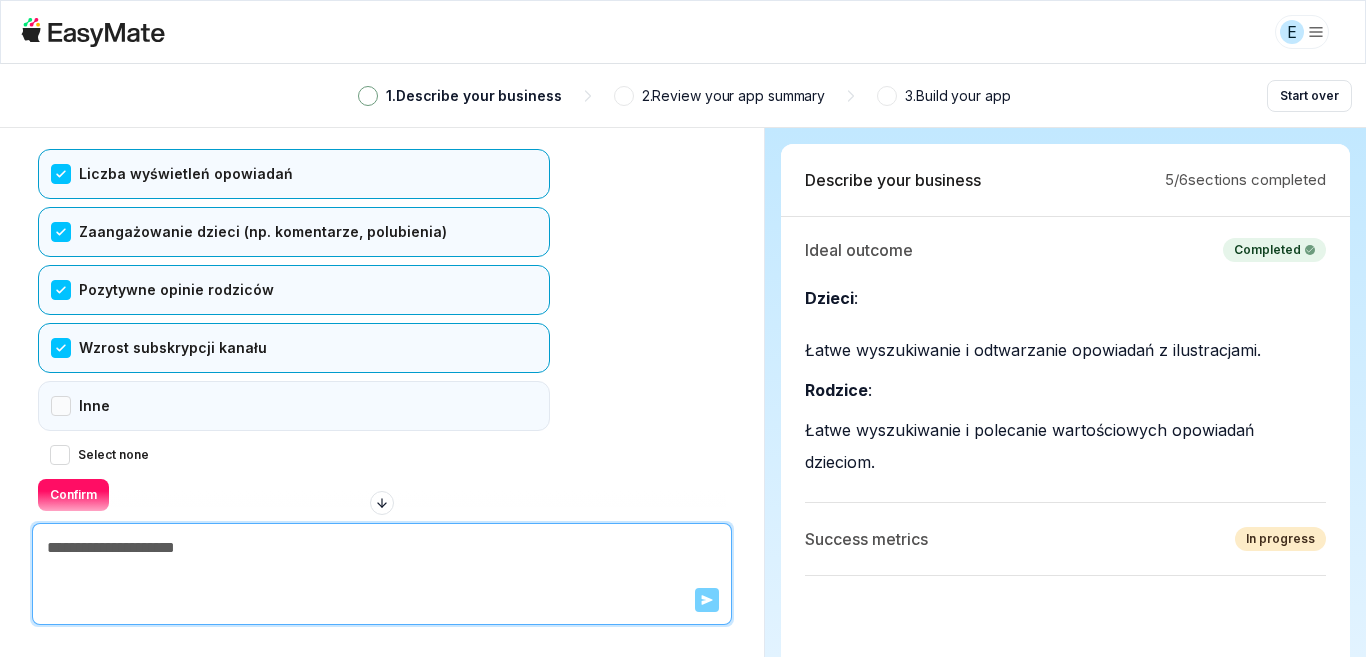 scroll, scrollTop: 6691, scrollLeft: 0, axis: vertical 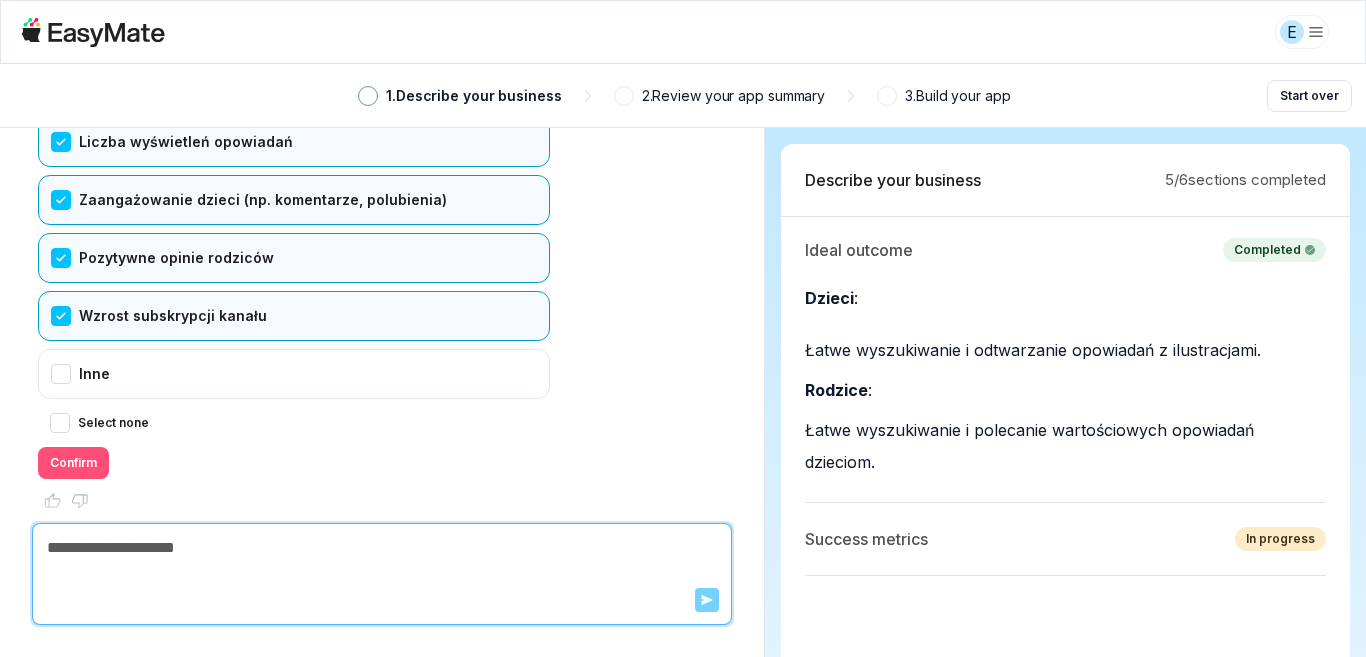click on "Confirm" at bounding box center [73, 463] 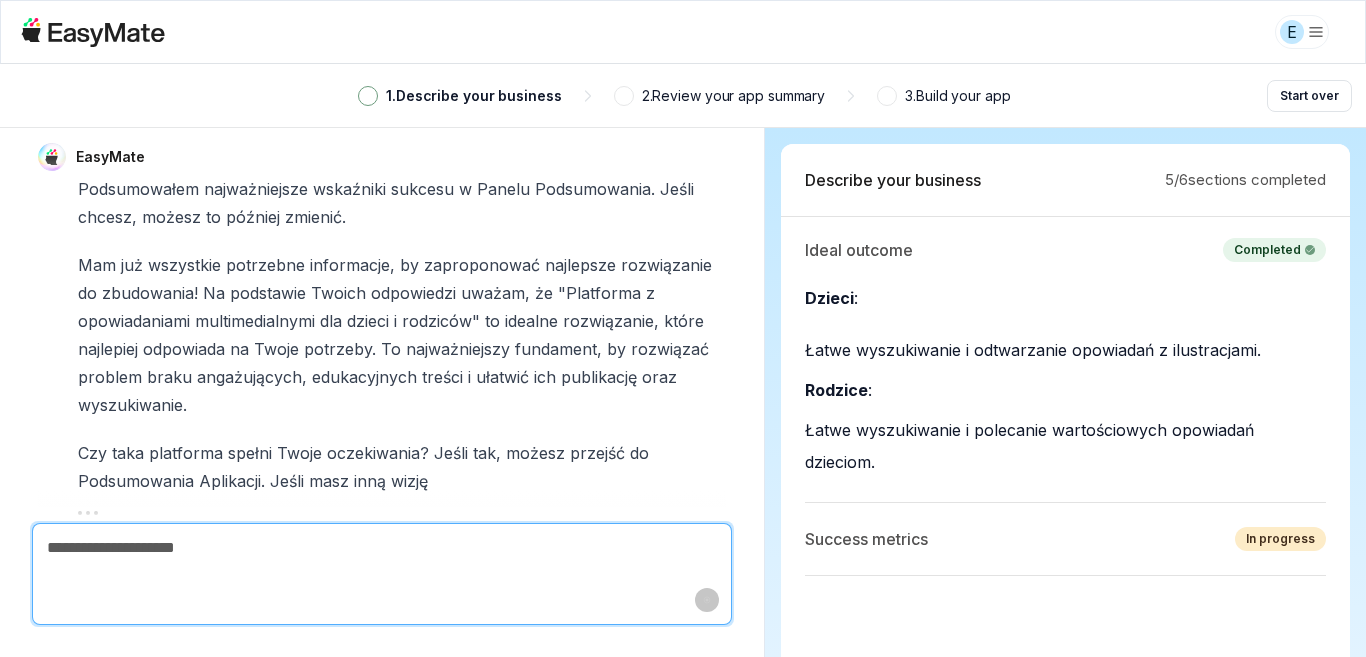 scroll, scrollTop: 7075, scrollLeft: 0, axis: vertical 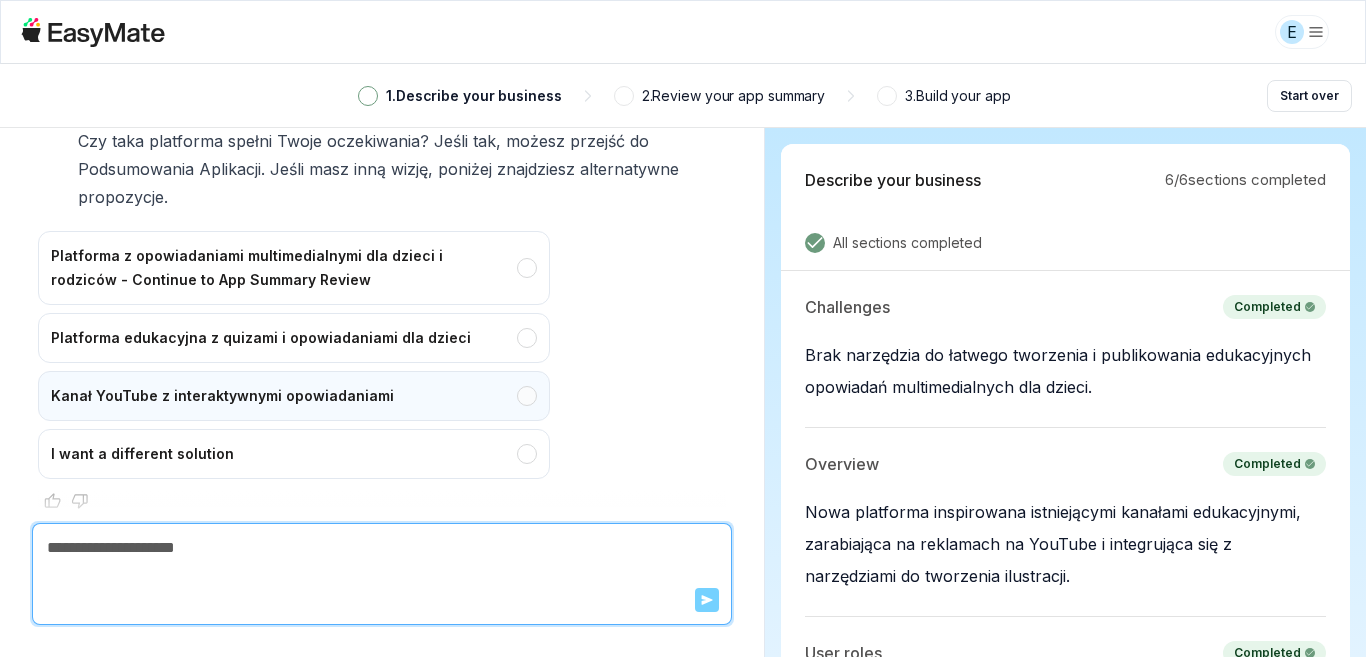 click on "Kanał YouTube z interaktywnymi opowiadaniami" at bounding box center (294, 396) 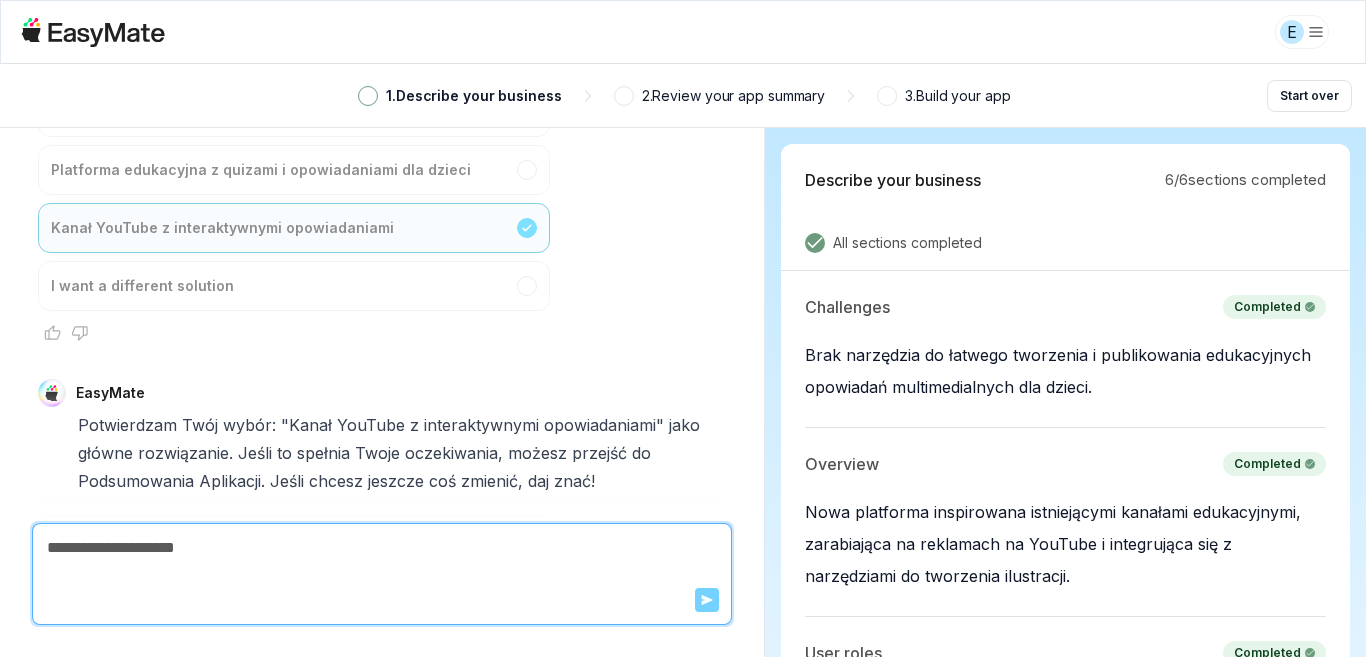 scroll, scrollTop: 7637, scrollLeft: 0, axis: vertical 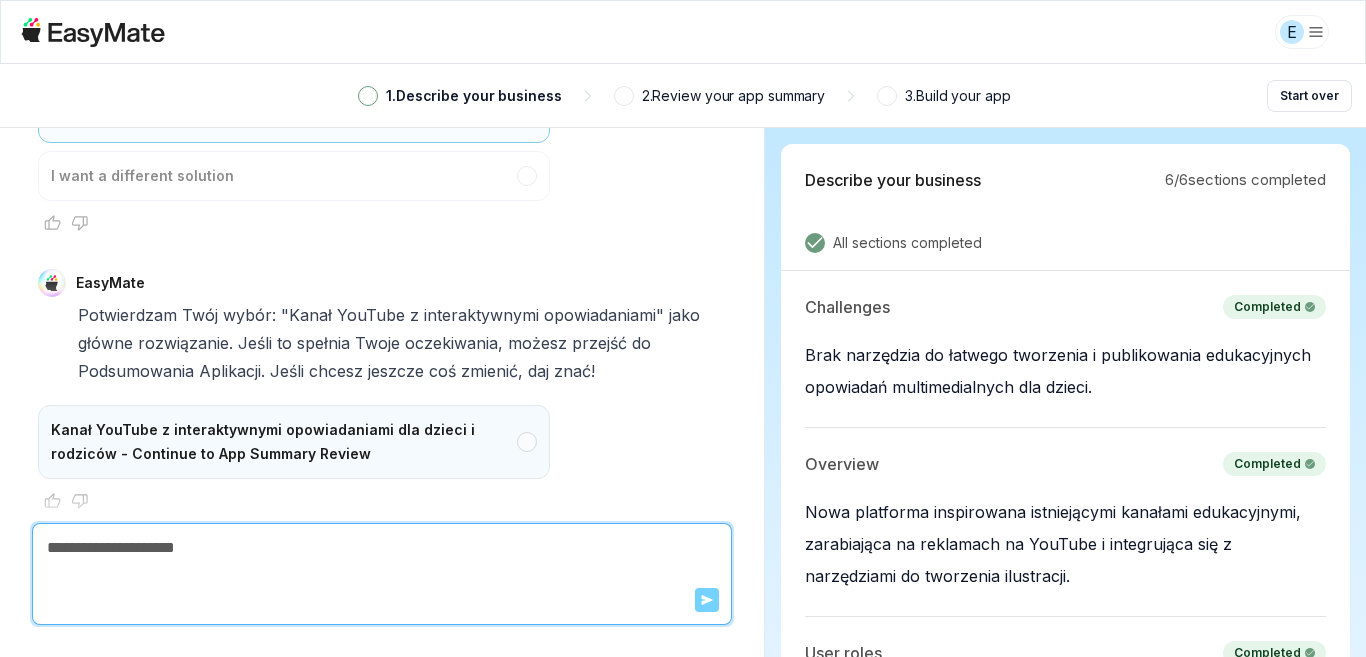 click on "Kanał YouTube z interaktywnymi opowiadaniami dla dzieci i rodziców - Continue to App Summary Review" at bounding box center [294, 442] 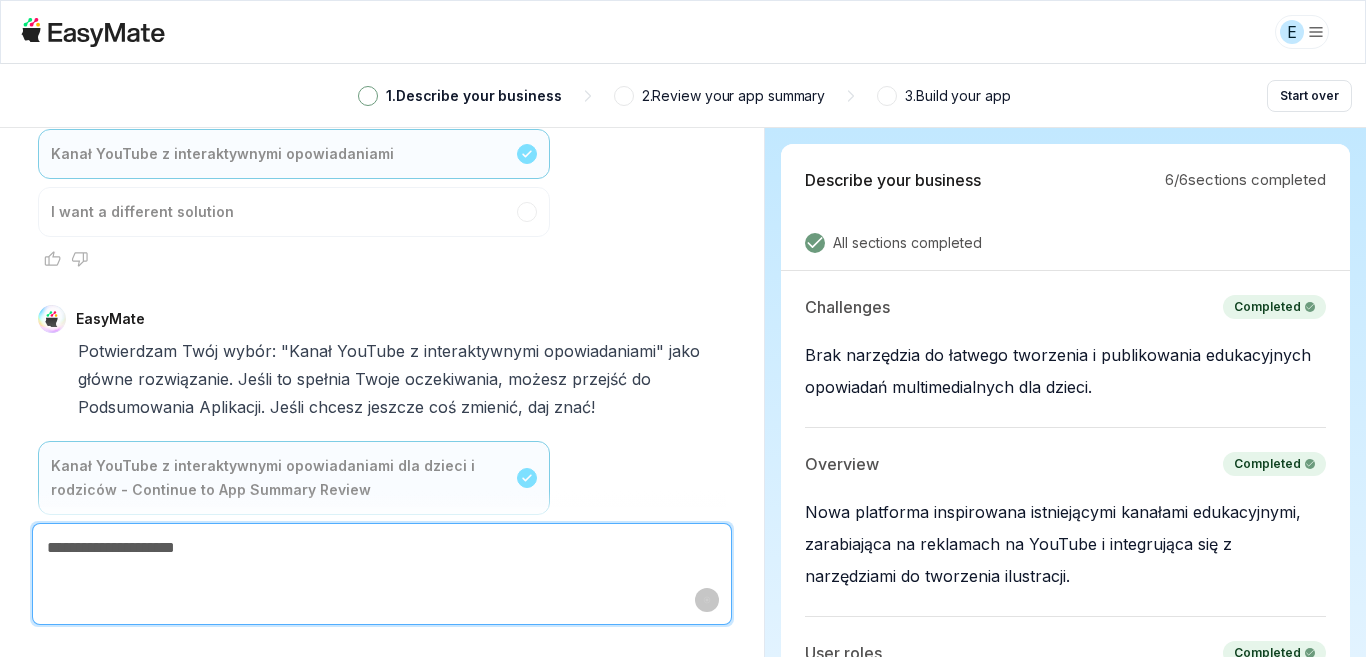 type on "*" 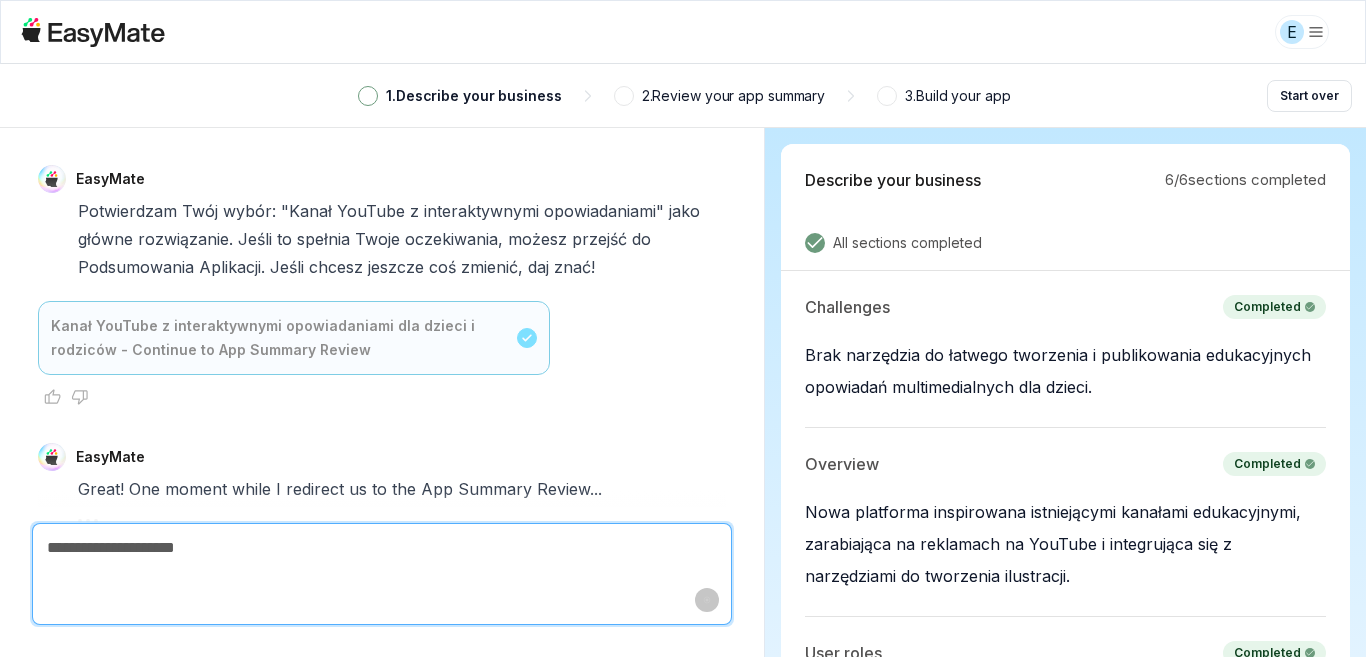 scroll, scrollTop: 7749, scrollLeft: 0, axis: vertical 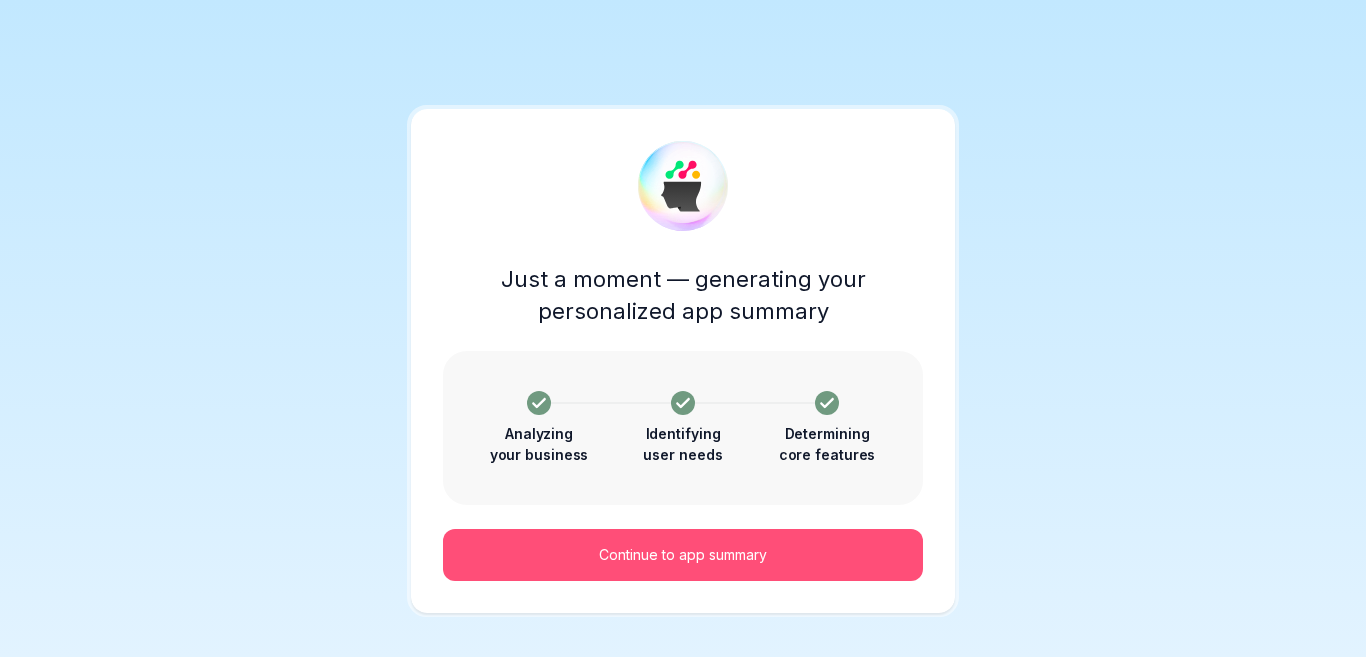 click on "Continue to app summary" at bounding box center [683, 555] 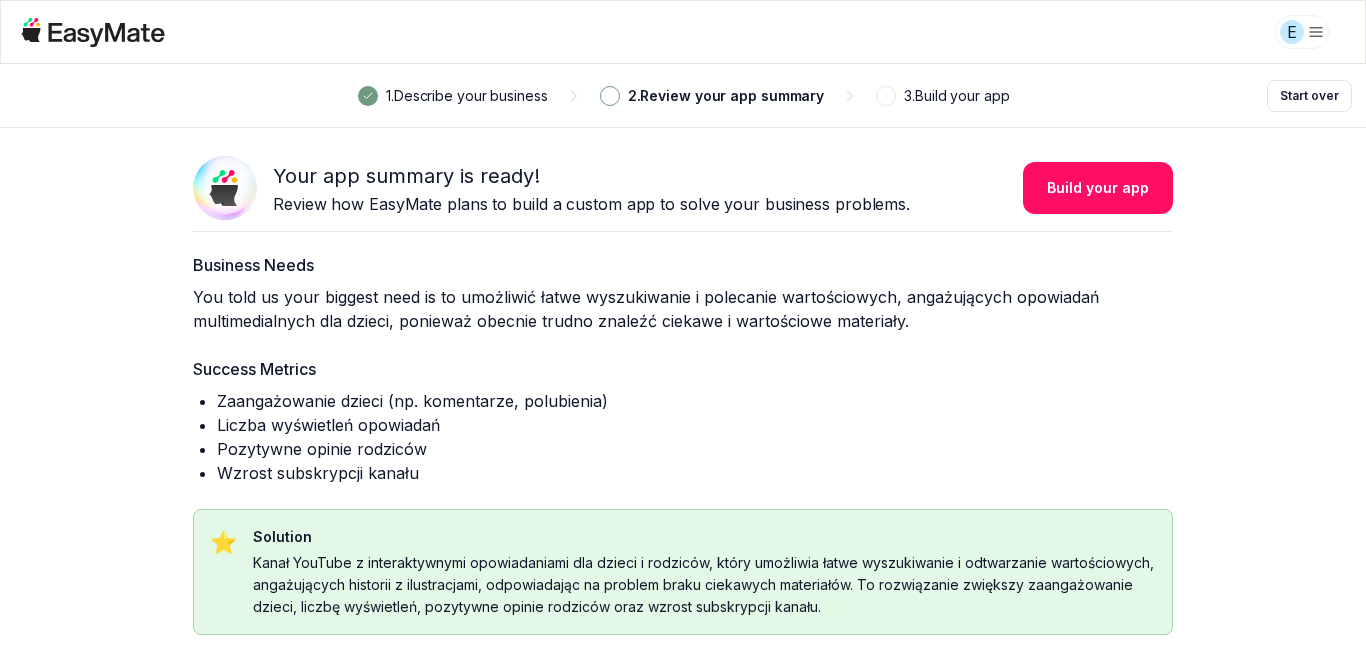 scroll, scrollTop: 0, scrollLeft: 0, axis: both 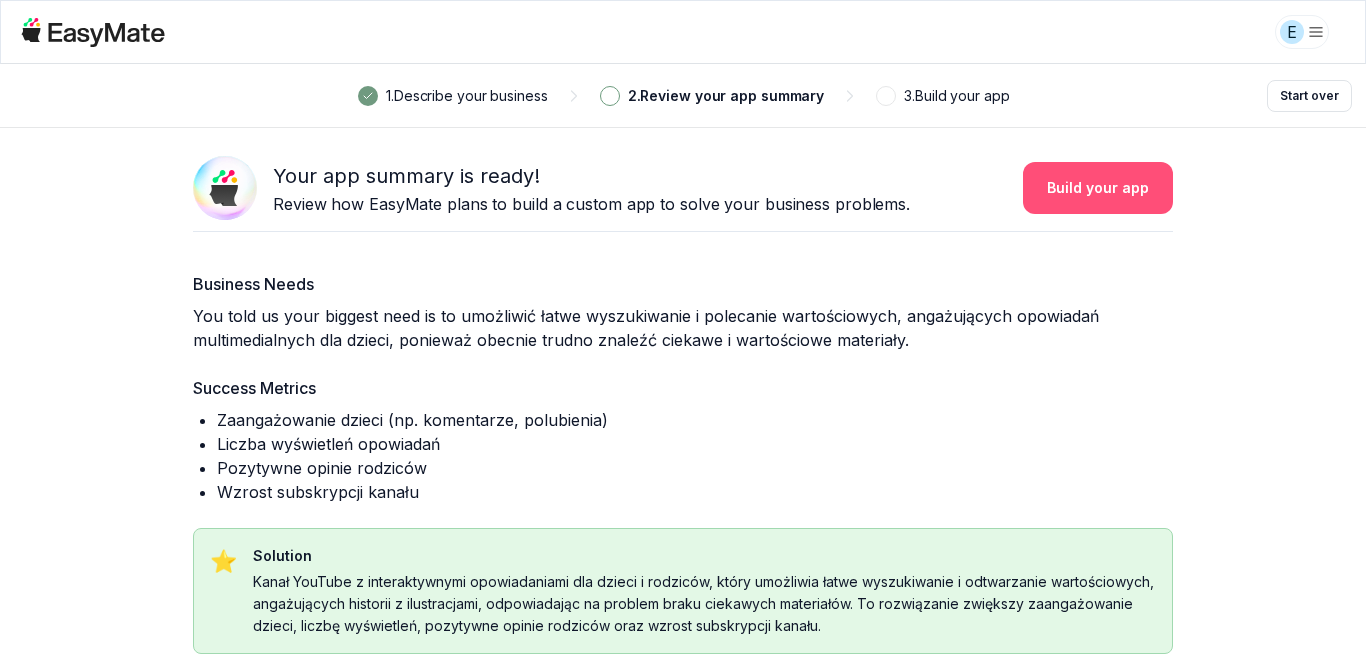 click on "Build your app" at bounding box center (1098, 188) 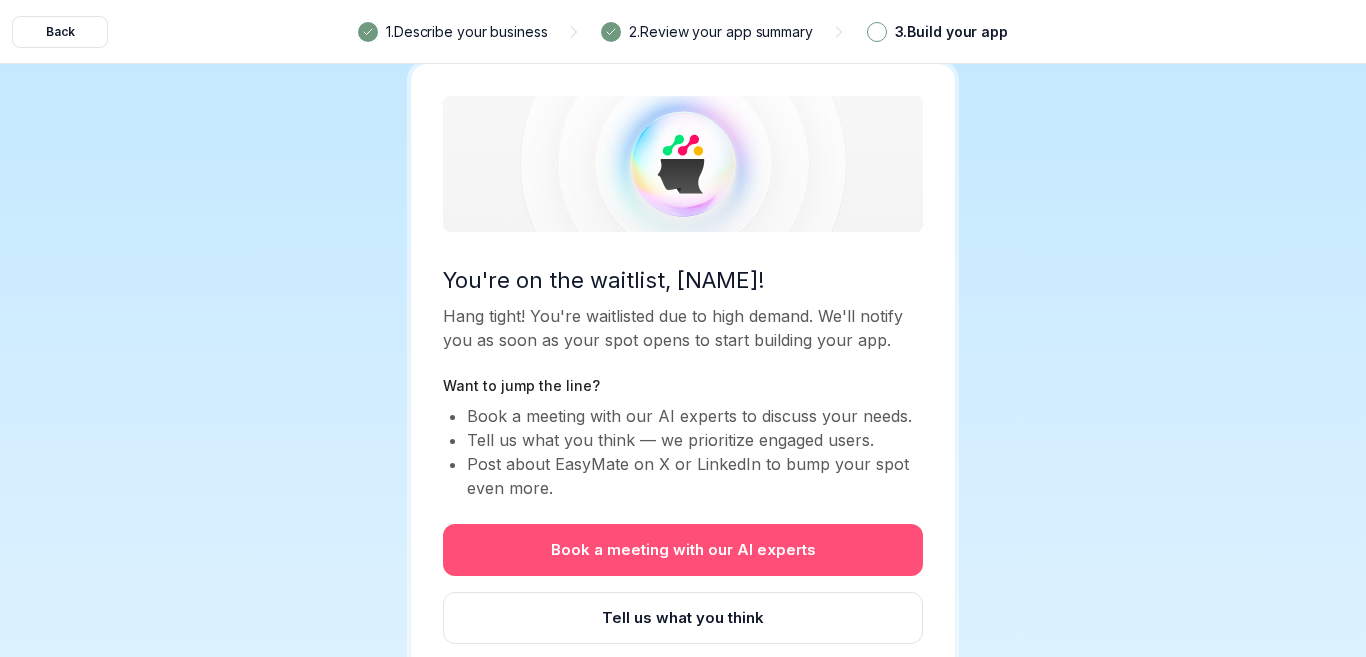 click on "Book a meeting with our AI experts" at bounding box center (683, 550) 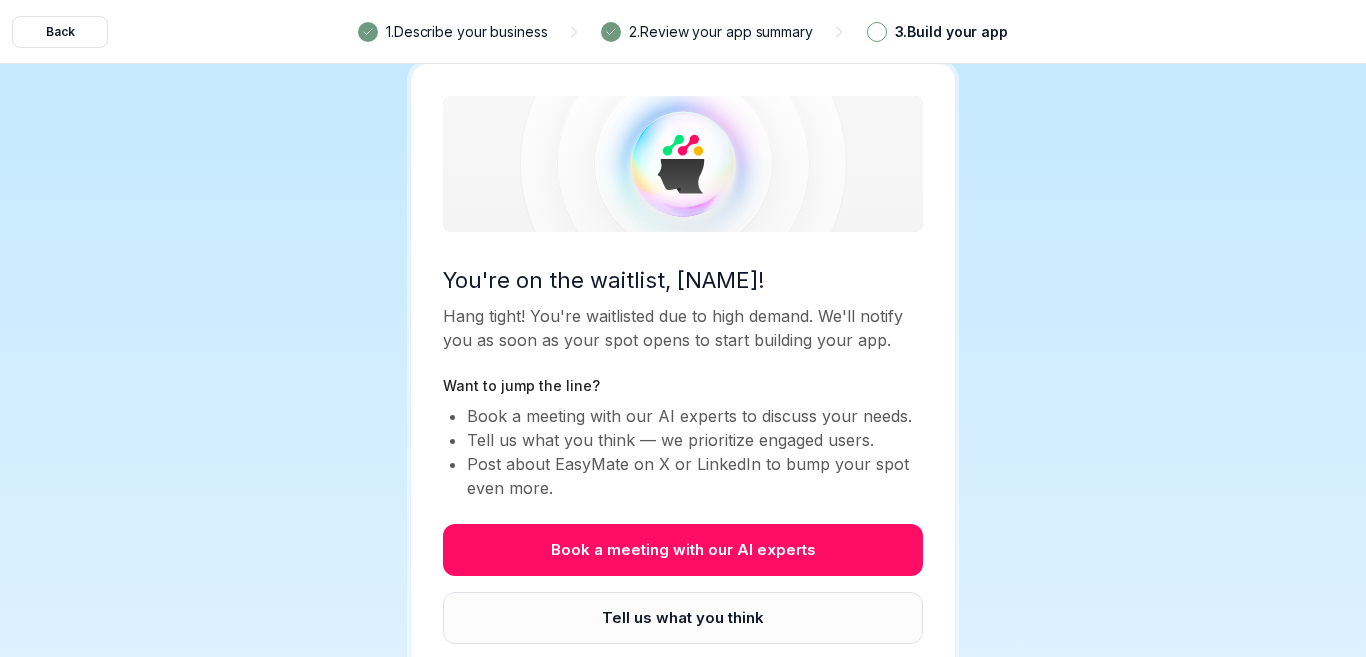 click on "Tell us what you think" at bounding box center [683, 618] 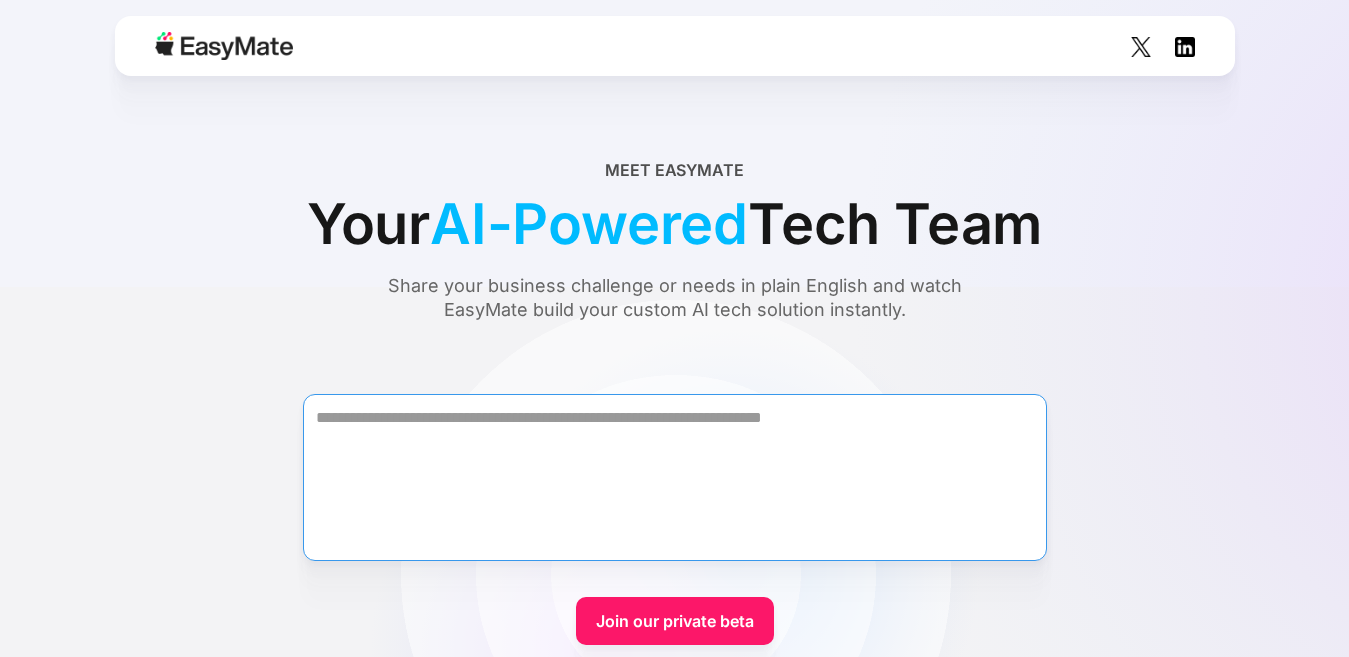 scroll, scrollTop: 0, scrollLeft: 0, axis: both 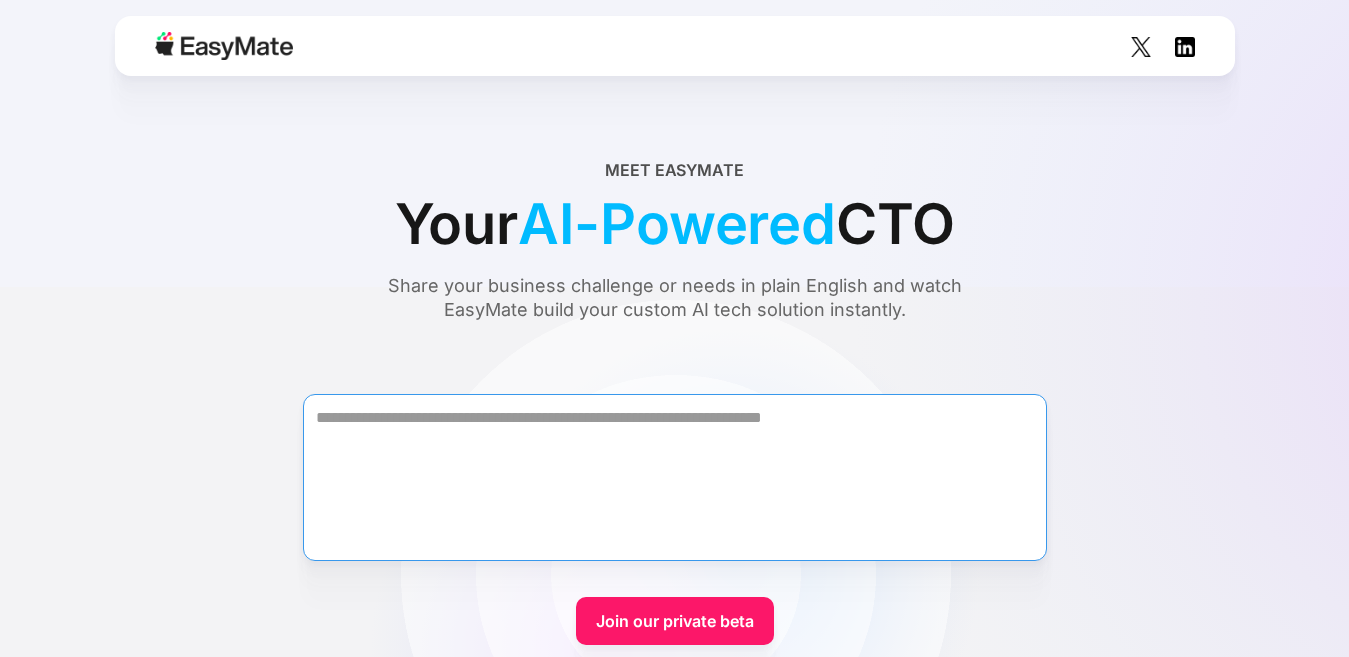 drag, startPoint x: 520, startPoint y: 455, endPoint x: 439, endPoint y: 465, distance: 81.61495 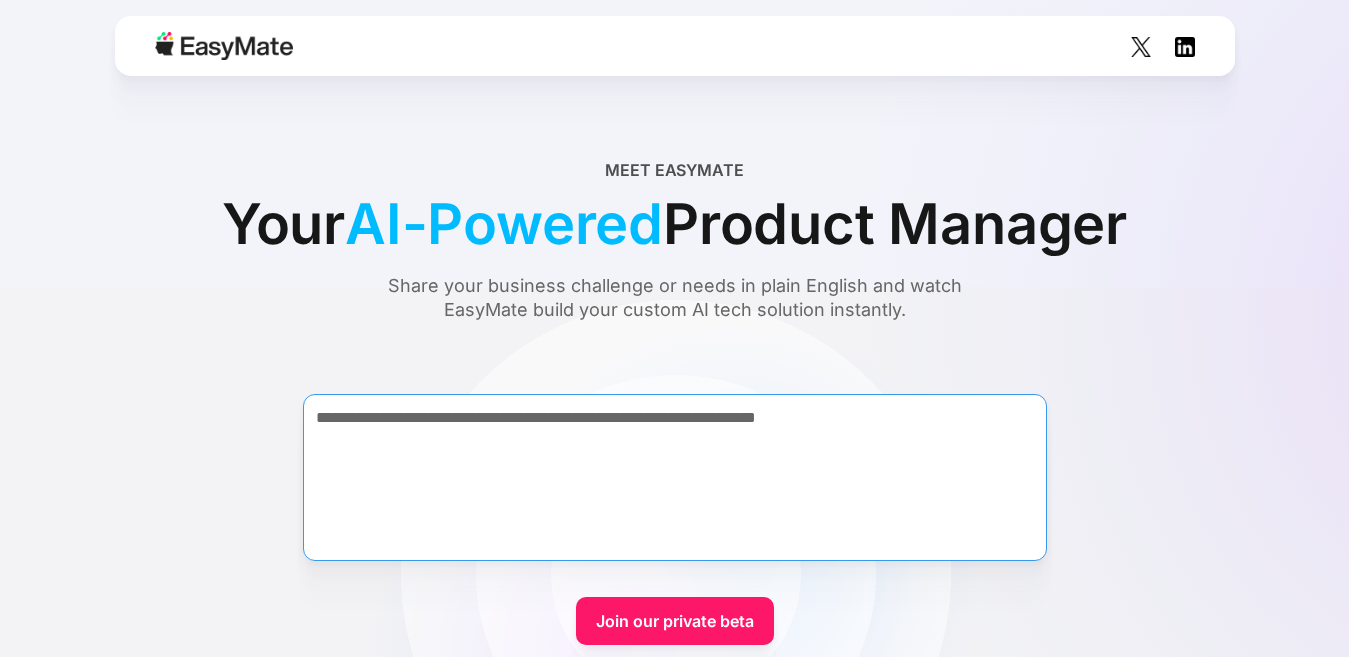 type on "**********" 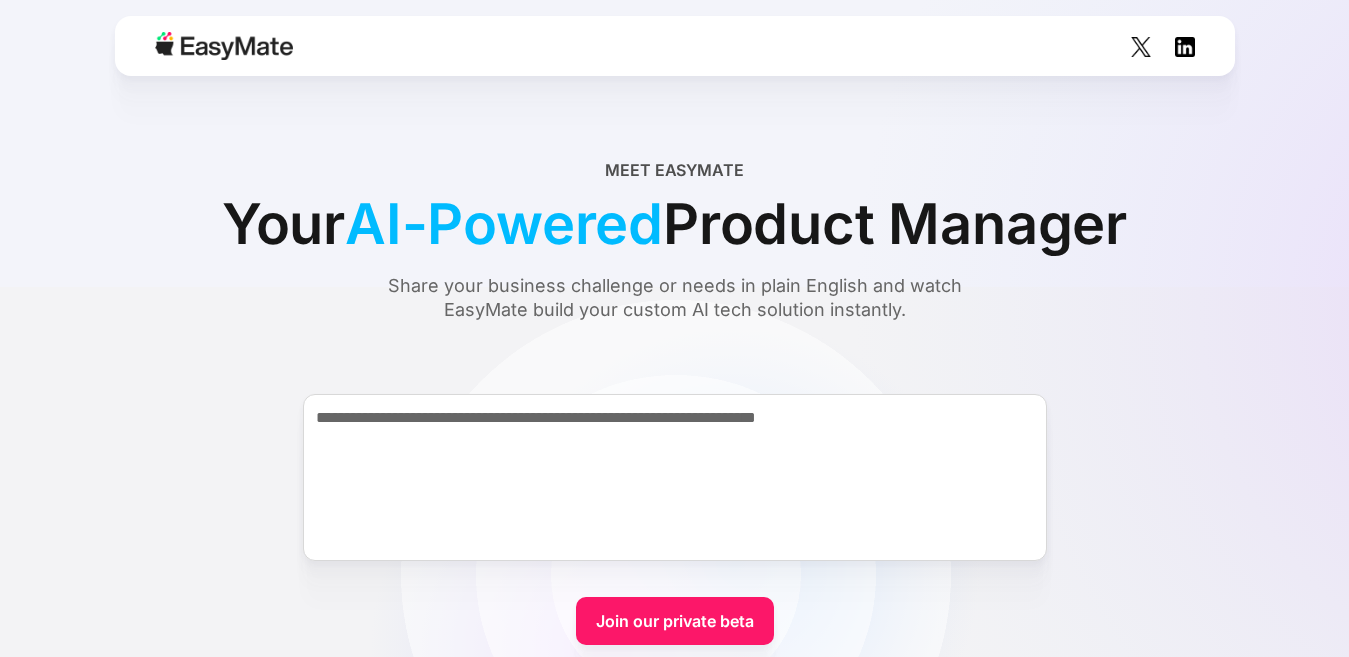 drag, startPoint x: 721, startPoint y: 624, endPoint x: 362, endPoint y: 481, distance: 386.4324 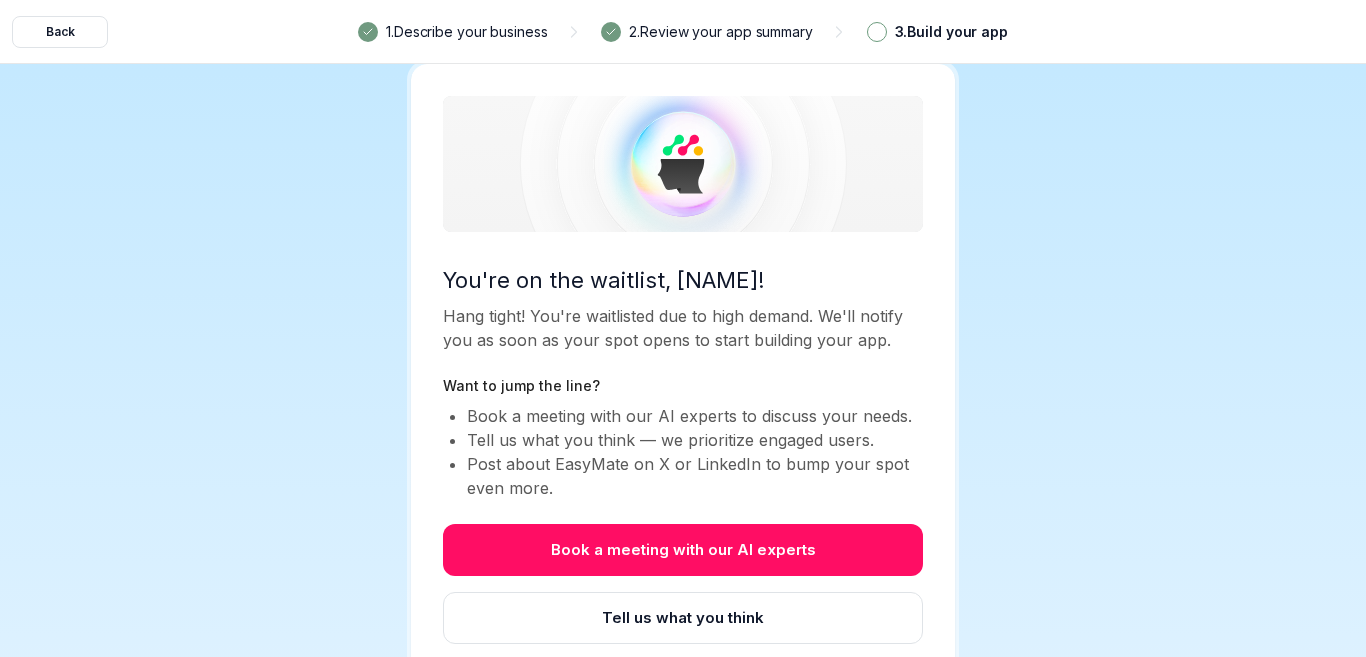 scroll, scrollTop: 0, scrollLeft: 0, axis: both 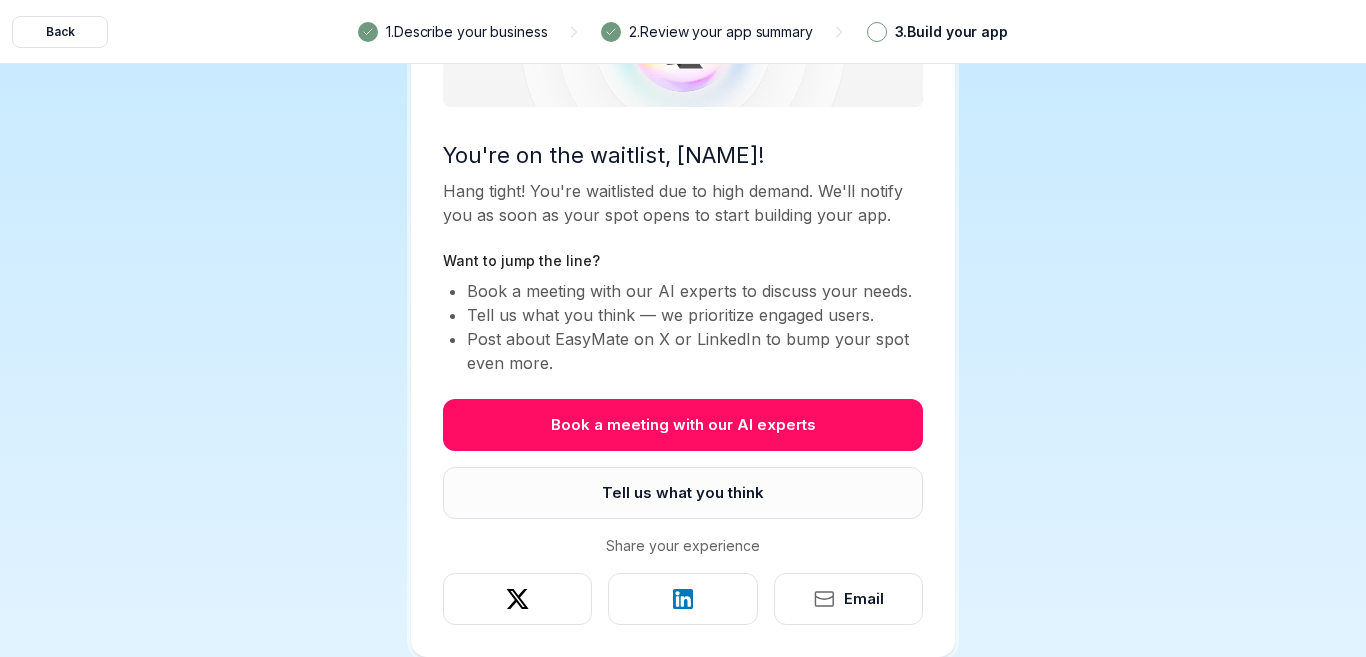 click on "Tell us what you think" at bounding box center [683, 493] 